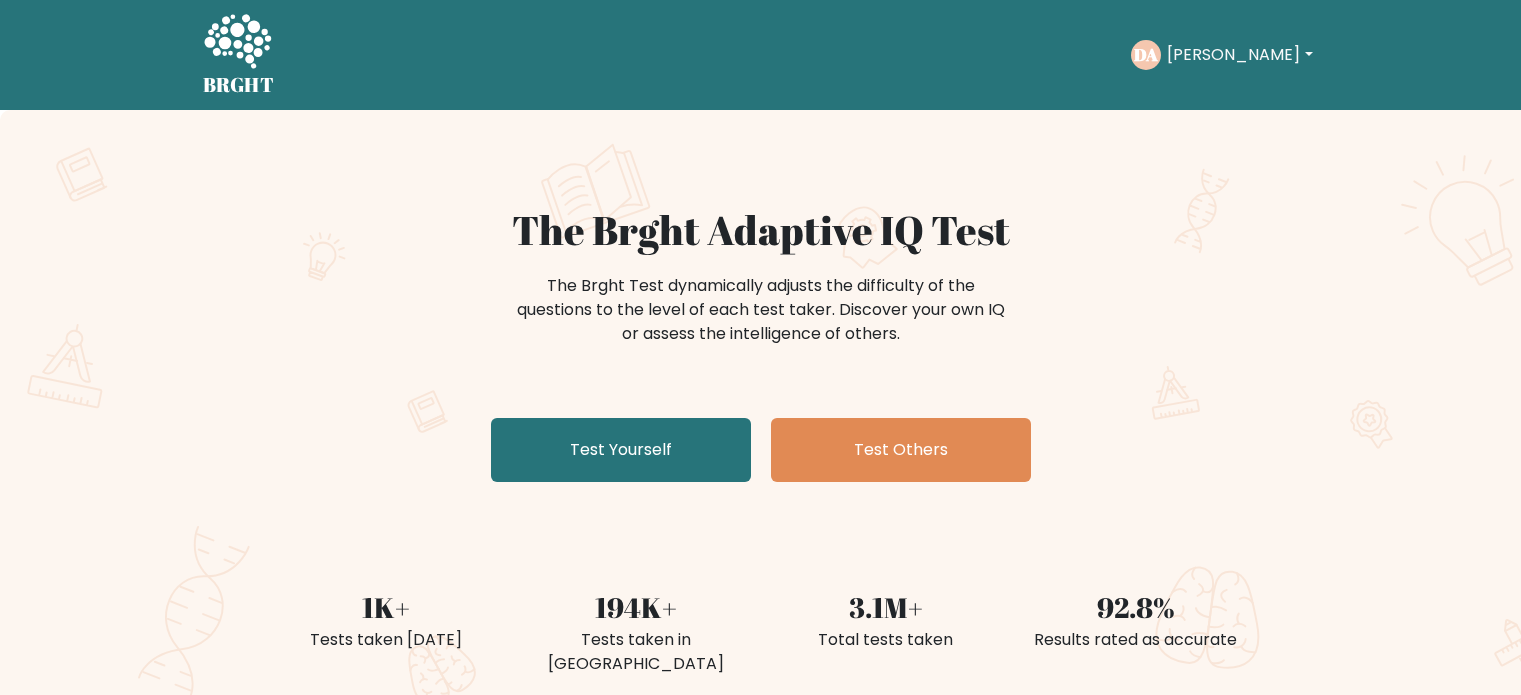 scroll, scrollTop: 0, scrollLeft: 0, axis: both 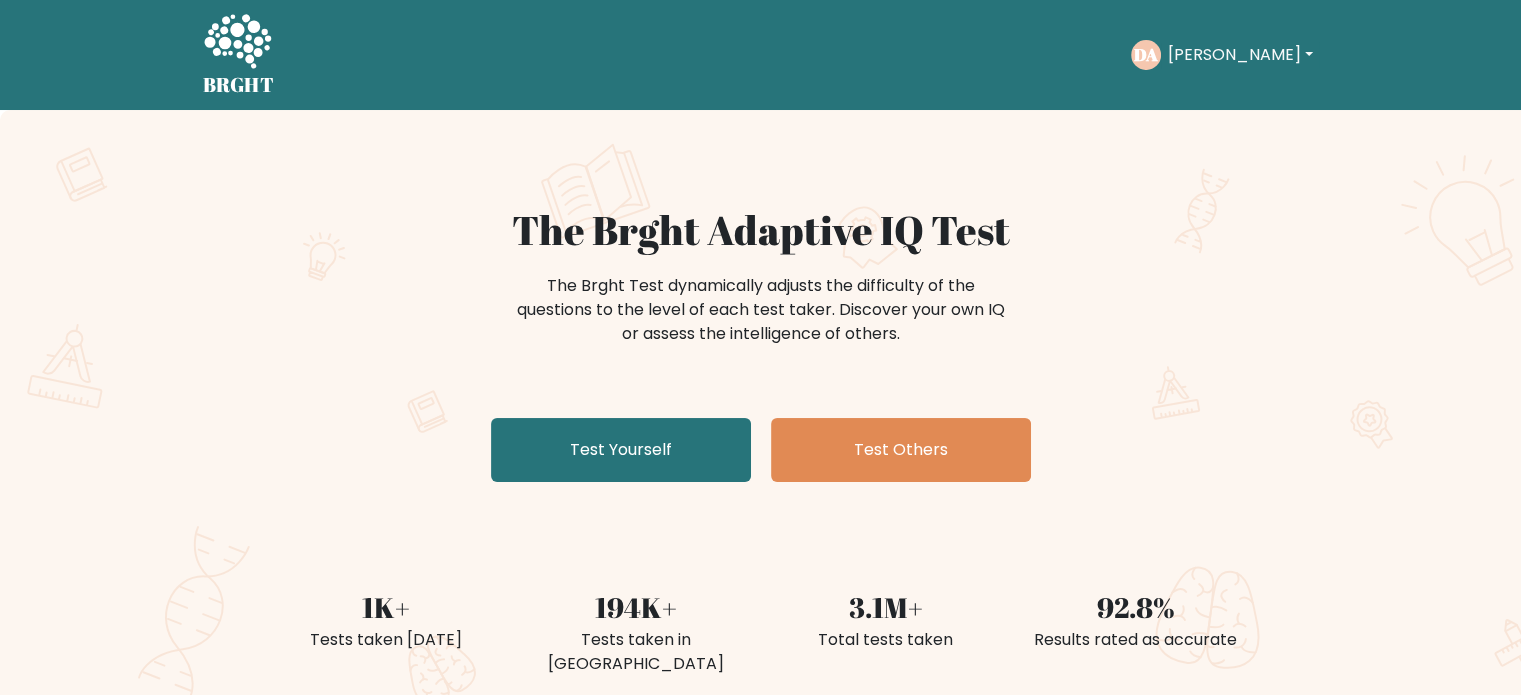 click on "The Brght Adaptive IQ Test
The Brght Test dynamically adjusts the difficulty of the questions to the level of each test taker. Discover your own IQ or assess the intelligence of others.
Test Yourself
Test Others" at bounding box center [761, 348] 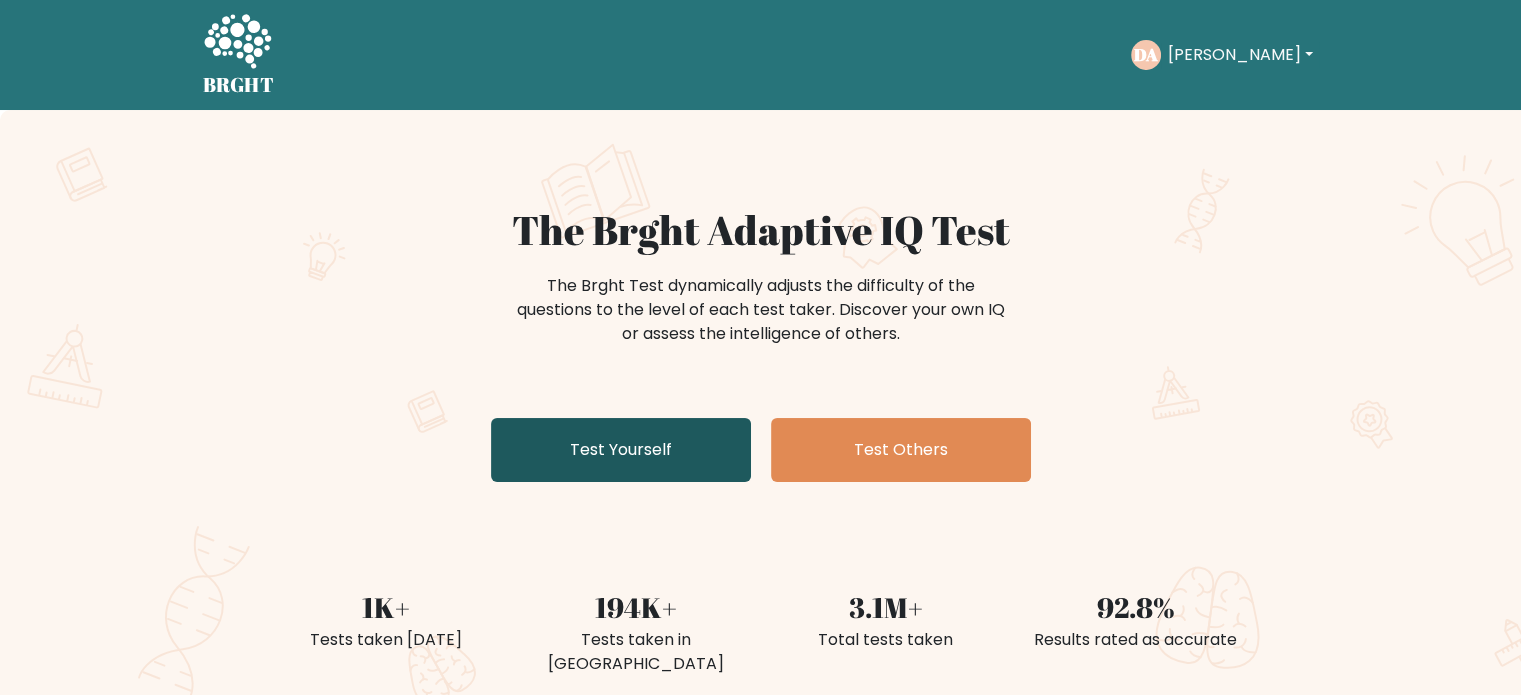 click on "Test Yourself" at bounding box center [621, 450] 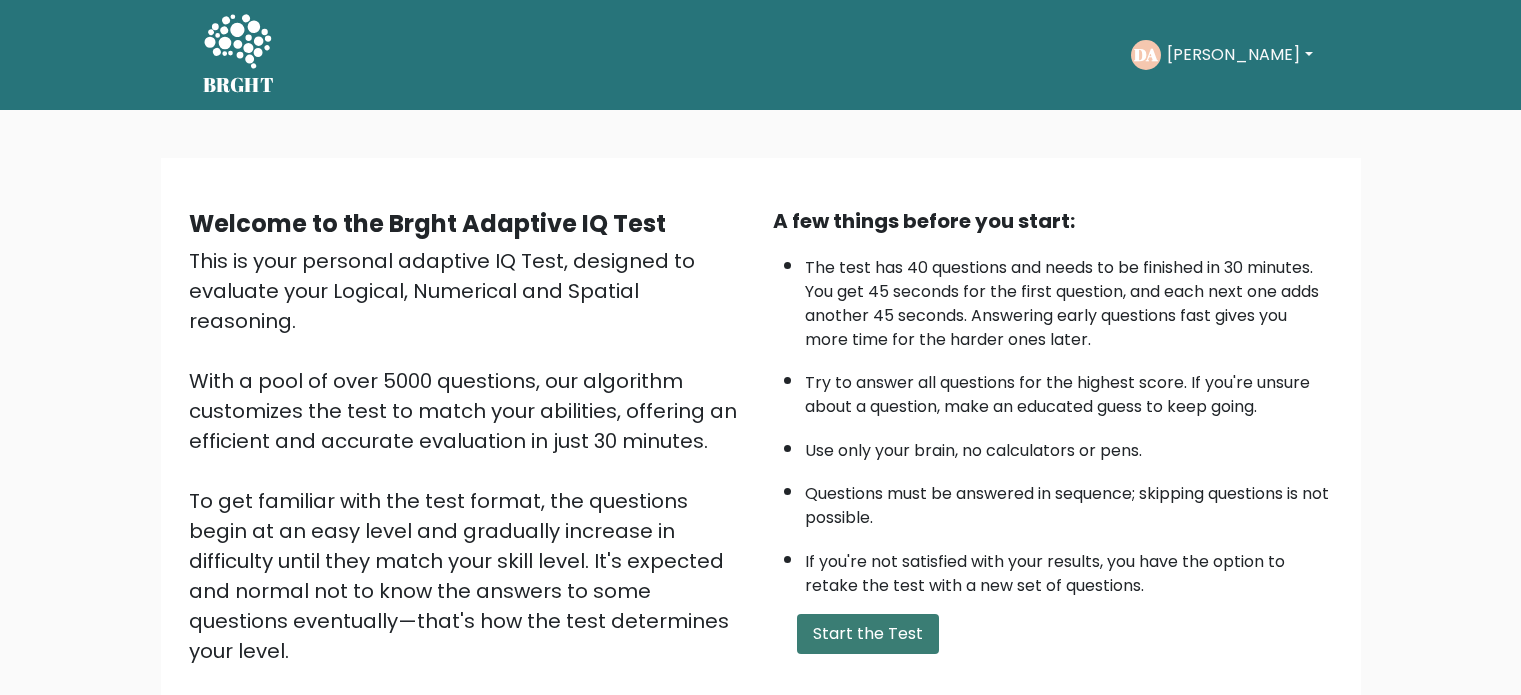 scroll, scrollTop: 0, scrollLeft: 0, axis: both 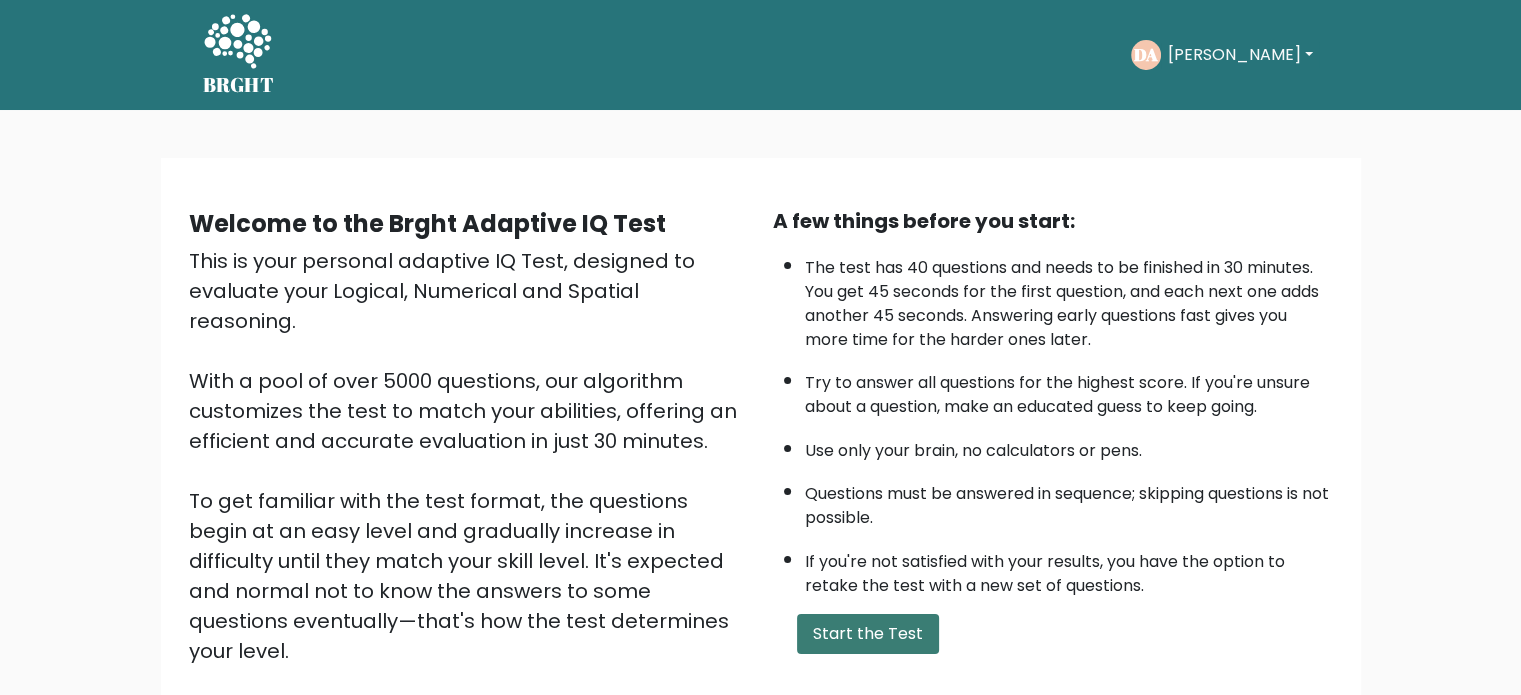 click on "Start the Test" at bounding box center [868, 634] 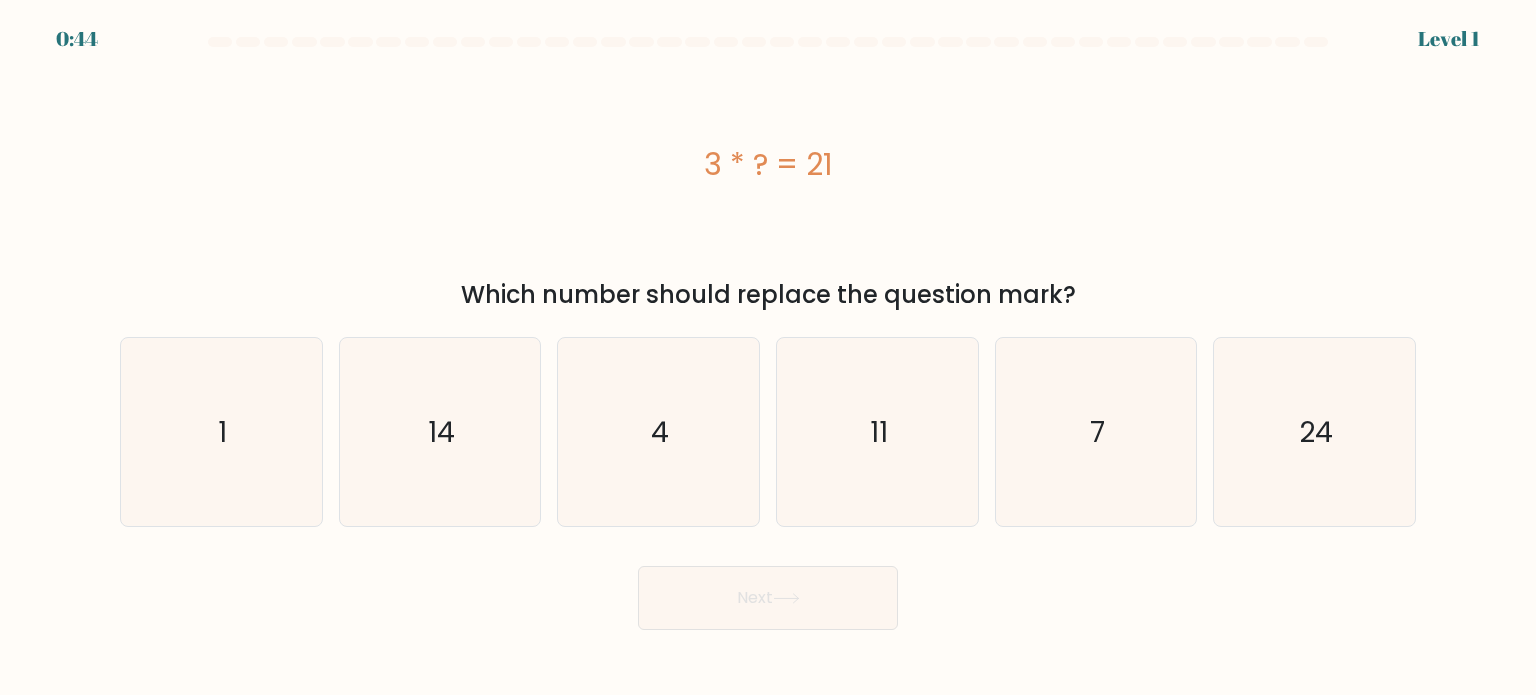 scroll, scrollTop: 0, scrollLeft: 0, axis: both 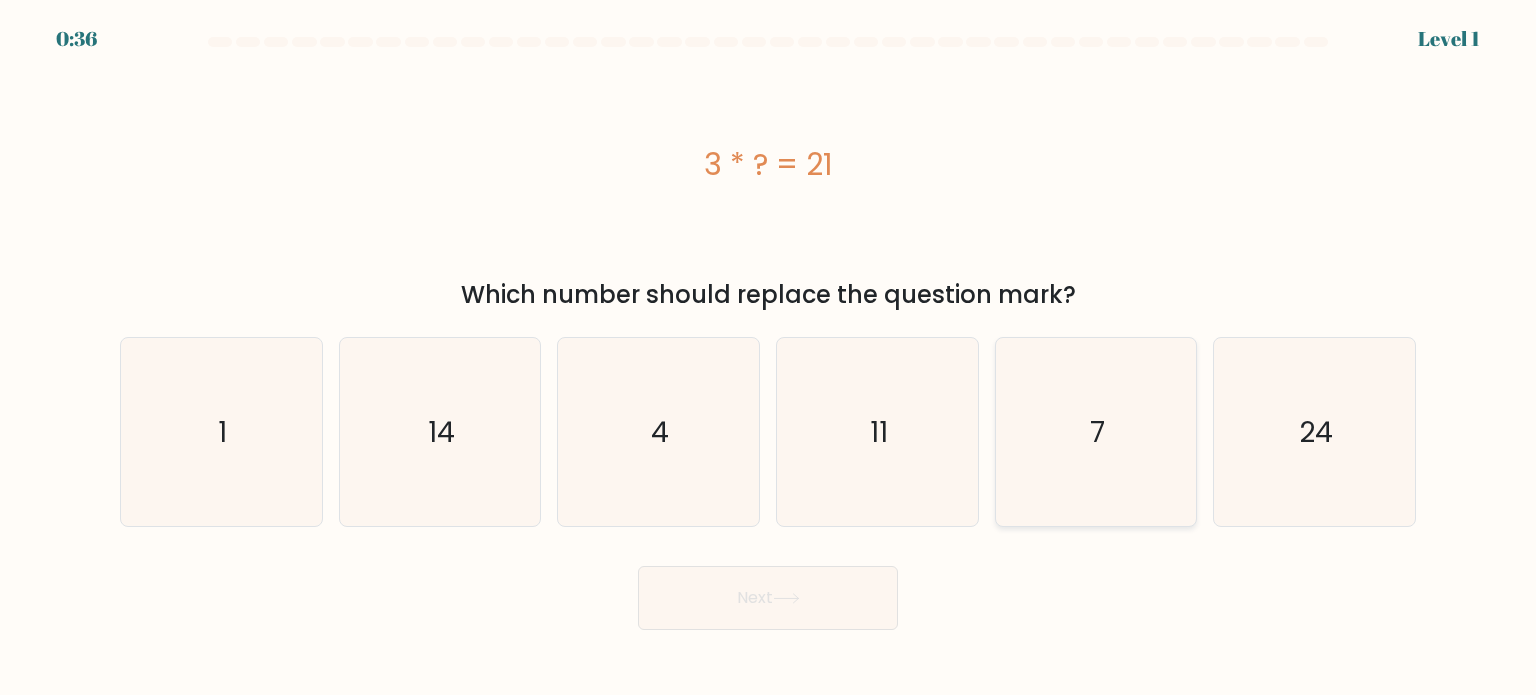 click on "7" 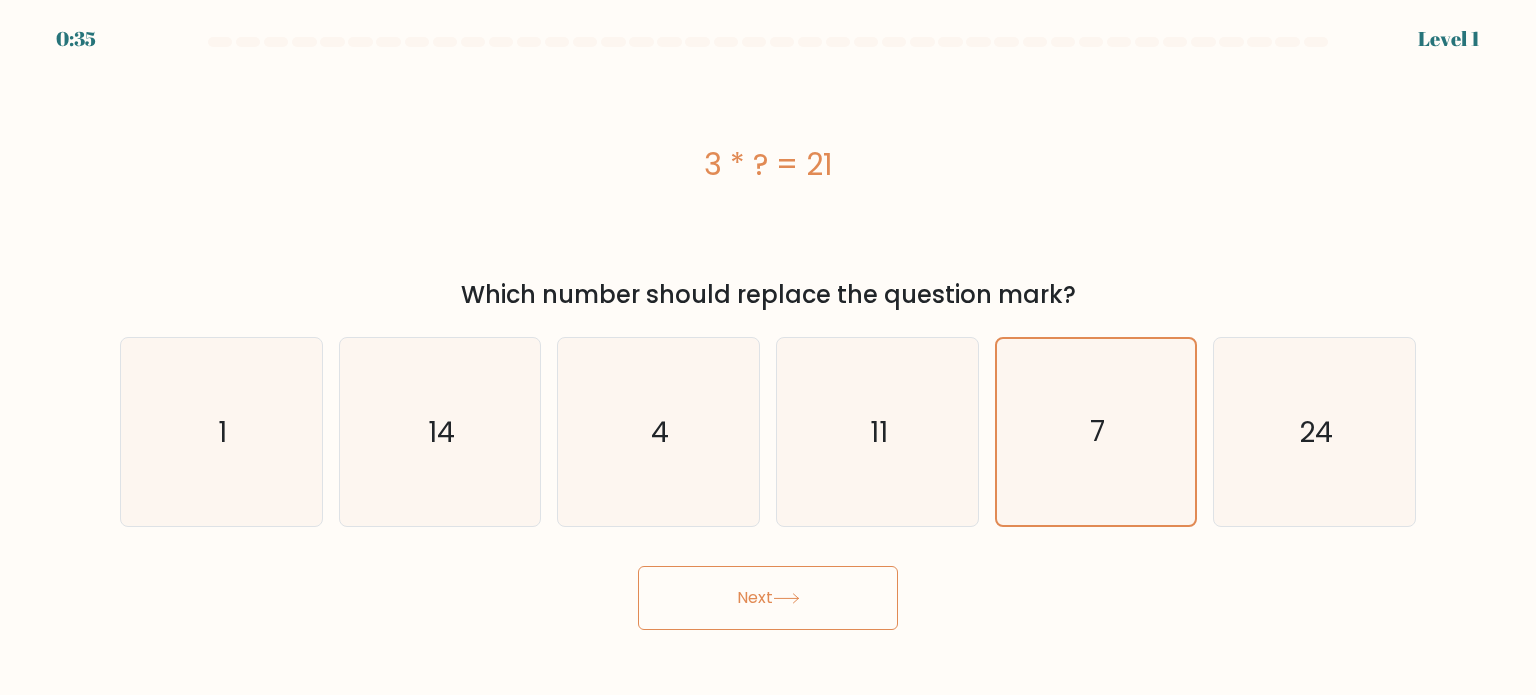 click on "Next" at bounding box center [768, 598] 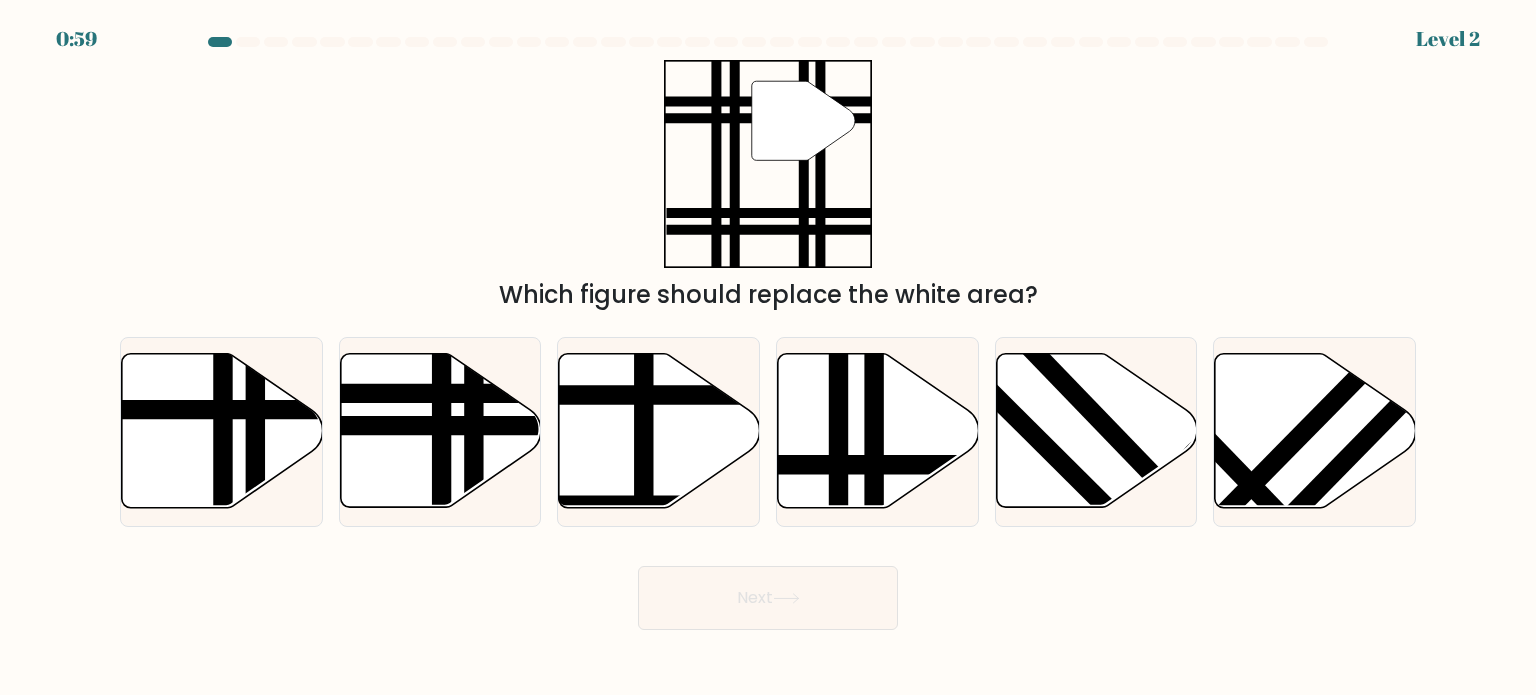 scroll, scrollTop: 0, scrollLeft: 0, axis: both 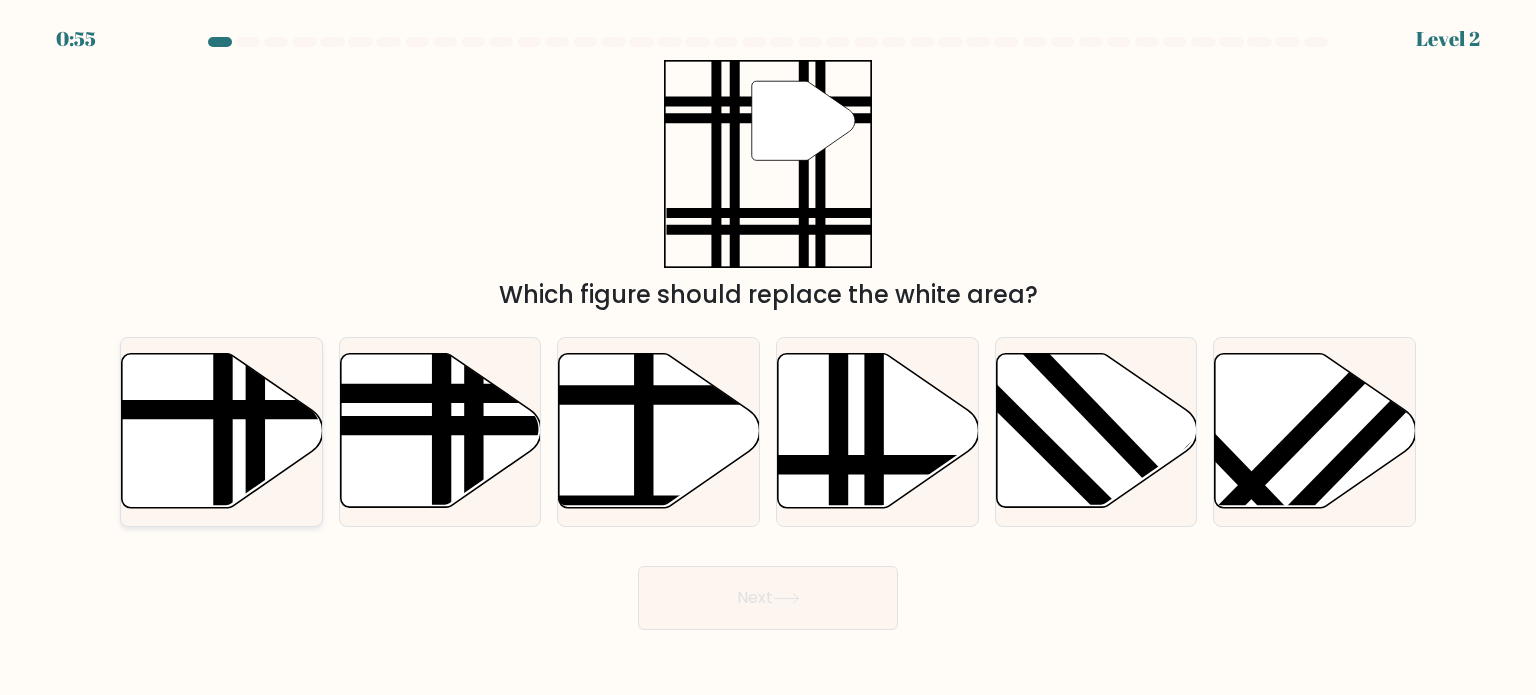 click 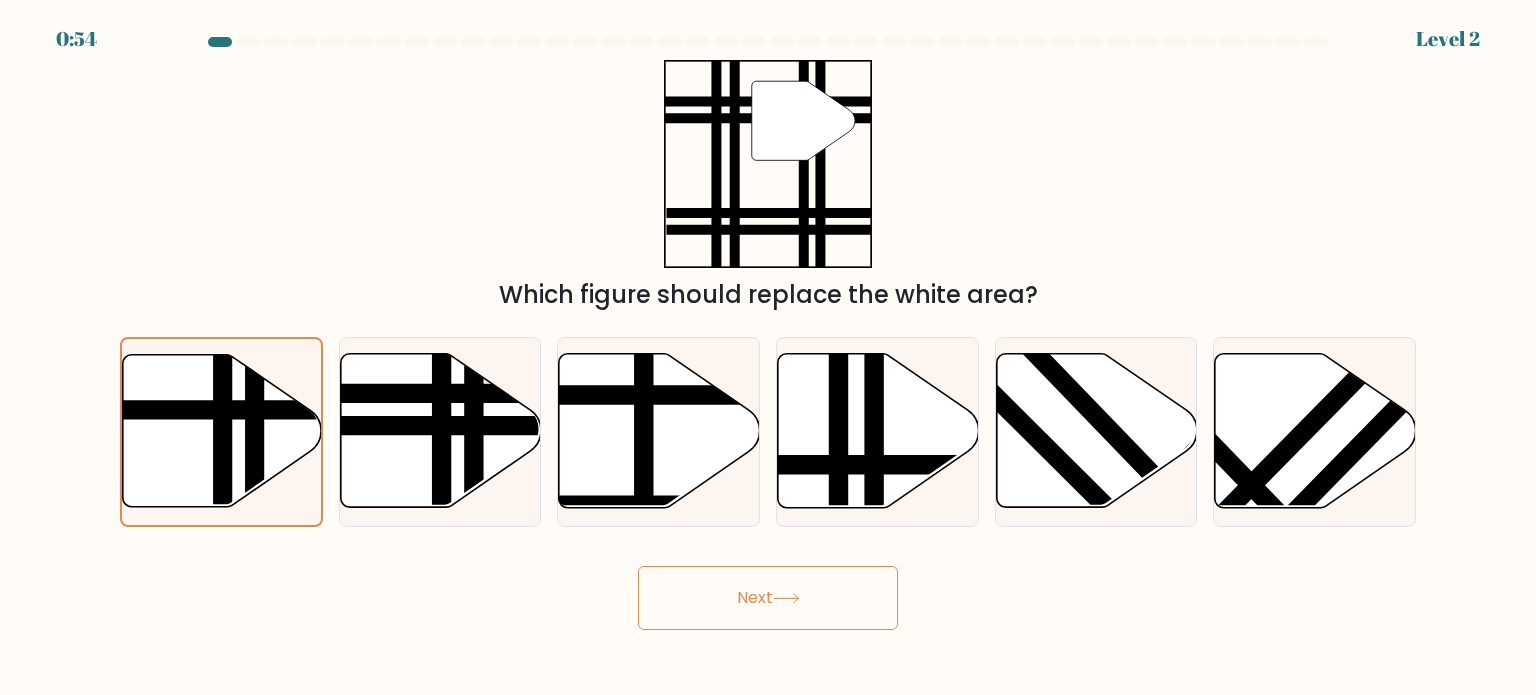 click on "Next" at bounding box center [768, 598] 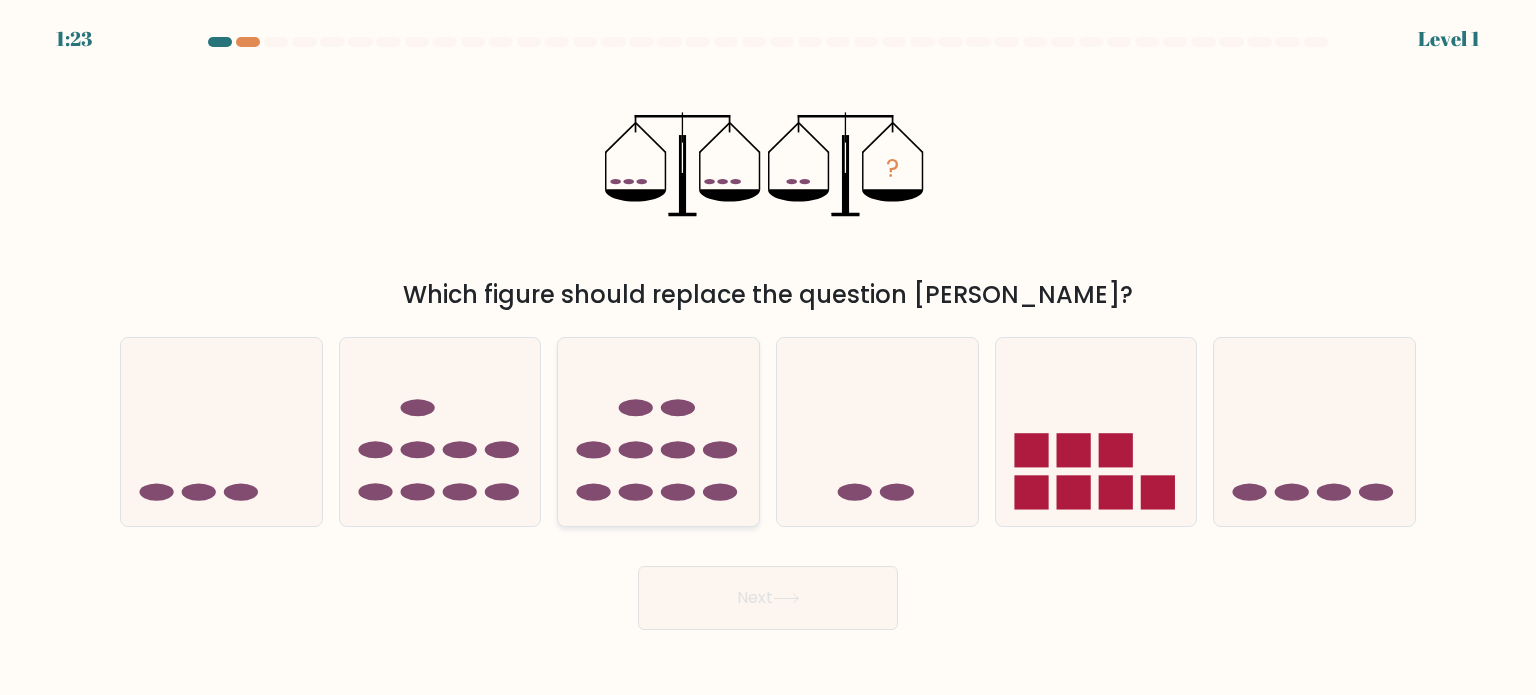 click 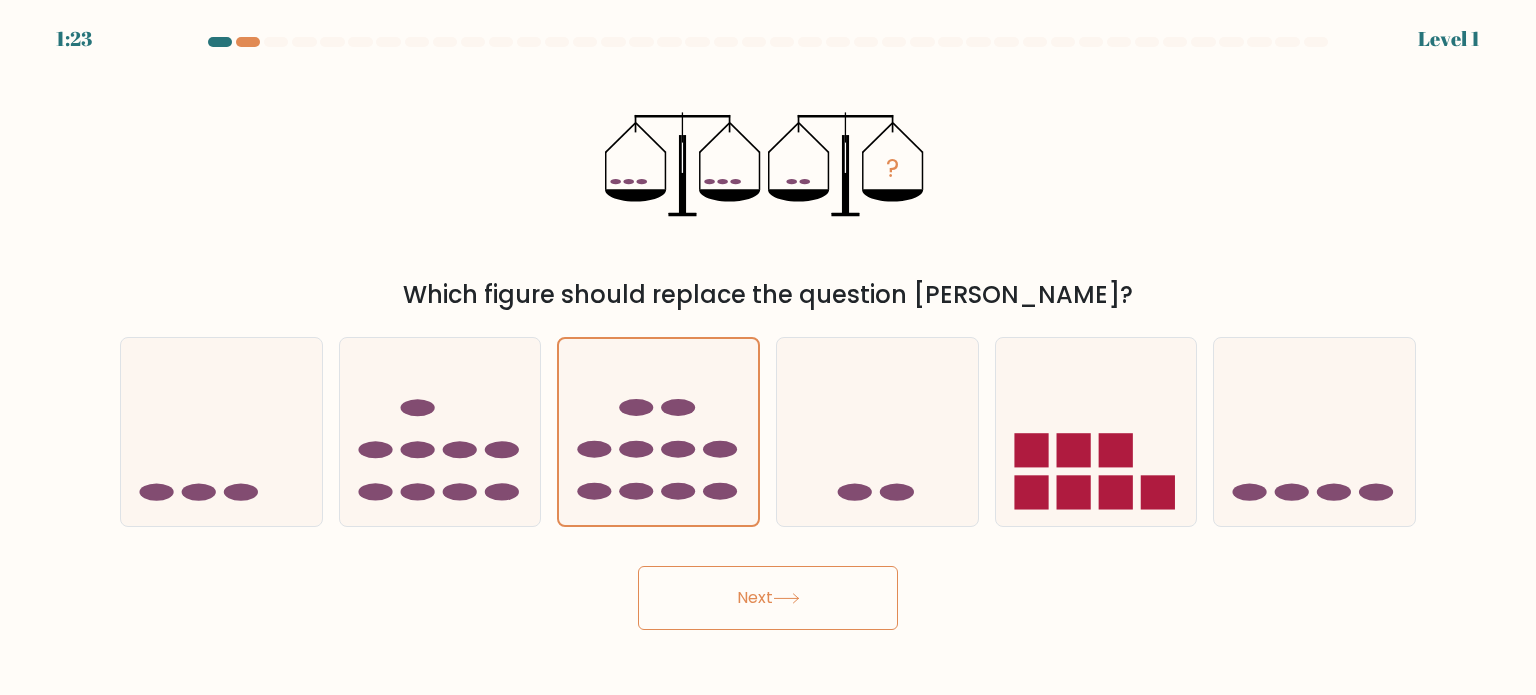 click on "Next" at bounding box center (768, 598) 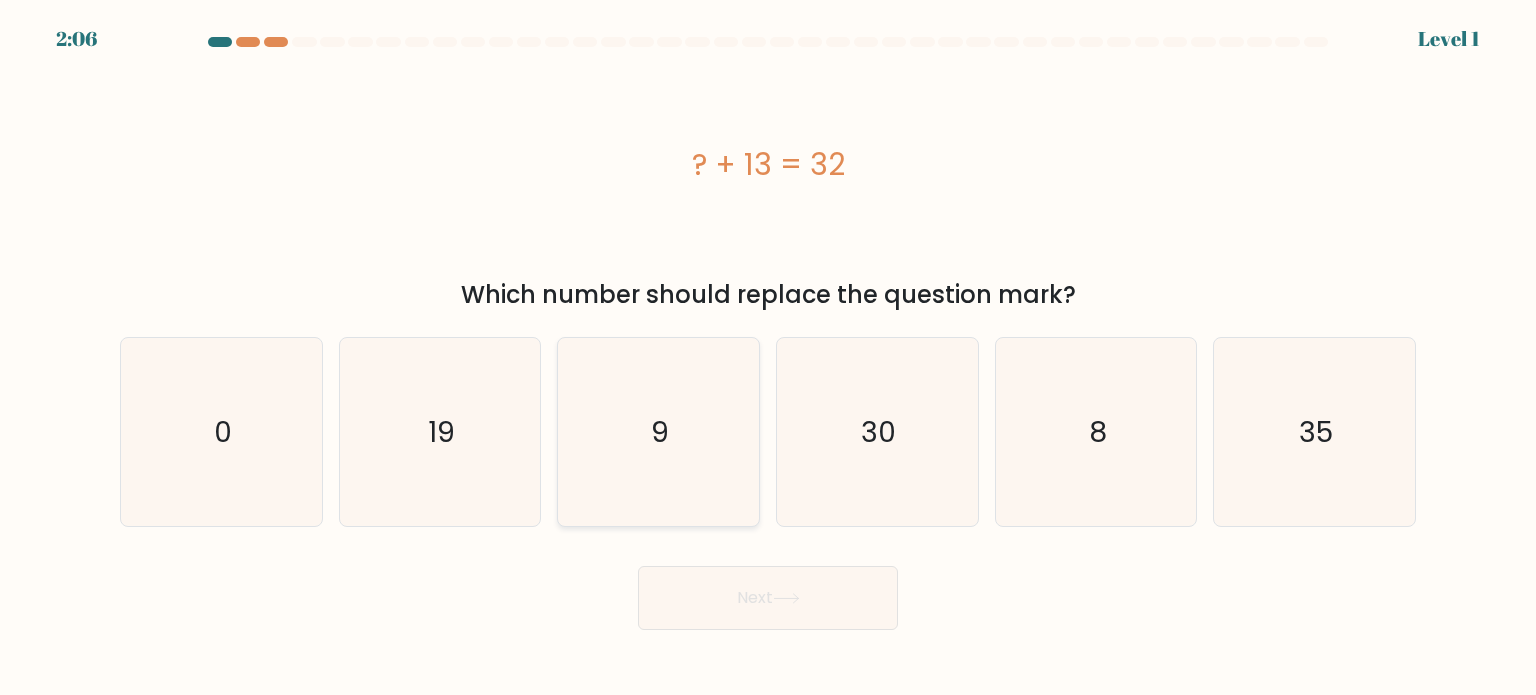 click on "9" 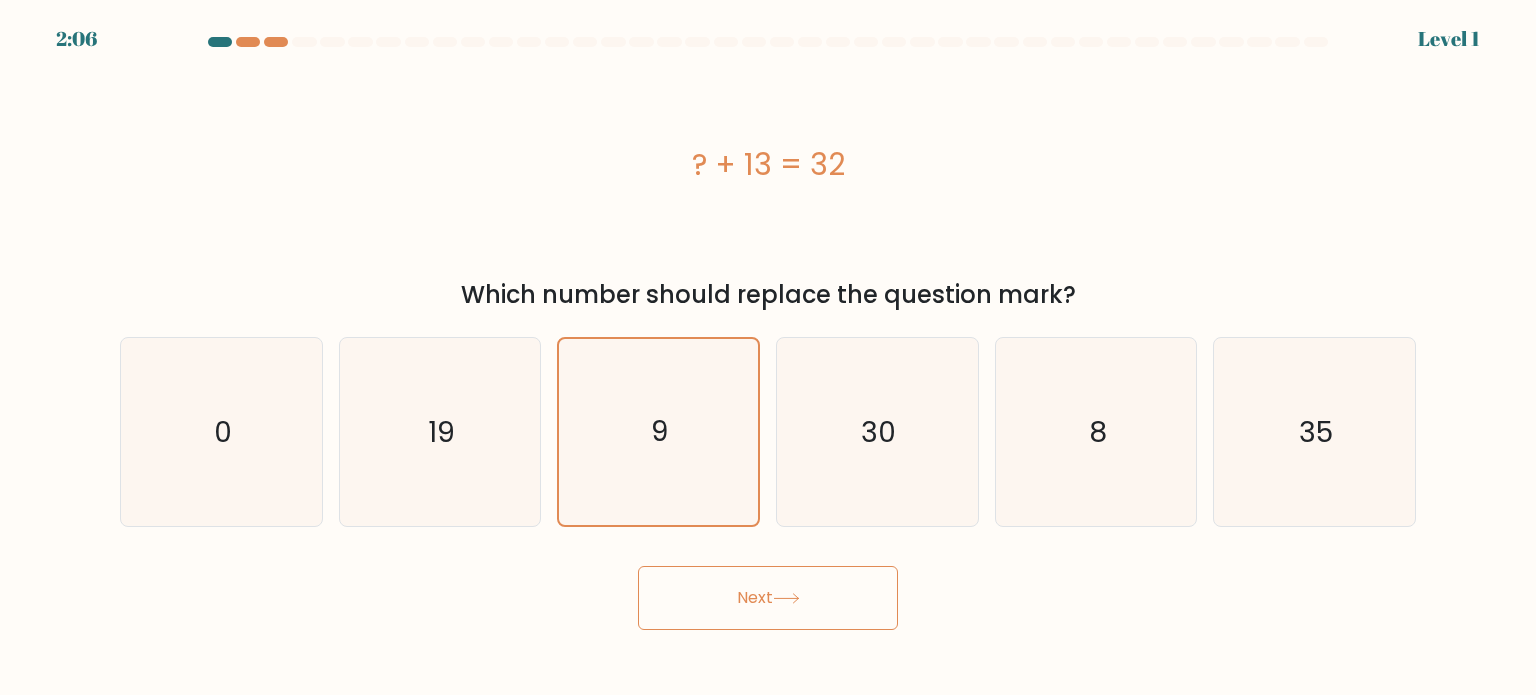 click on "Next" at bounding box center (768, 598) 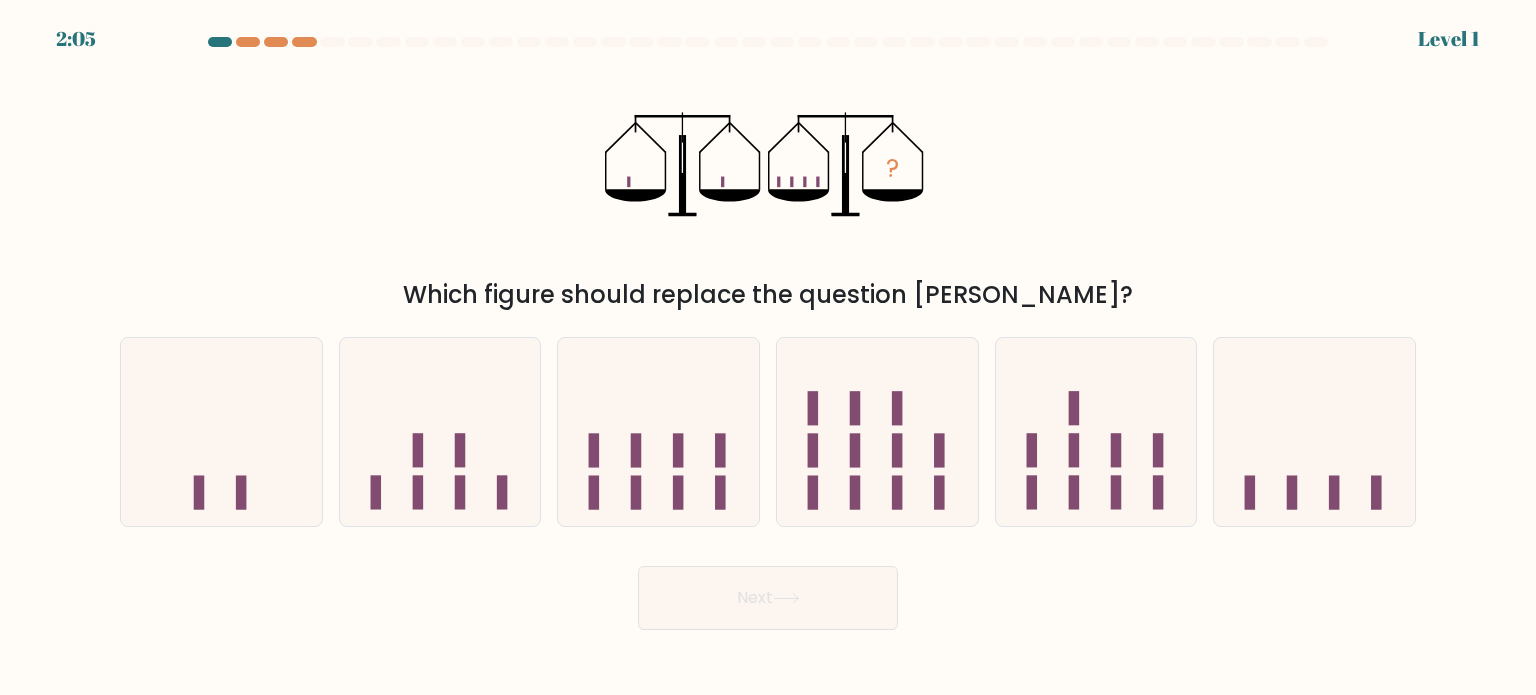 drag, startPoint x: 714, startPoint y: 533, endPoint x: 704, endPoint y: 621, distance: 88.56636 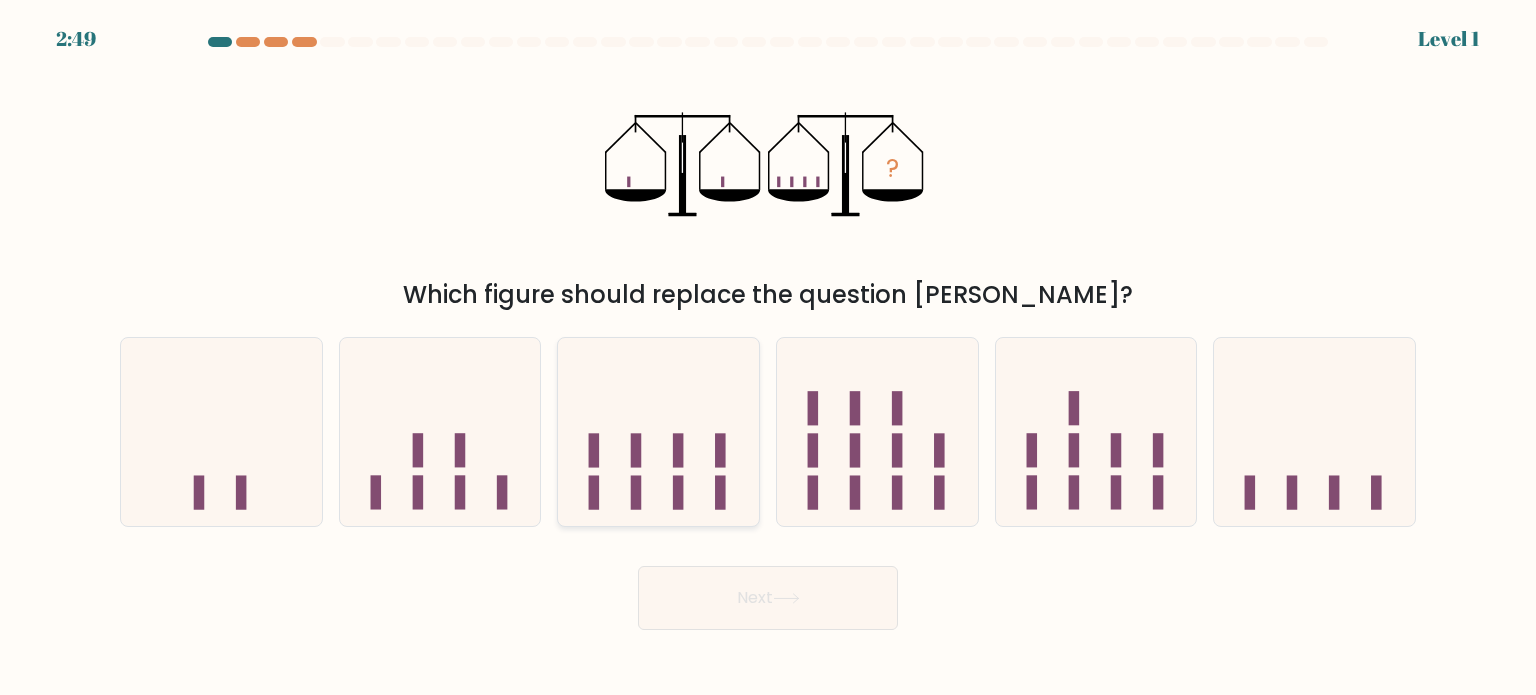 click 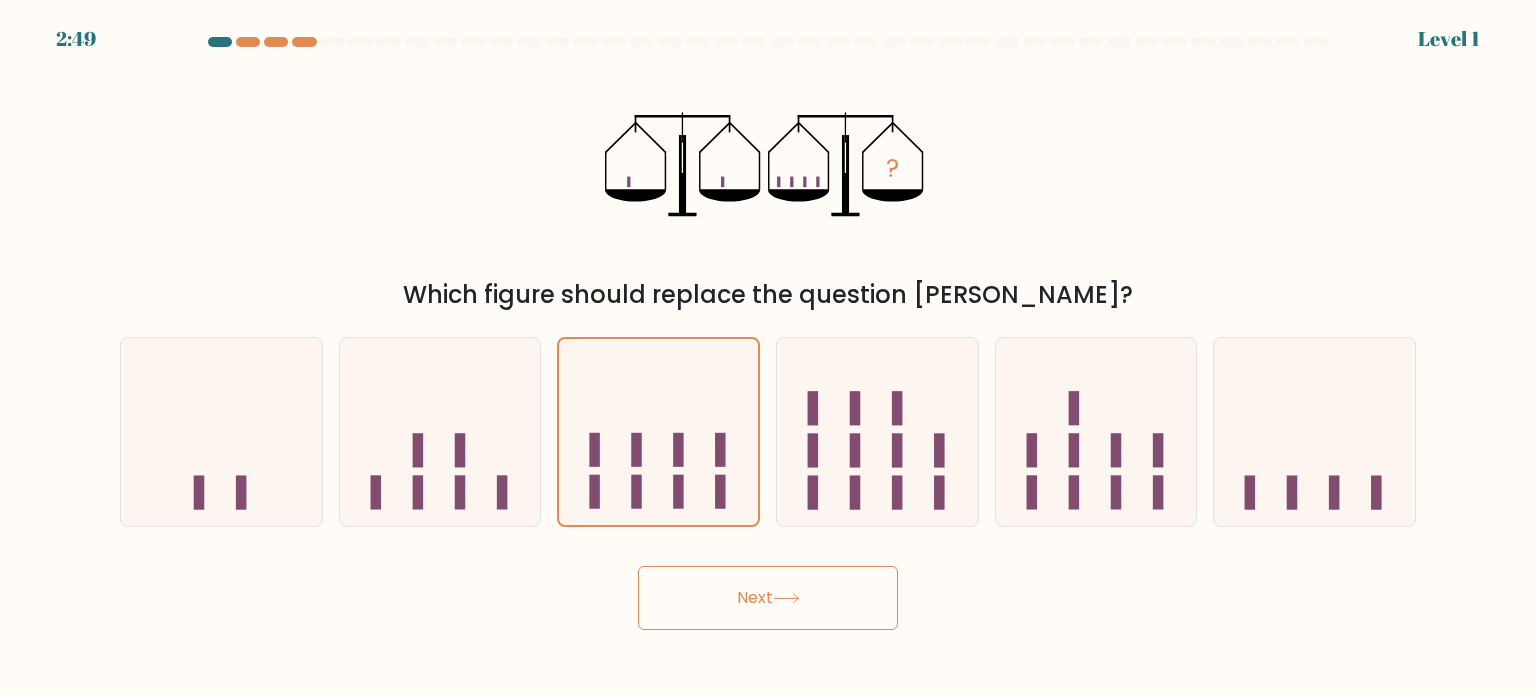 click on "Next" at bounding box center [768, 590] 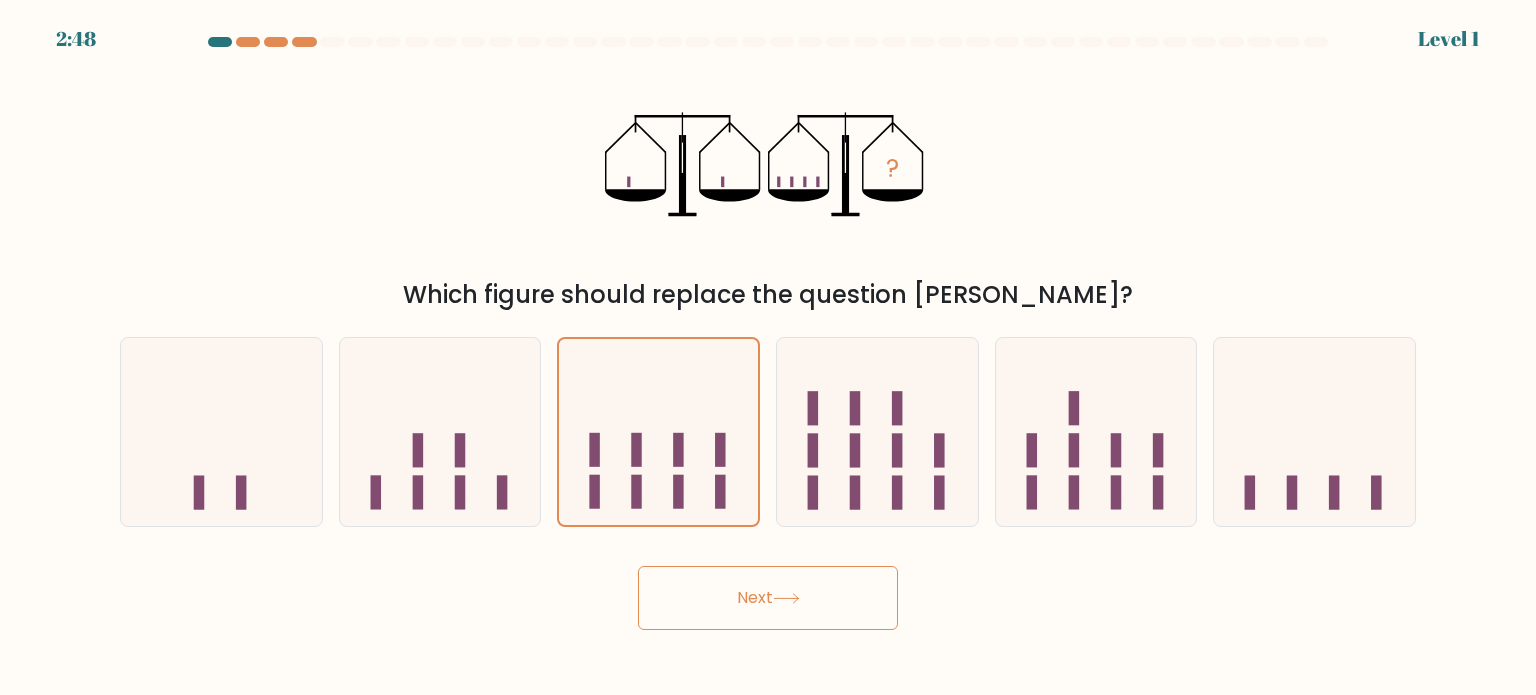 click on "Next" at bounding box center [768, 598] 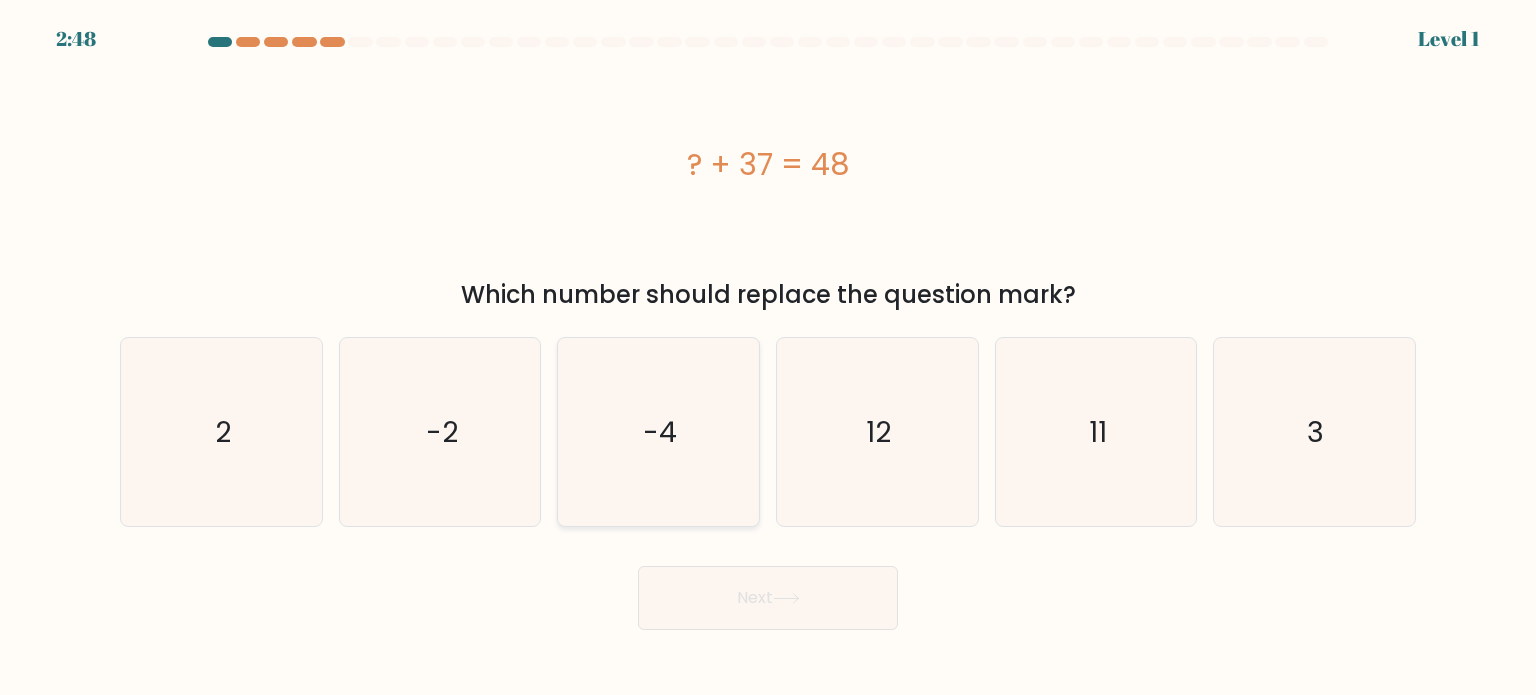 click on "-4" 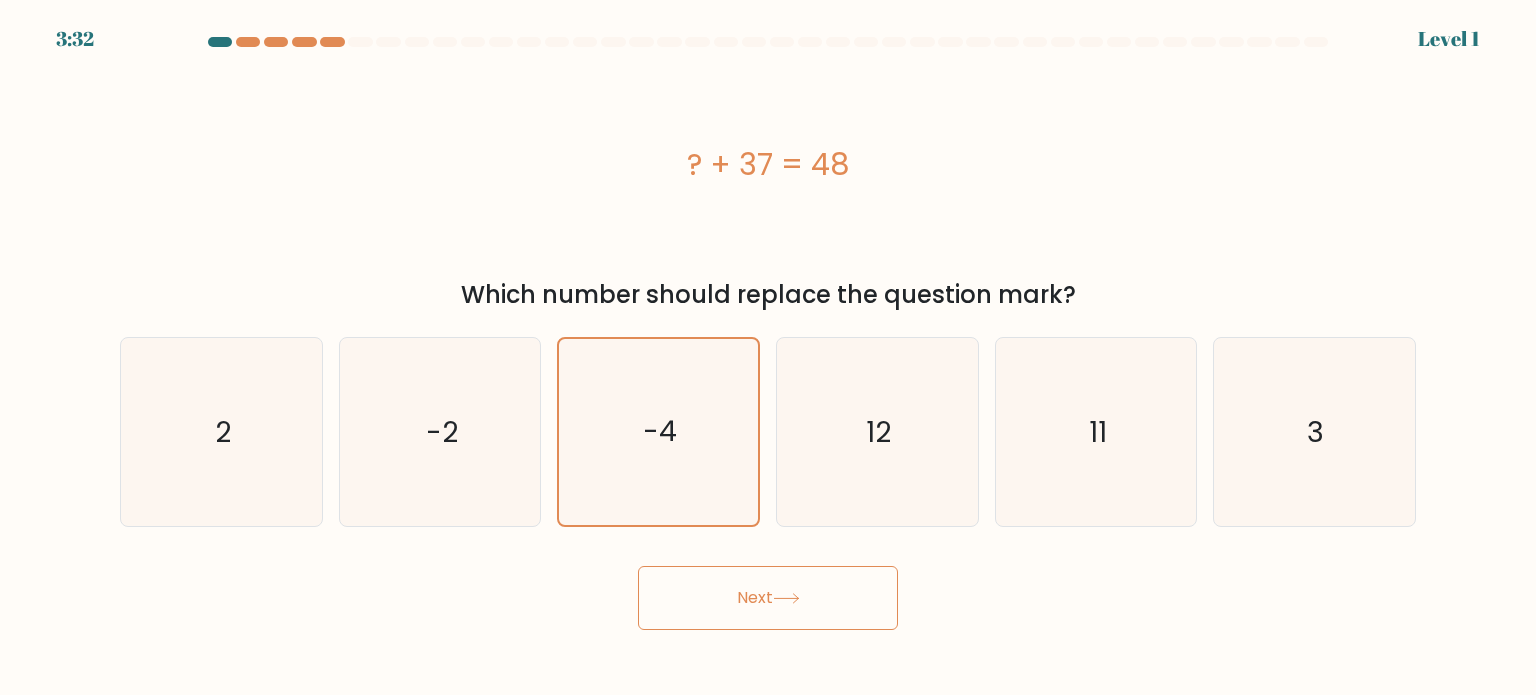click on "Next" at bounding box center (768, 598) 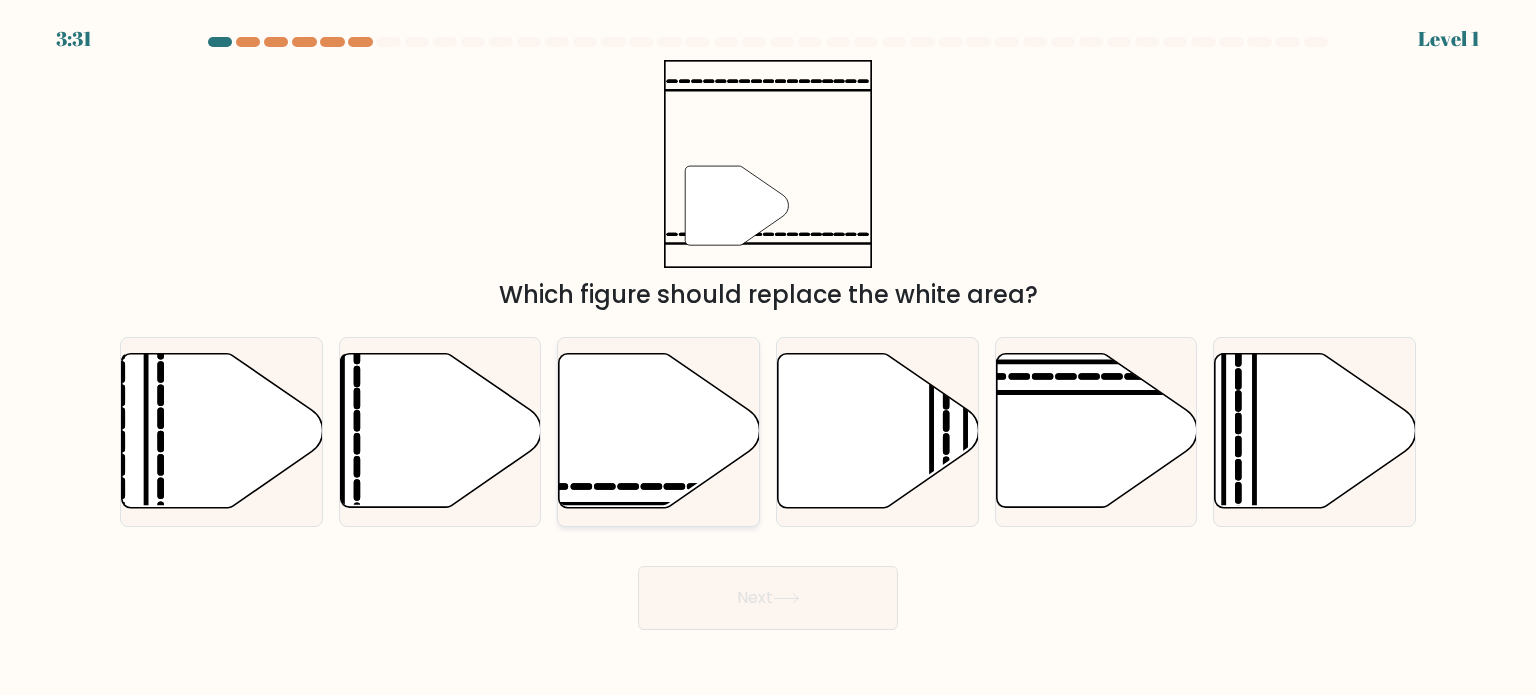 click 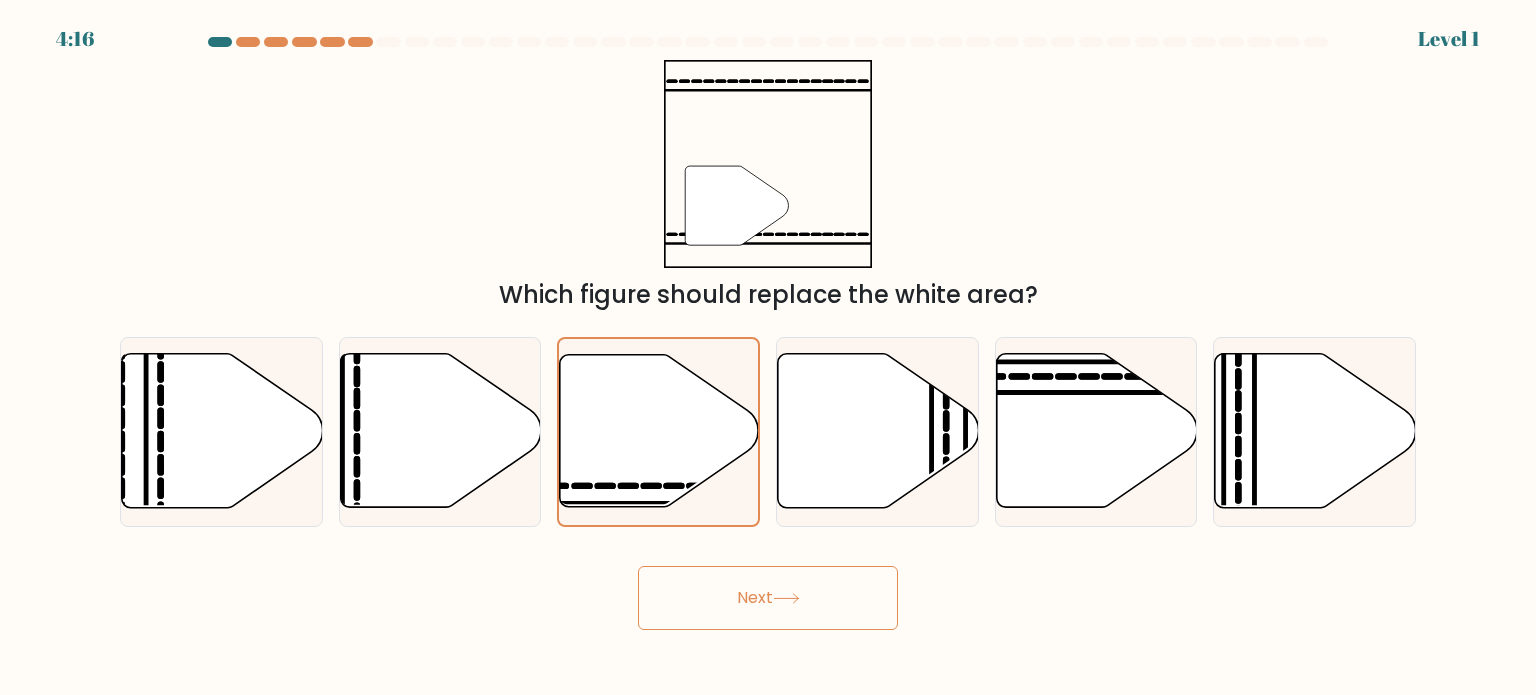 drag, startPoint x: 689, startPoint y: 595, endPoint x: 699, endPoint y: 584, distance: 14.866069 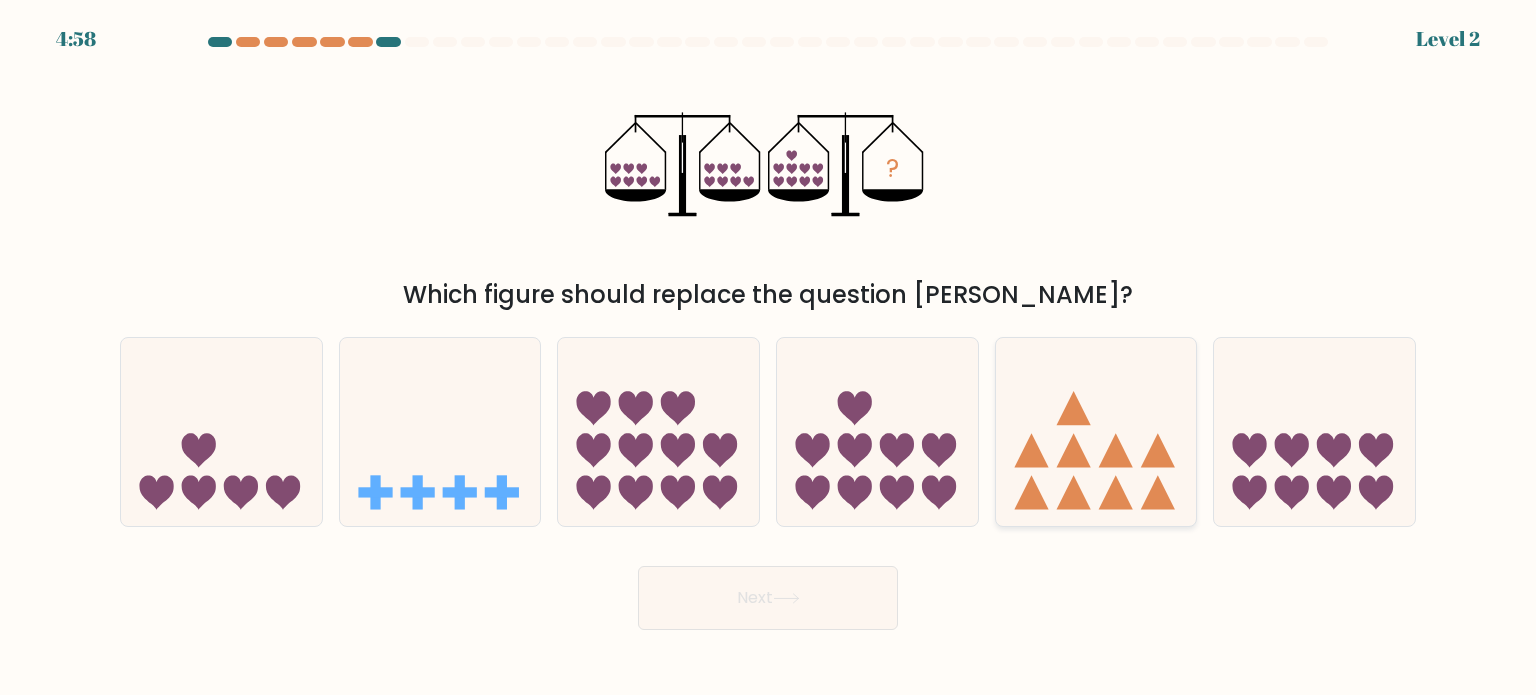 click 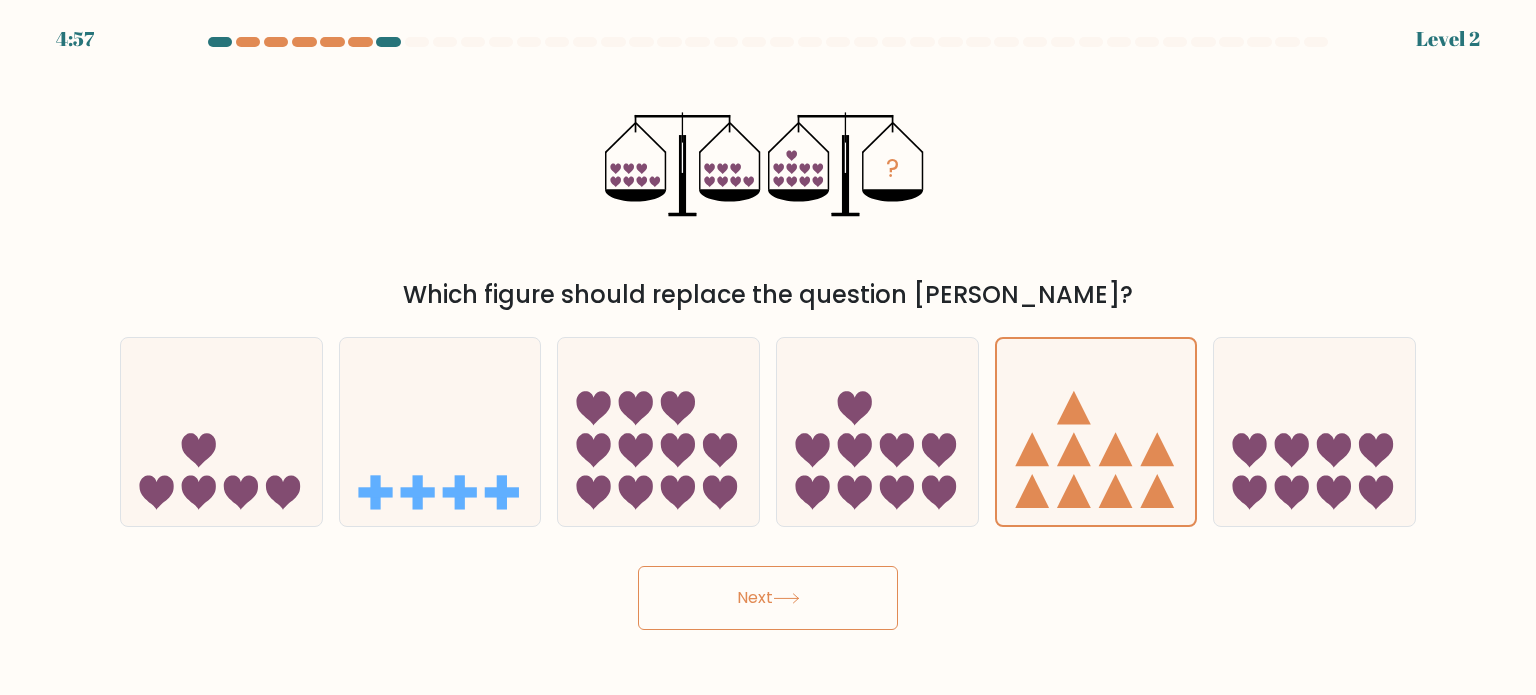 click on "Next" at bounding box center (768, 598) 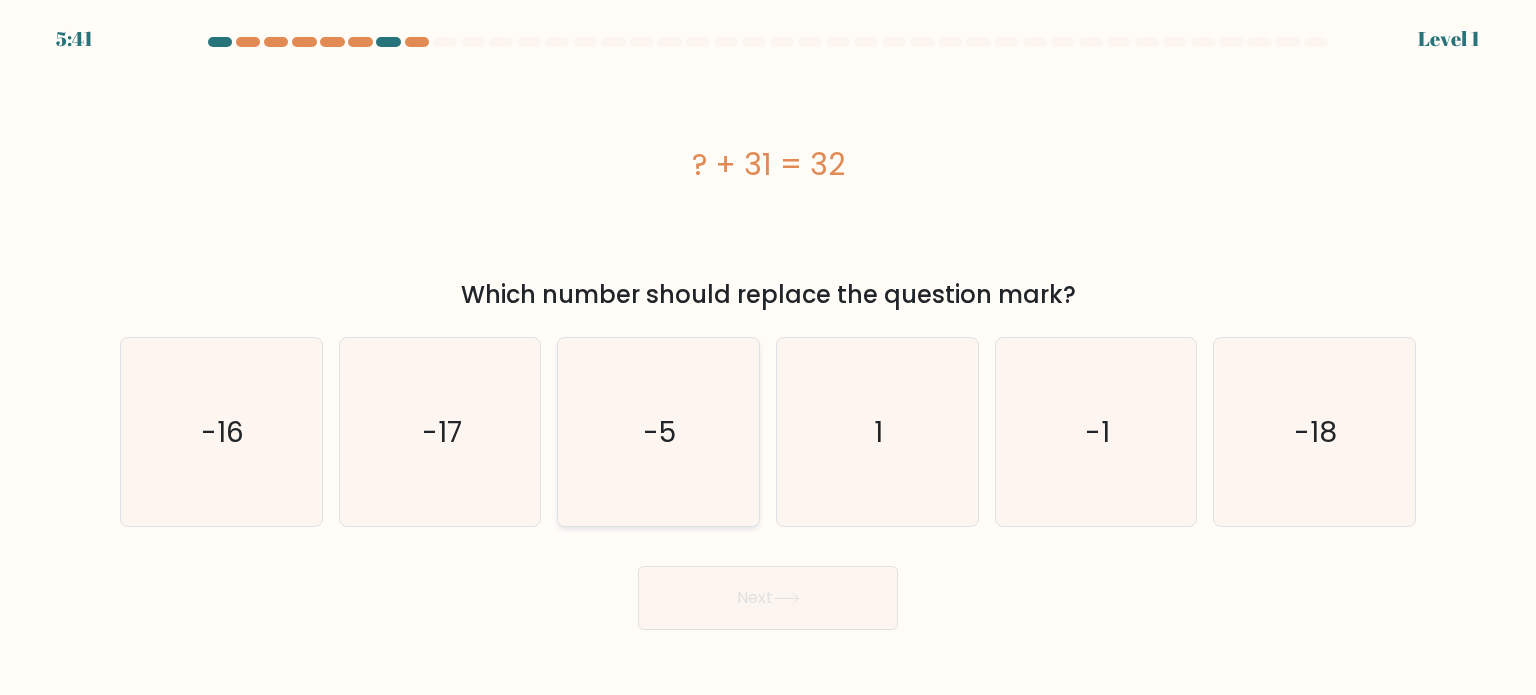 click on "-5" 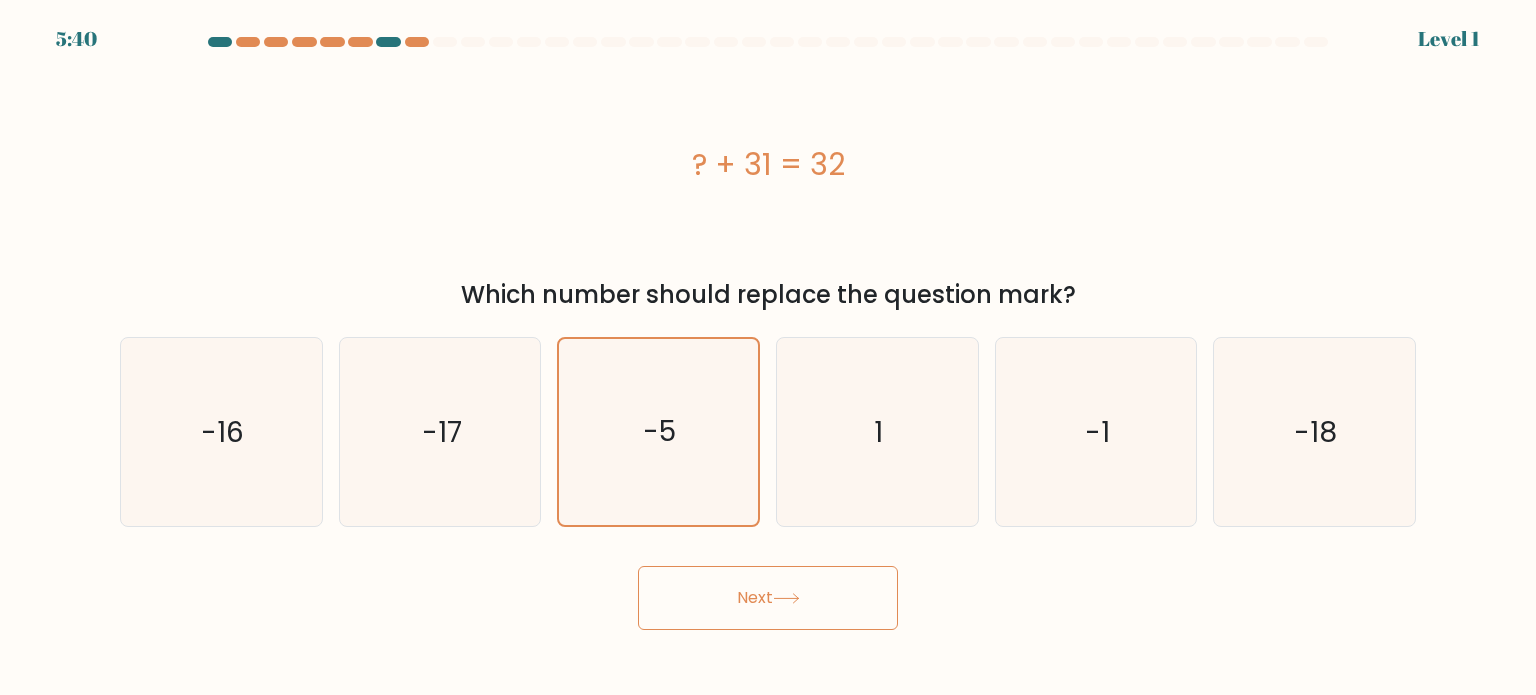 click on "Next" at bounding box center (768, 598) 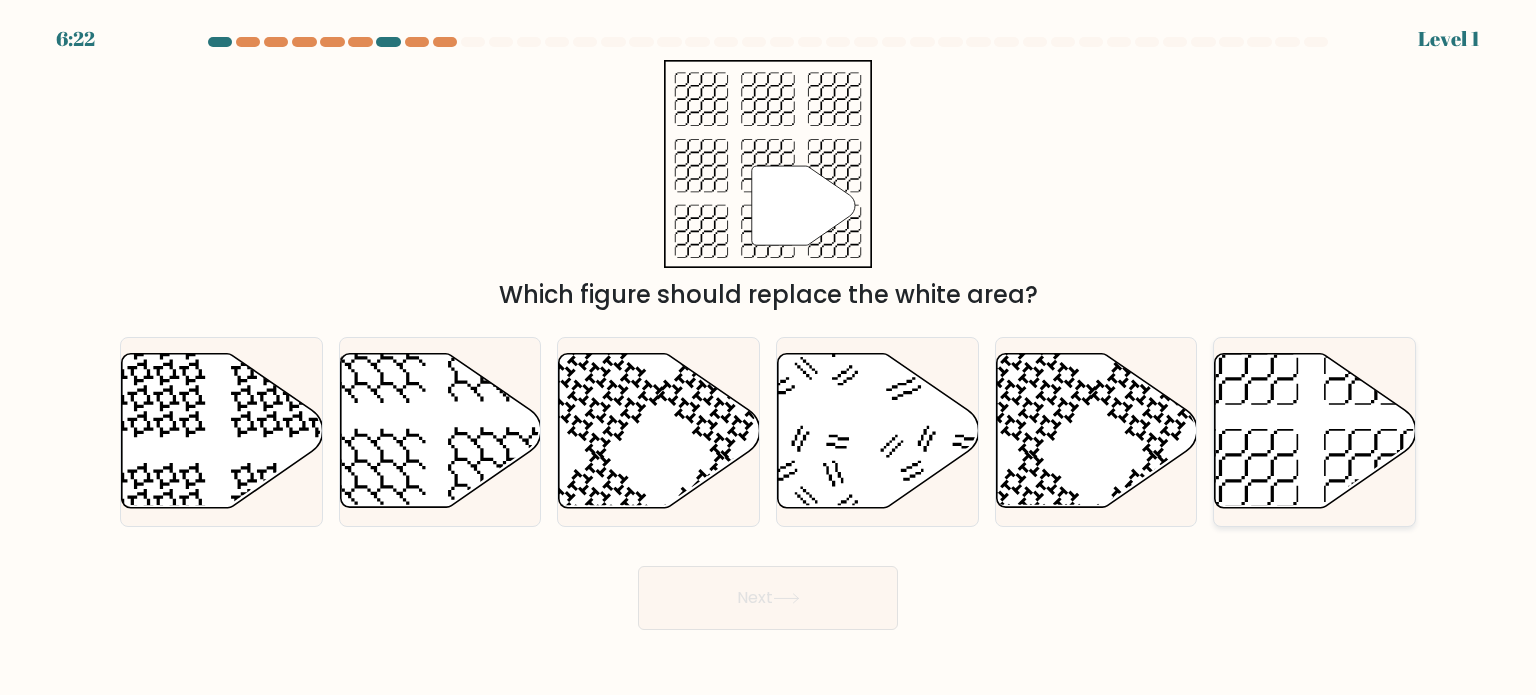 click 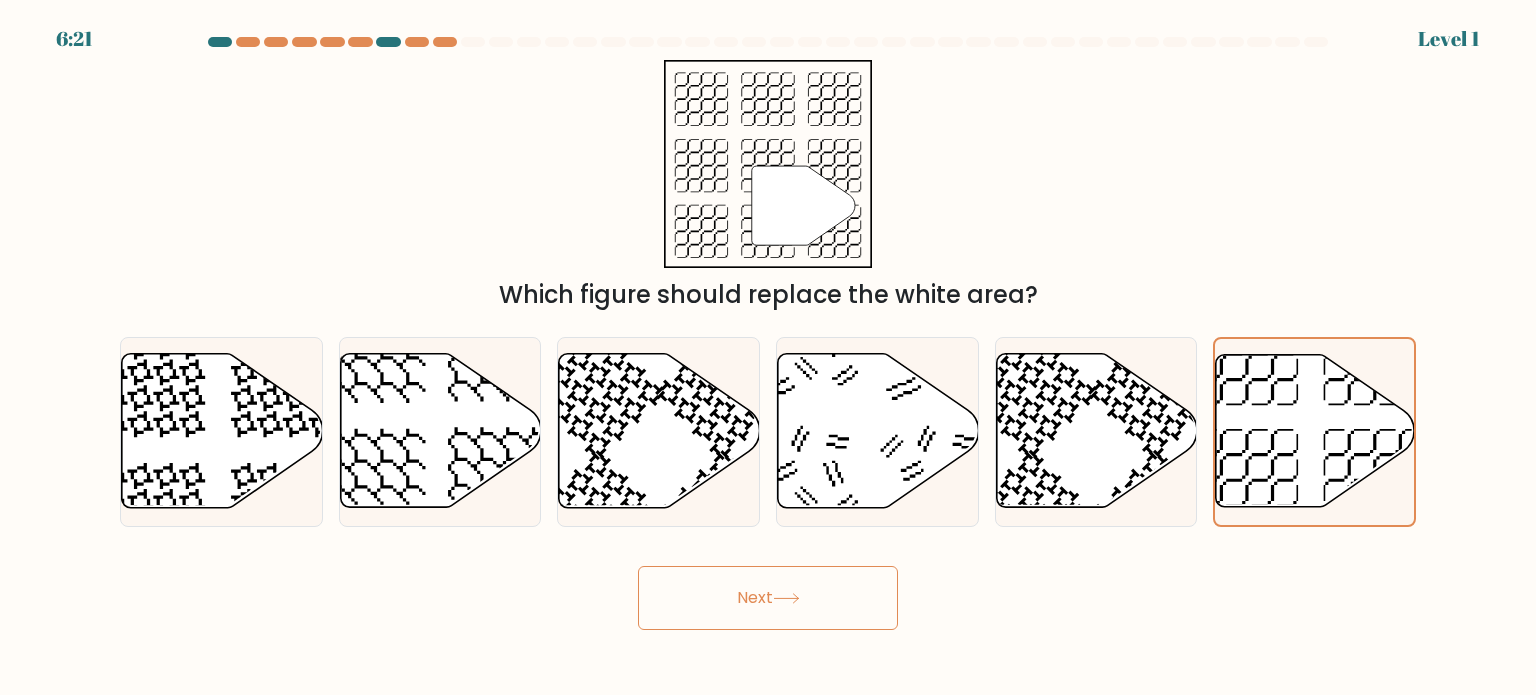 click 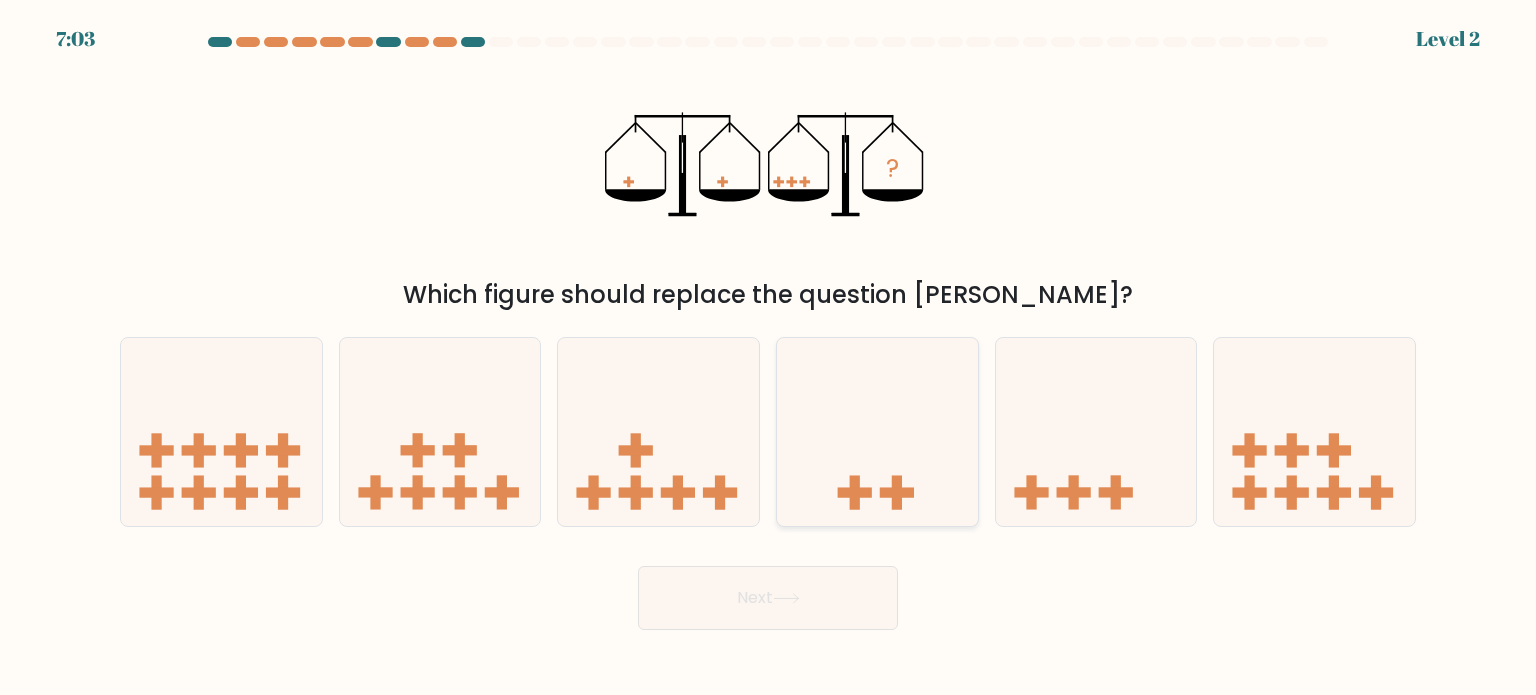 click 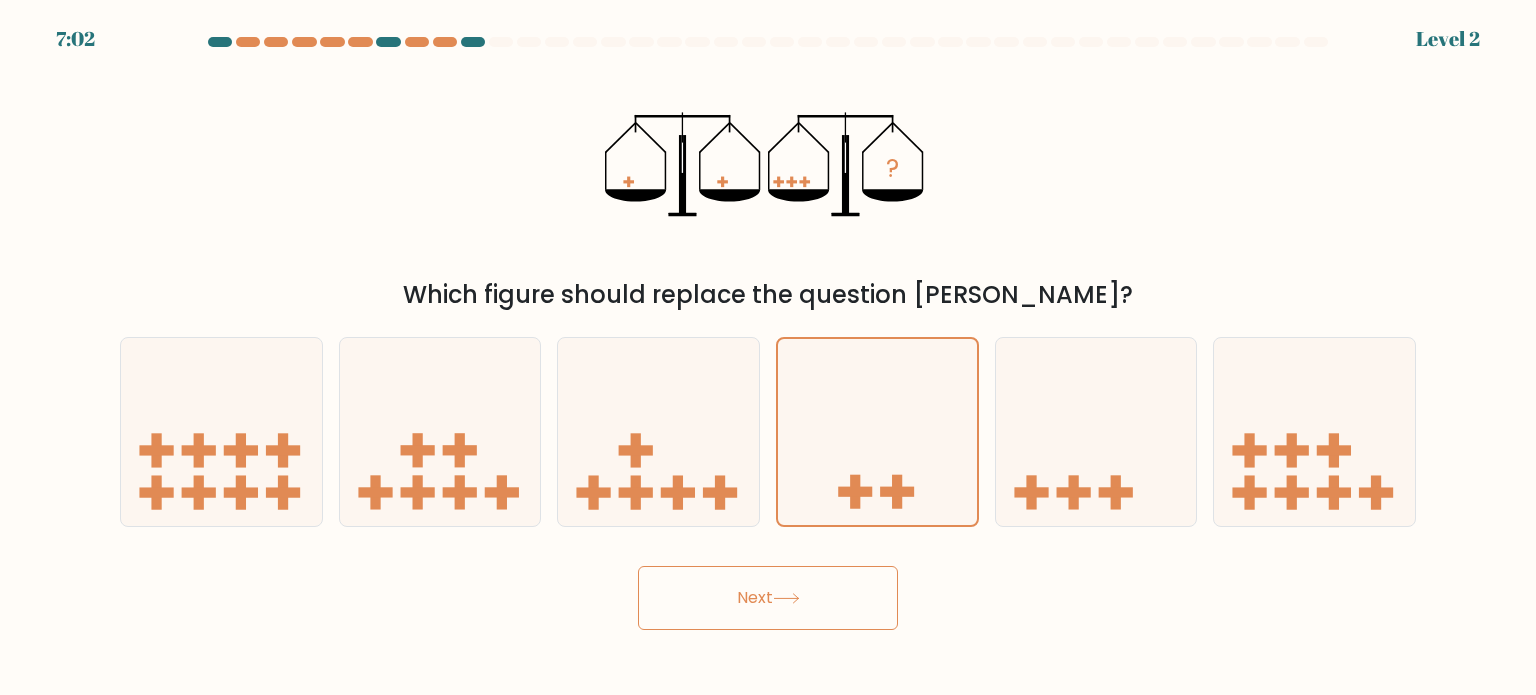 click on "Next" at bounding box center [768, 598] 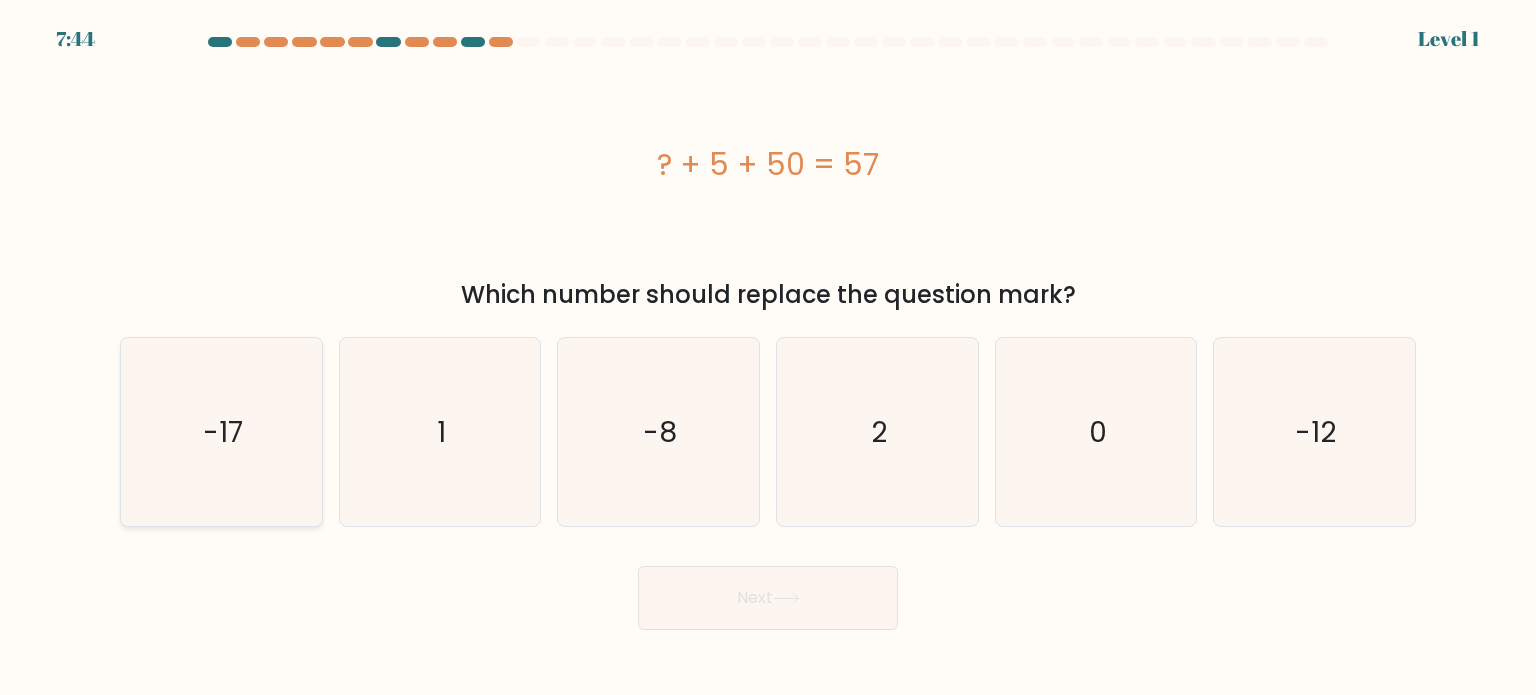 drag, startPoint x: 262, startPoint y: 415, endPoint x: 276, endPoint y: 419, distance: 14.56022 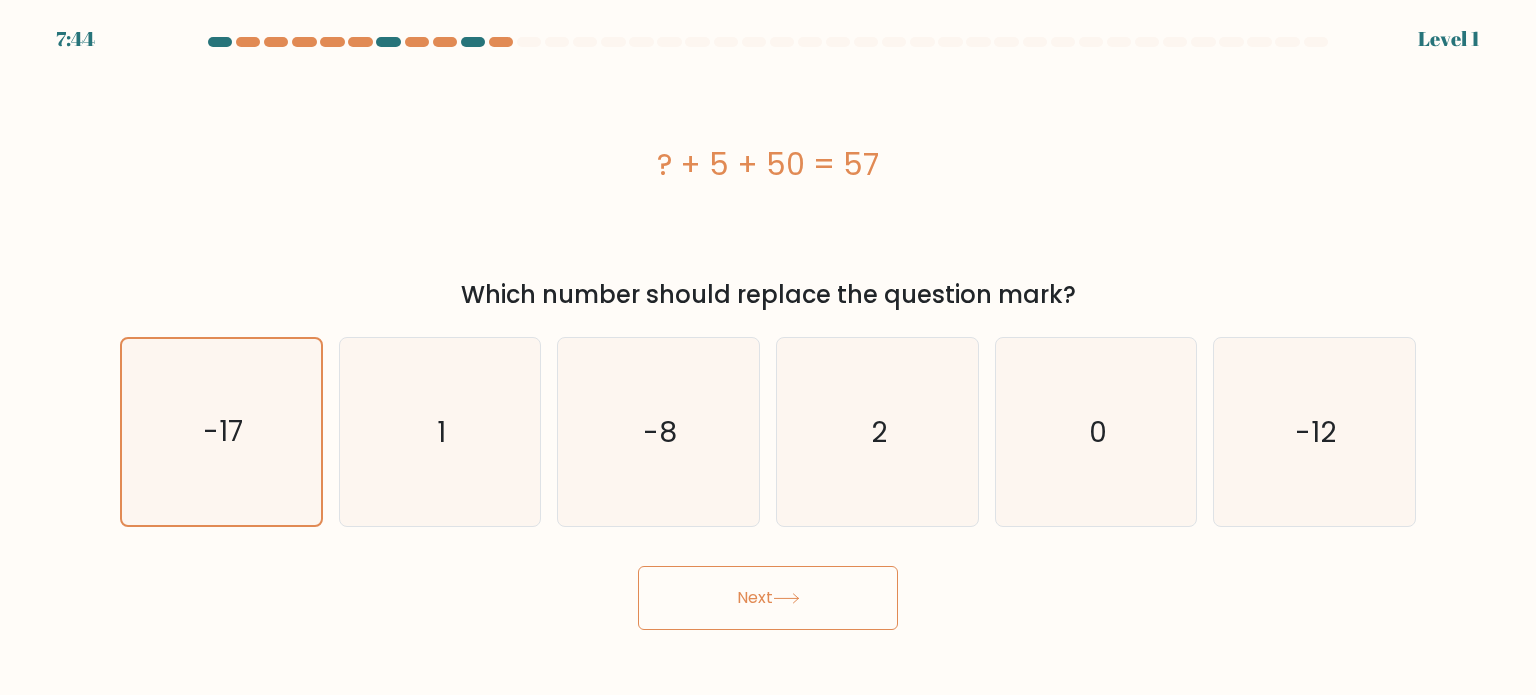 click on "Next" at bounding box center (768, 598) 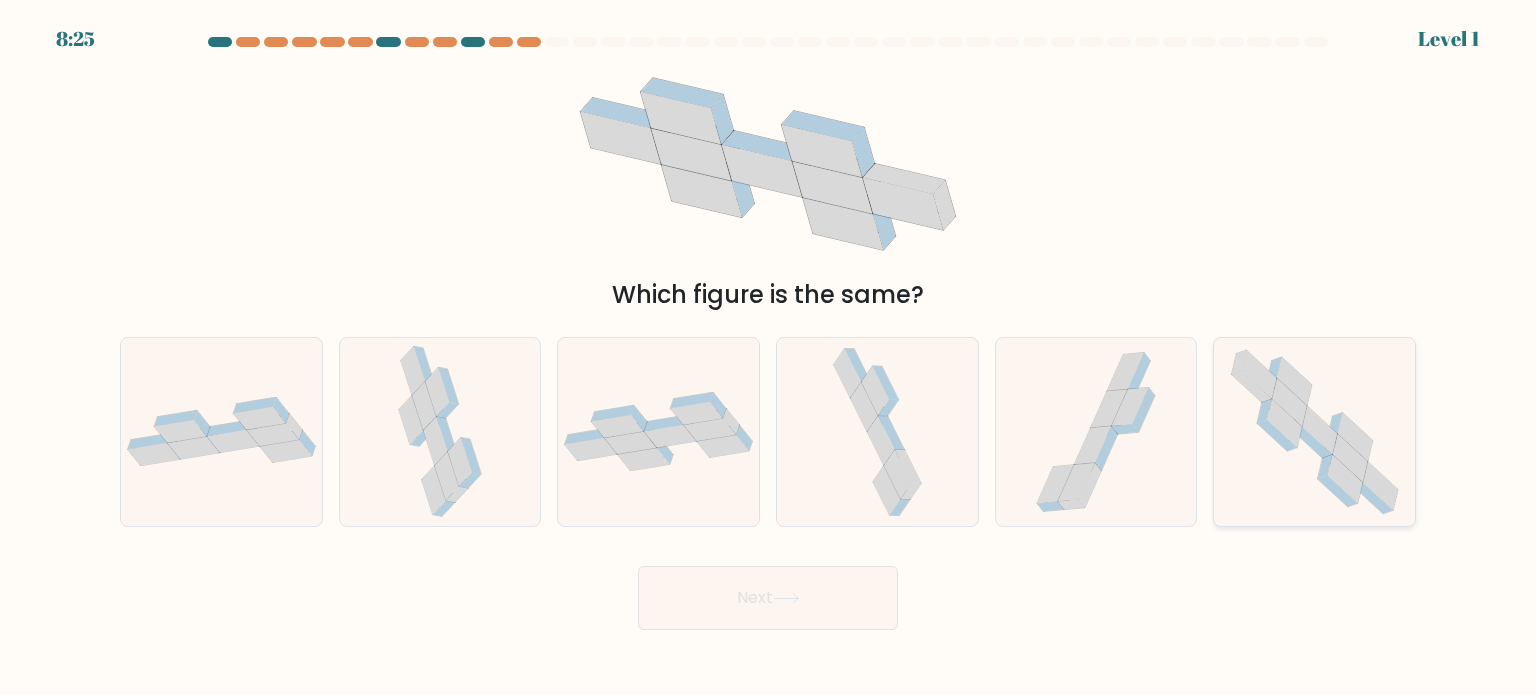 click 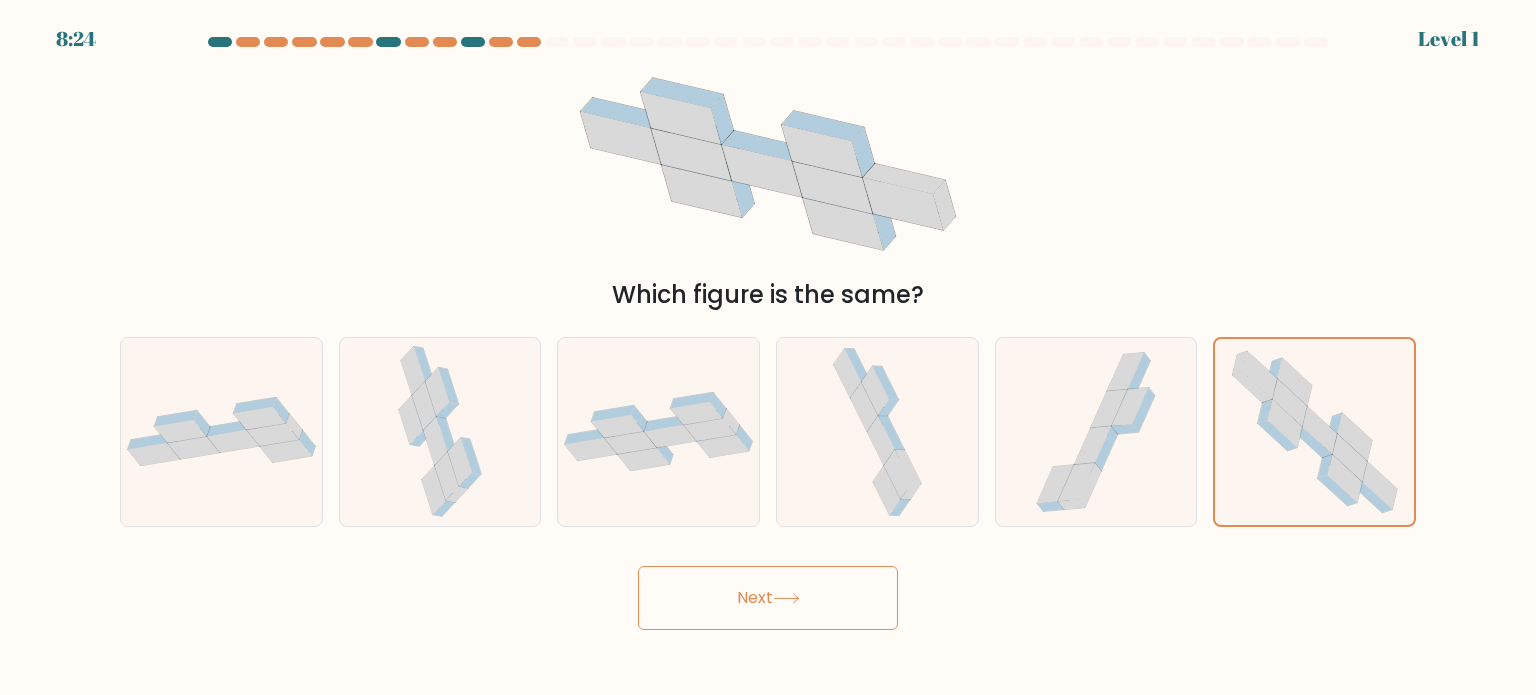 click on "Next" at bounding box center (768, 598) 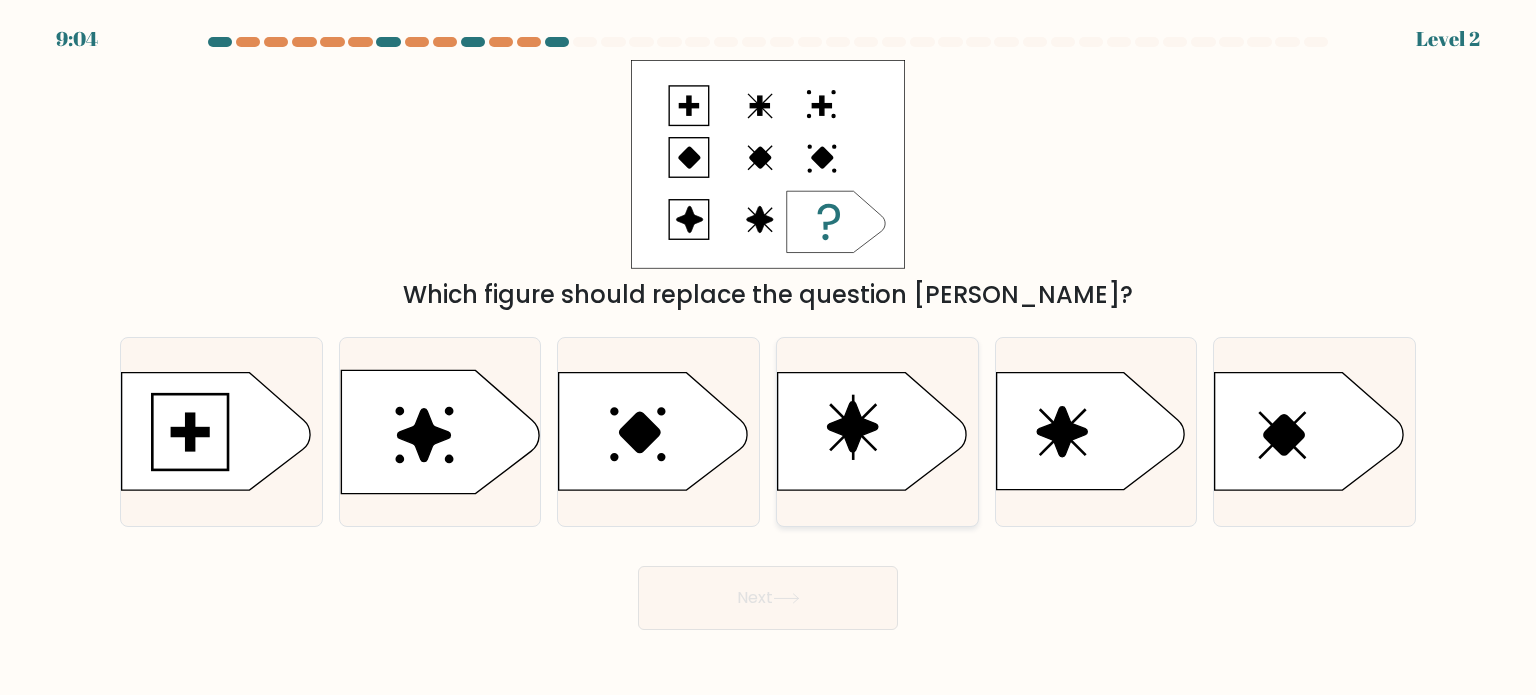 click 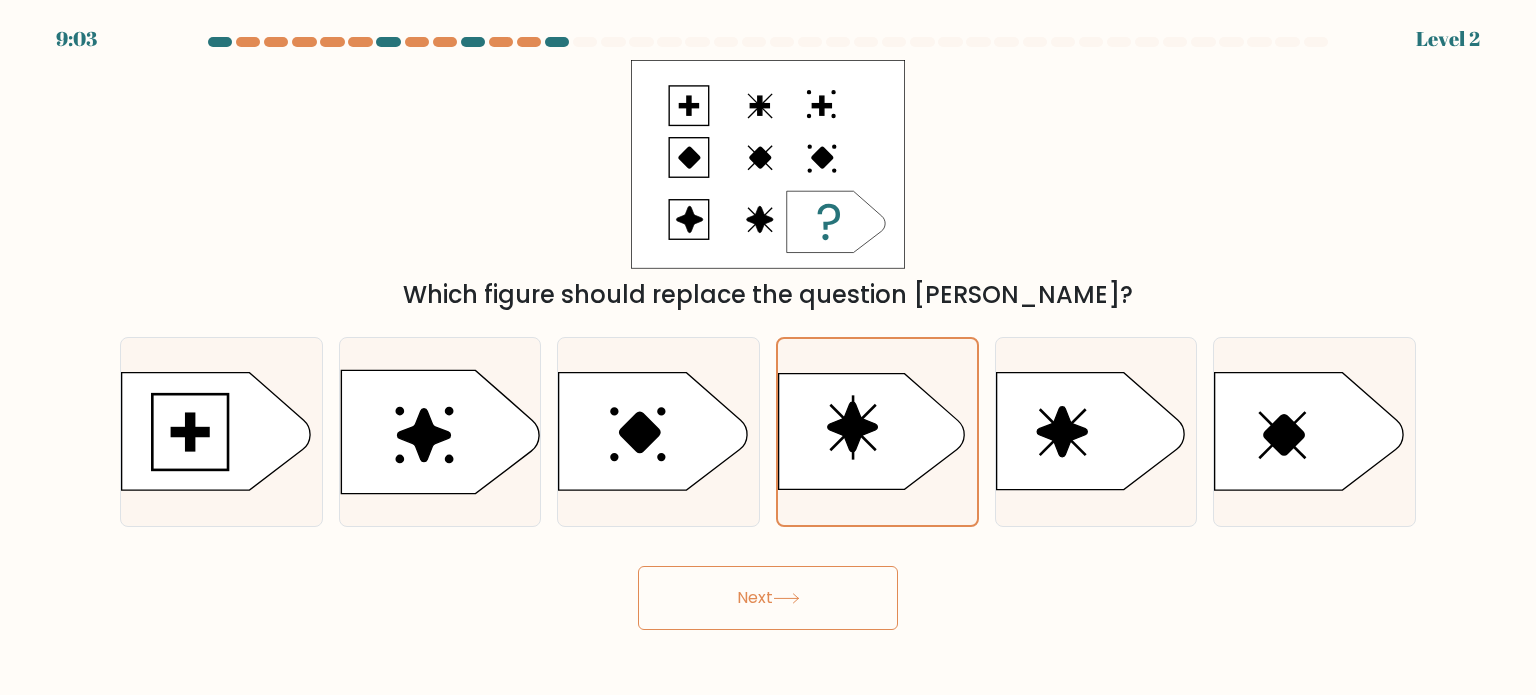 click on "Next" at bounding box center [768, 598] 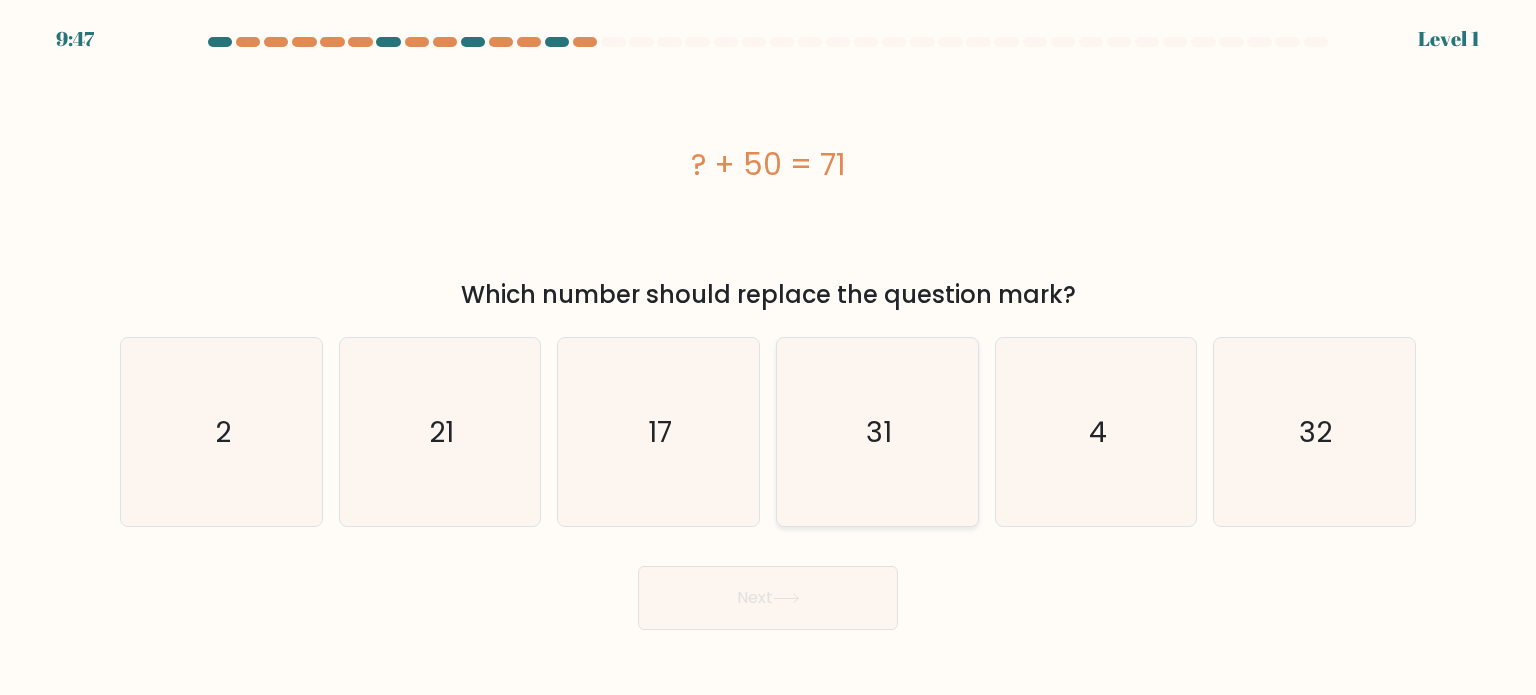 drag, startPoint x: 874, startPoint y: 481, endPoint x: 852, endPoint y: 501, distance: 29.732138 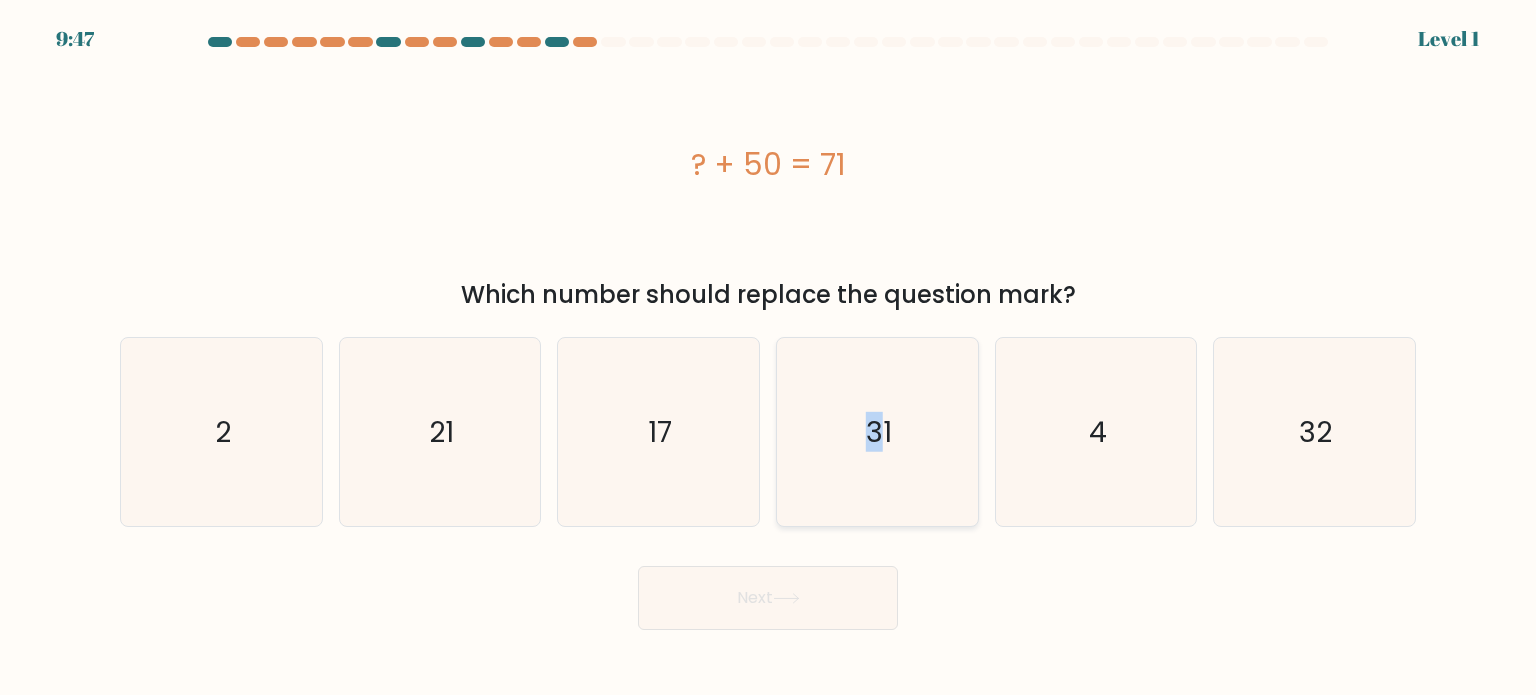 click on "31" 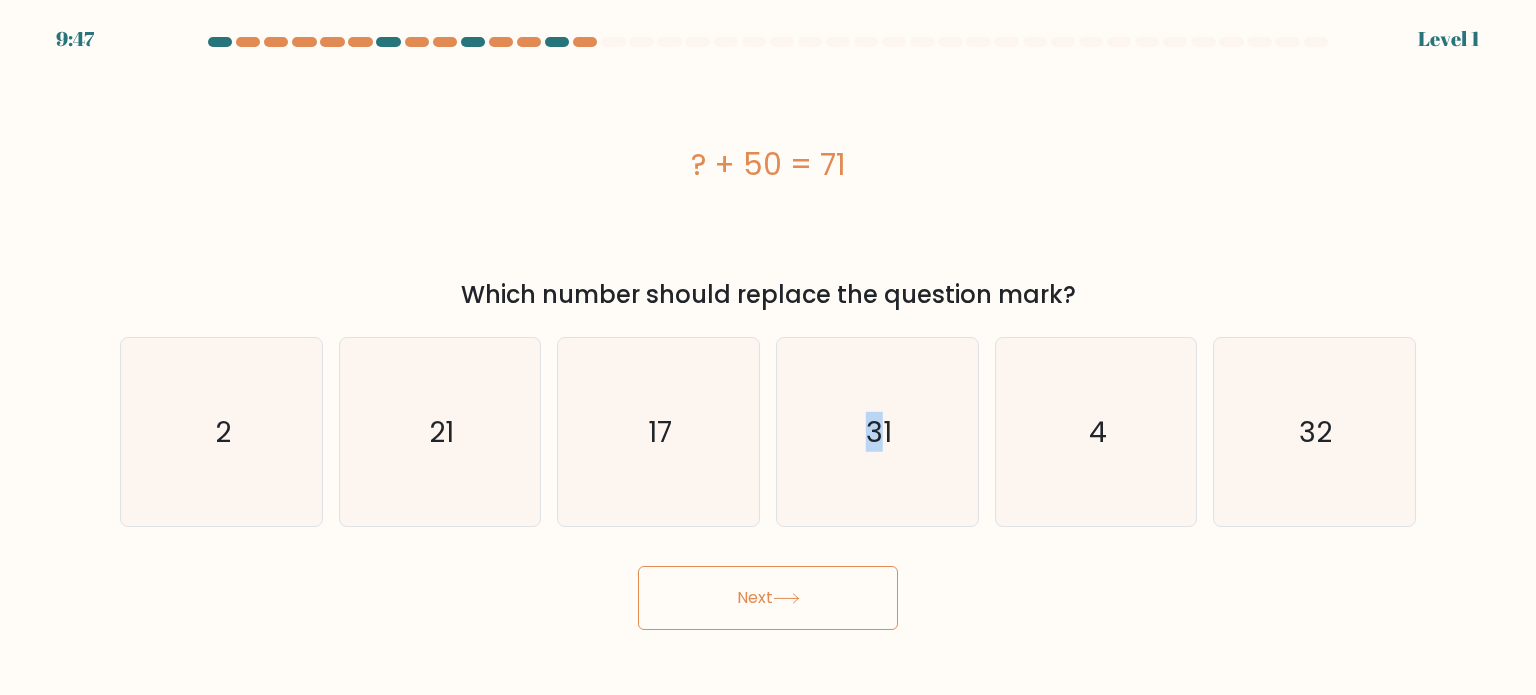 click on "Next" at bounding box center [768, 598] 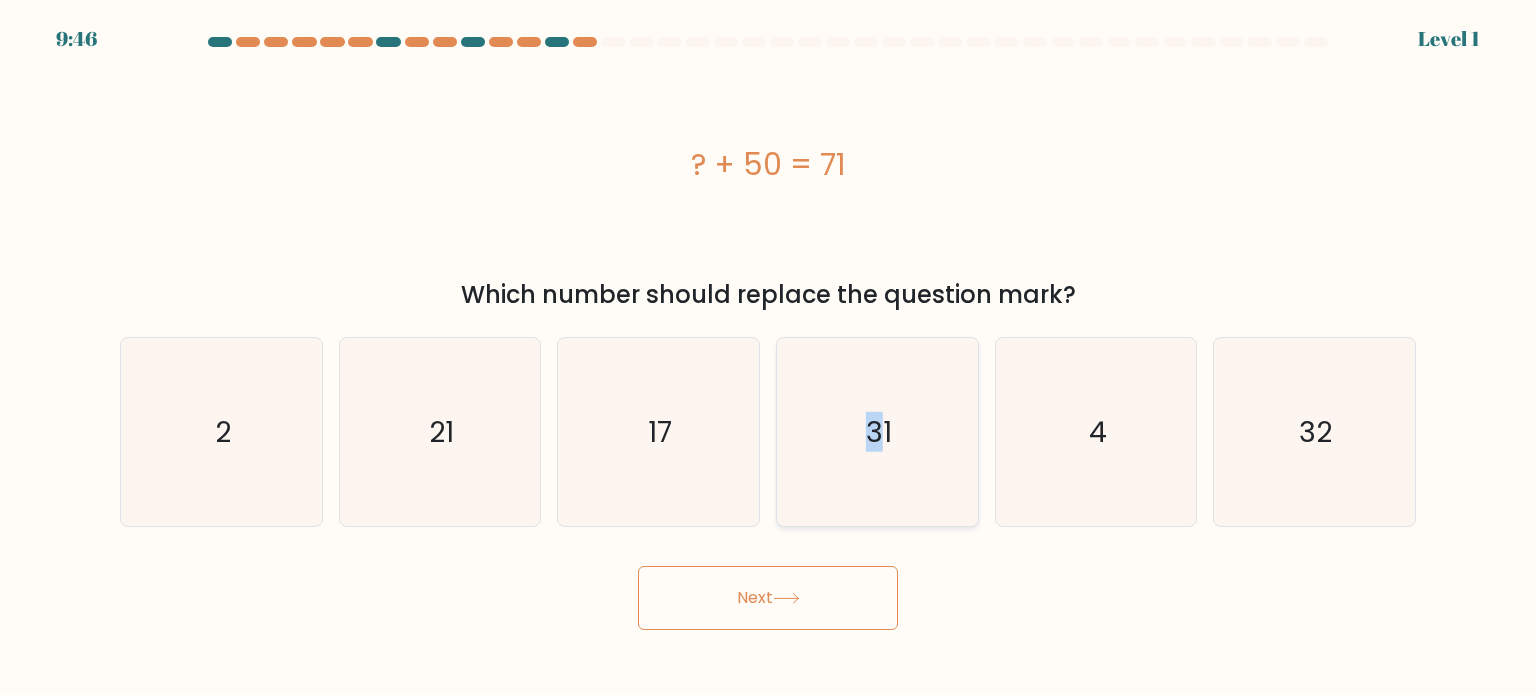 click on "31" 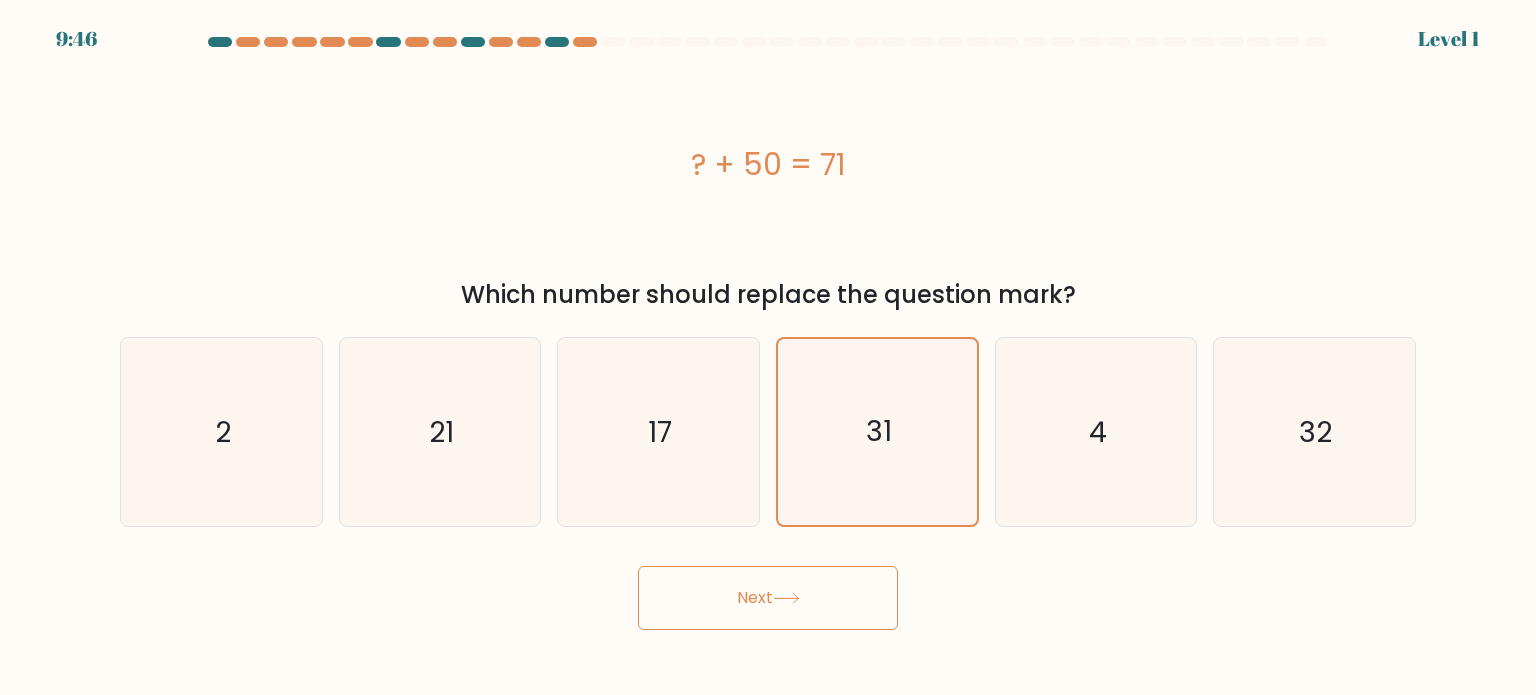 click on "Next" at bounding box center (768, 598) 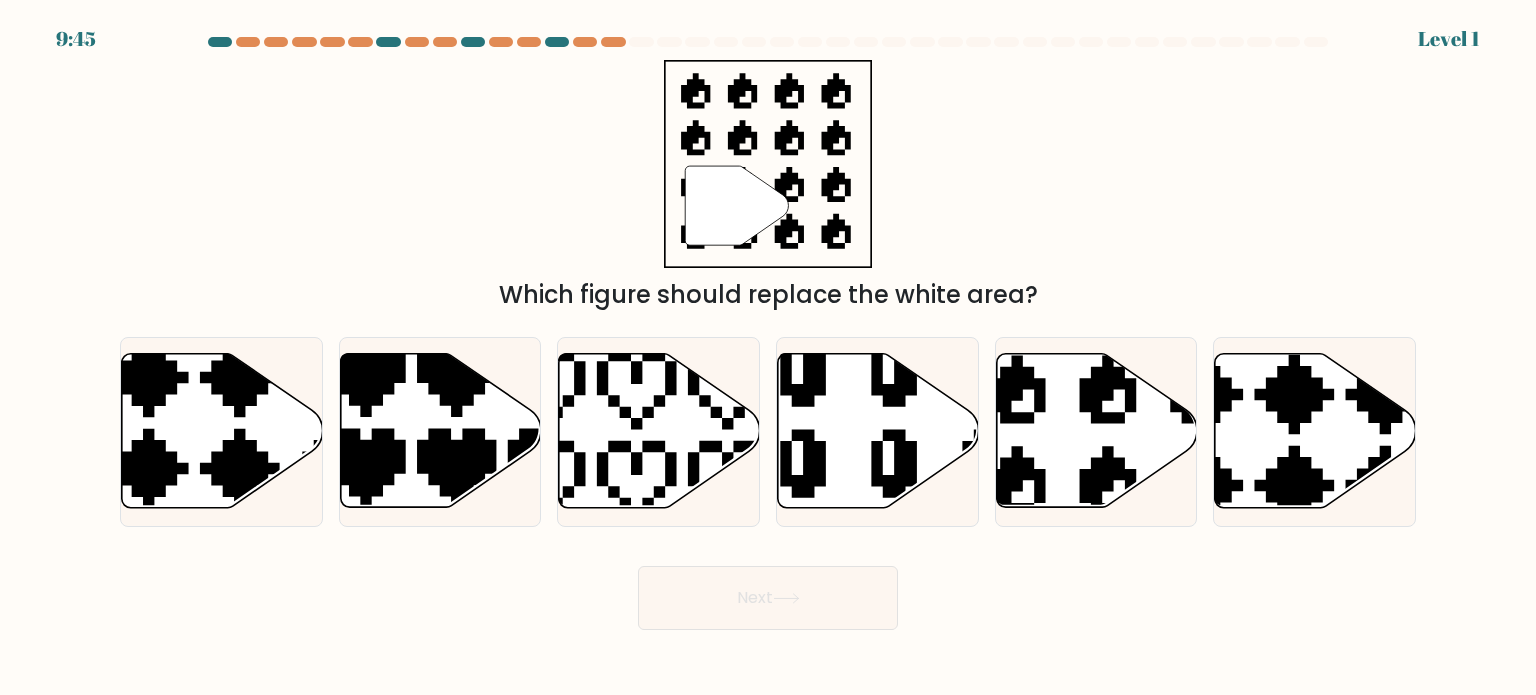 click on "Next" at bounding box center (768, 598) 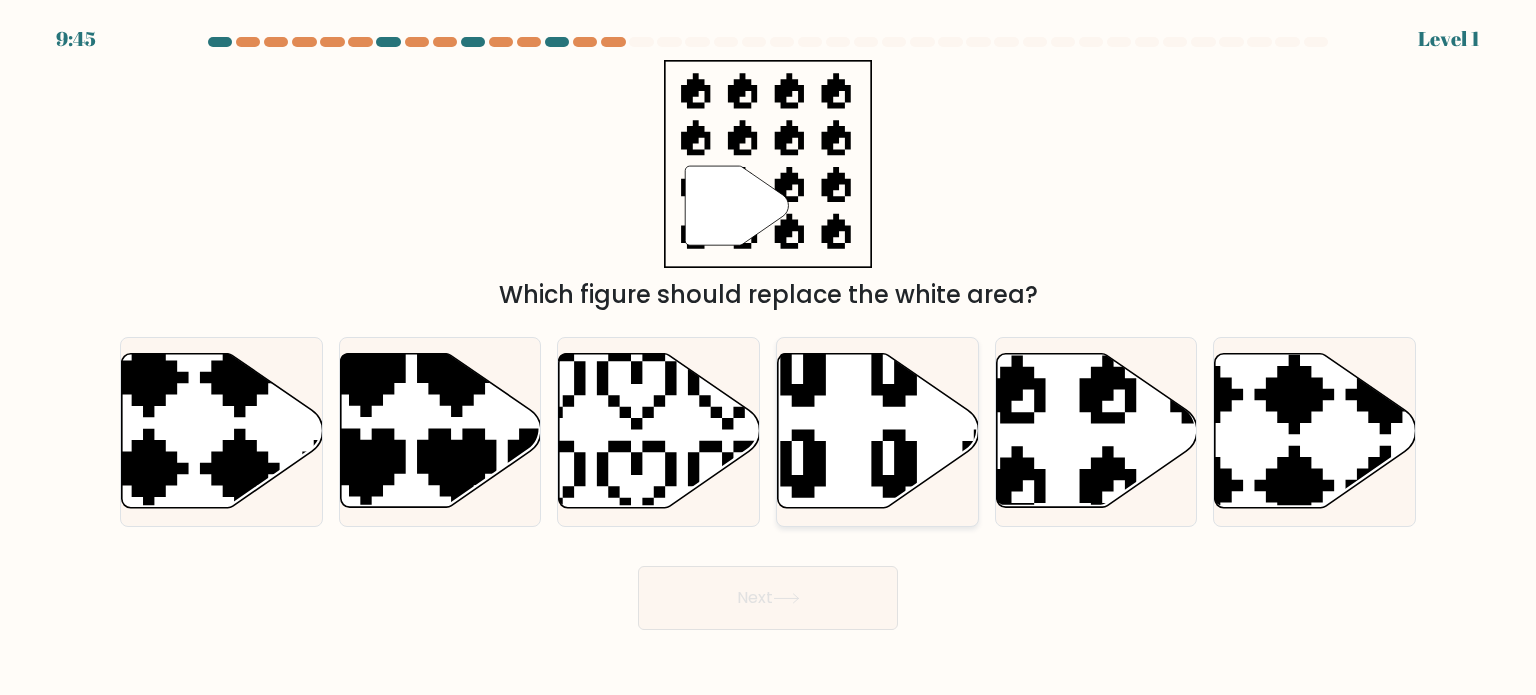 click 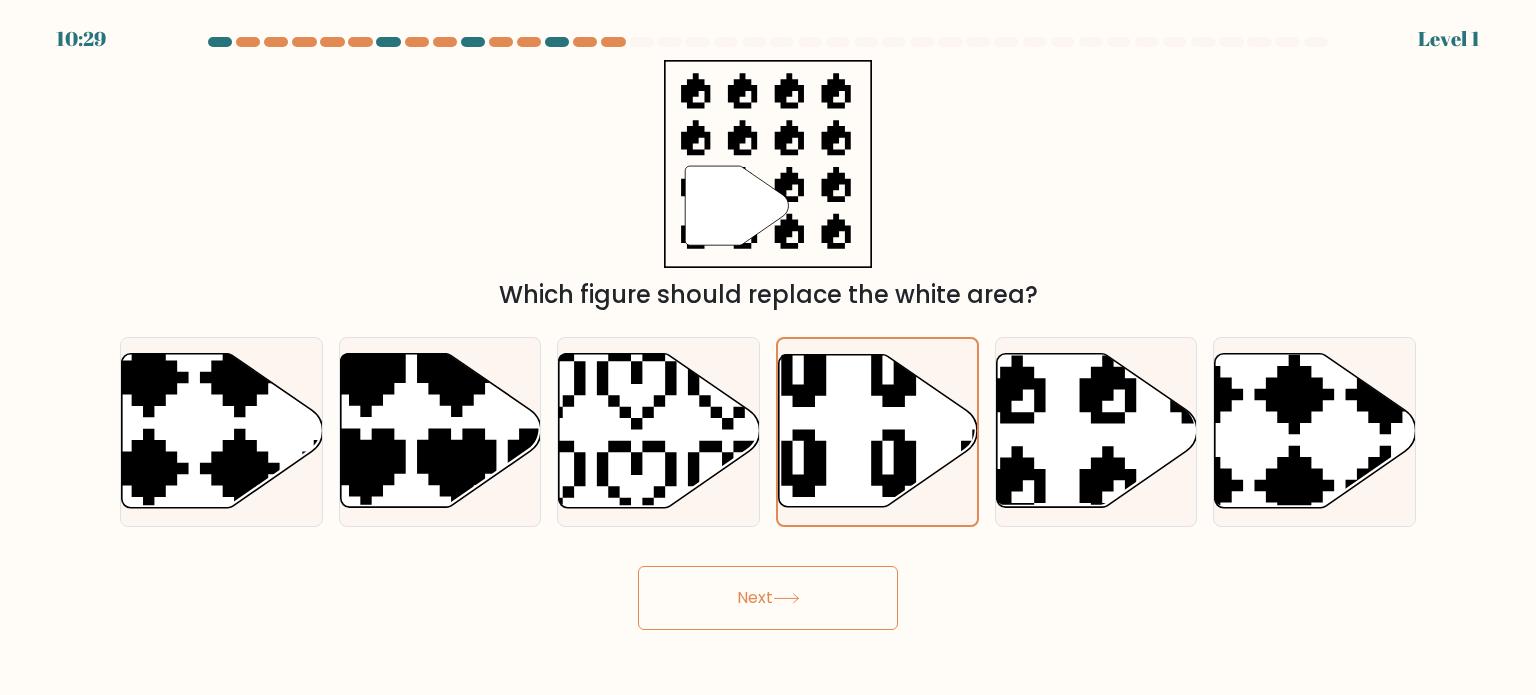 click 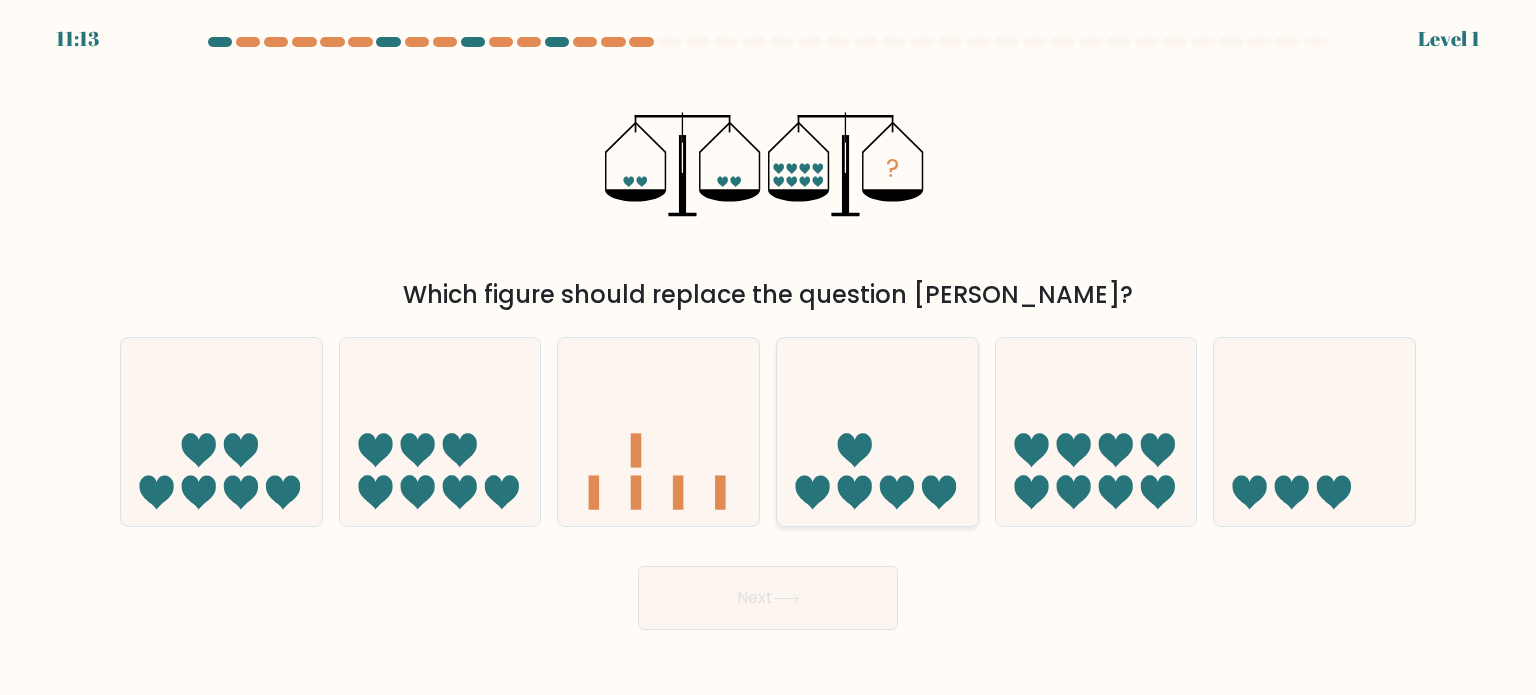 click 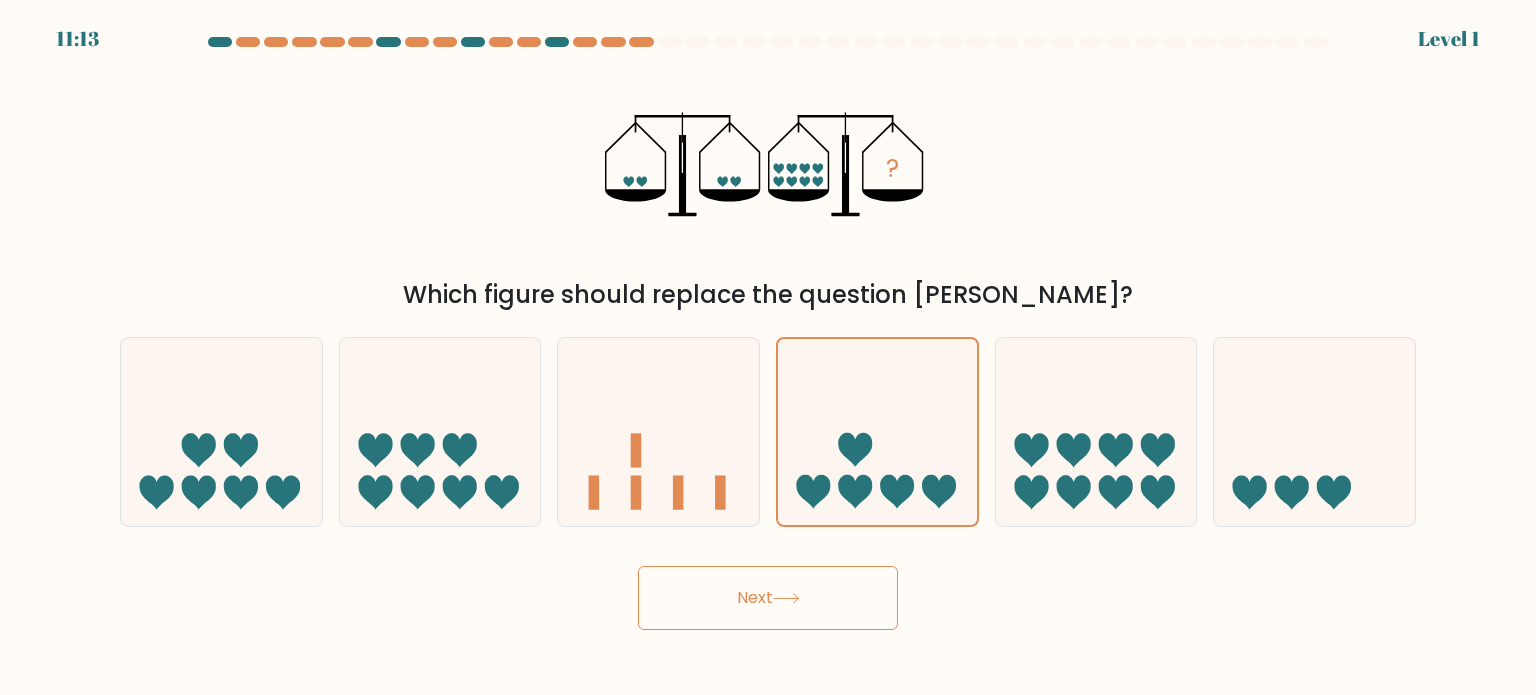 click on "Next" at bounding box center [768, 598] 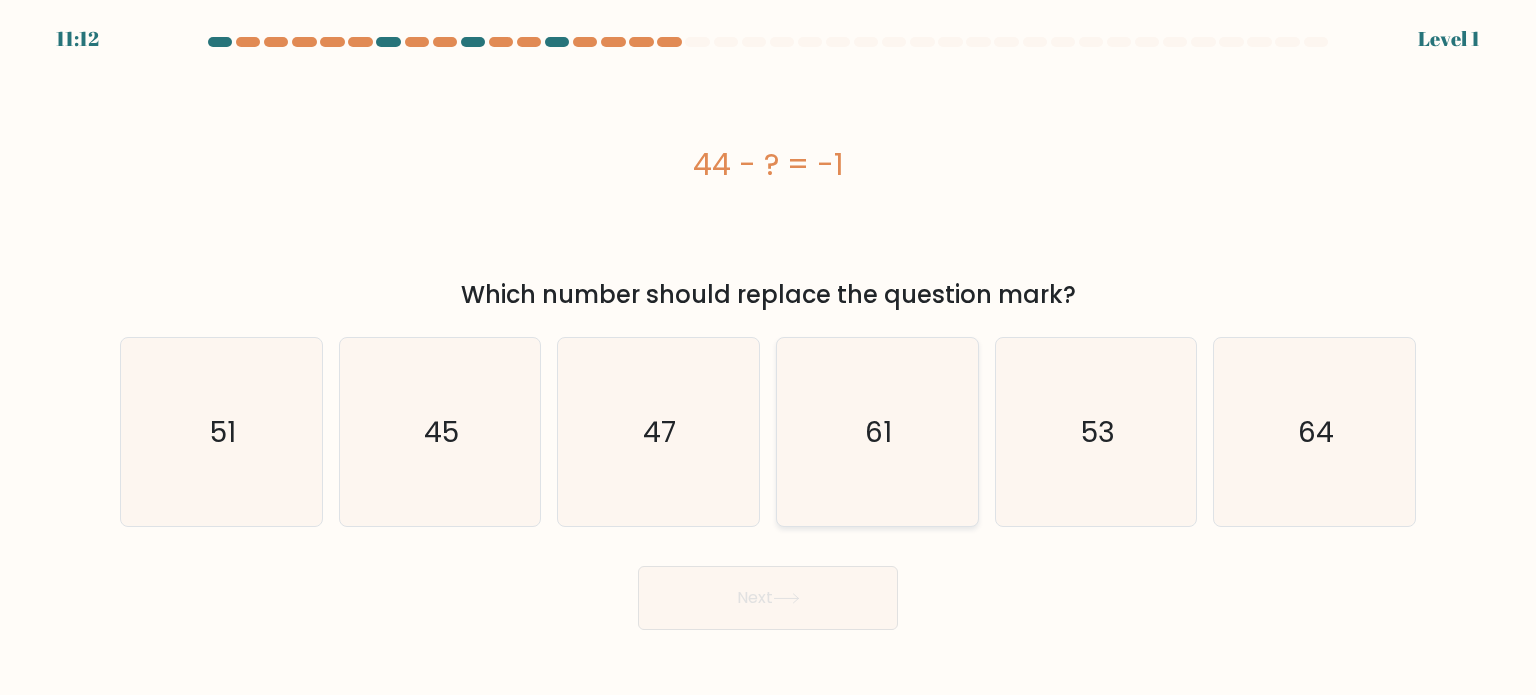 click on "61" 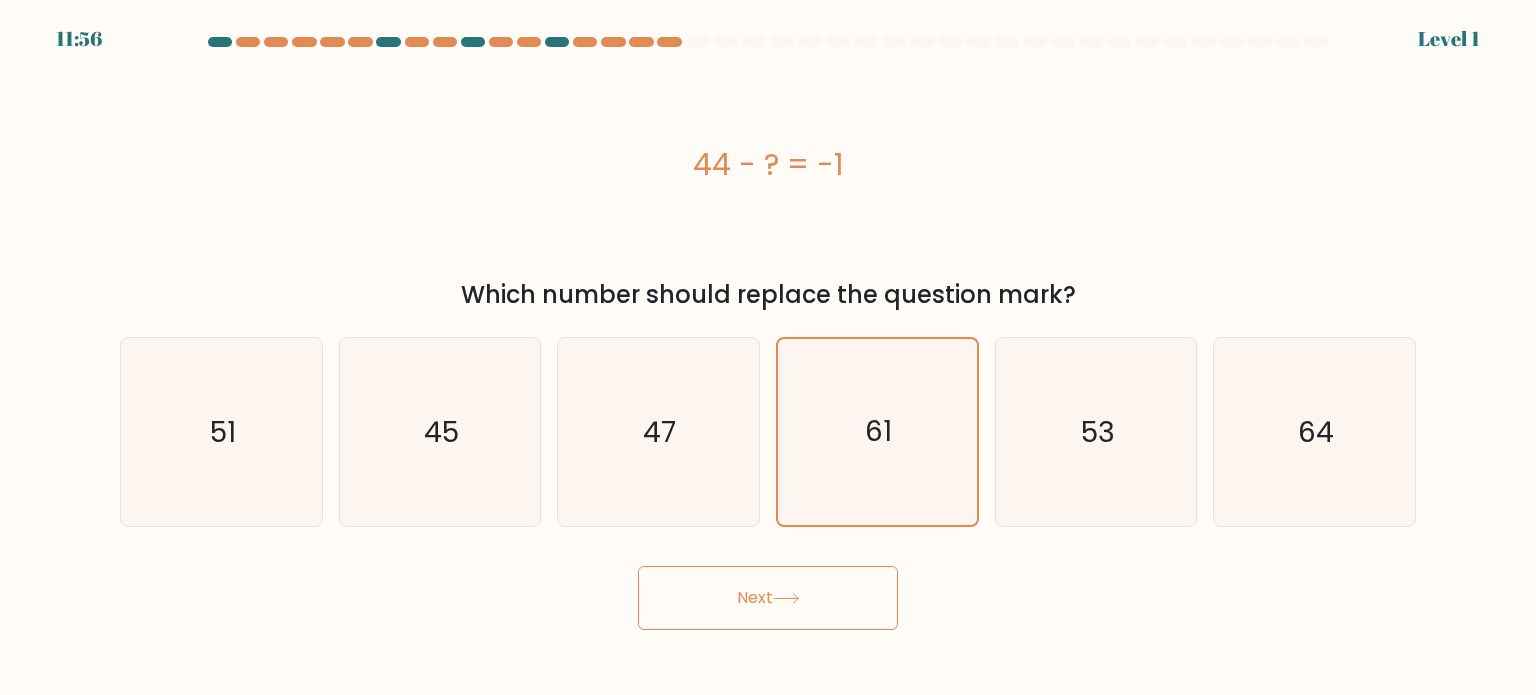 click on "Next" at bounding box center (768, 598) 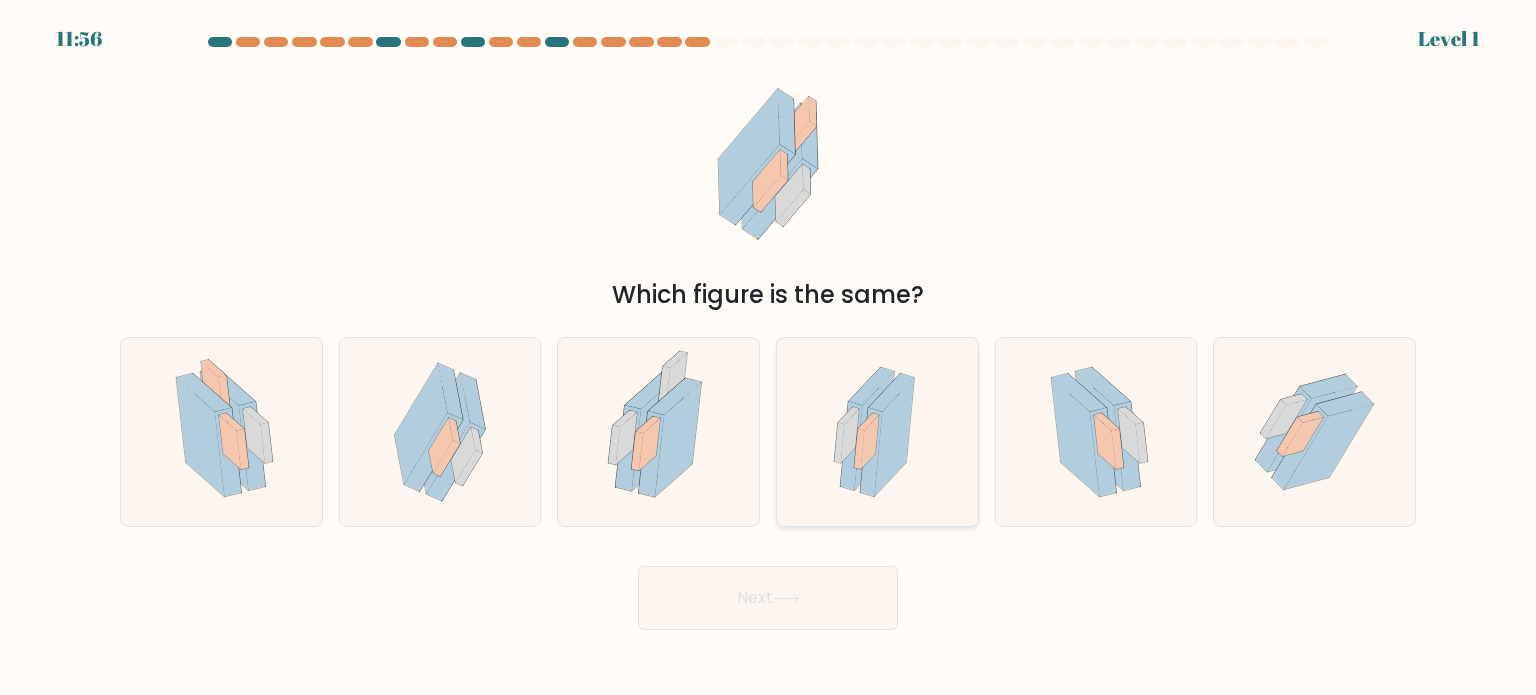 click 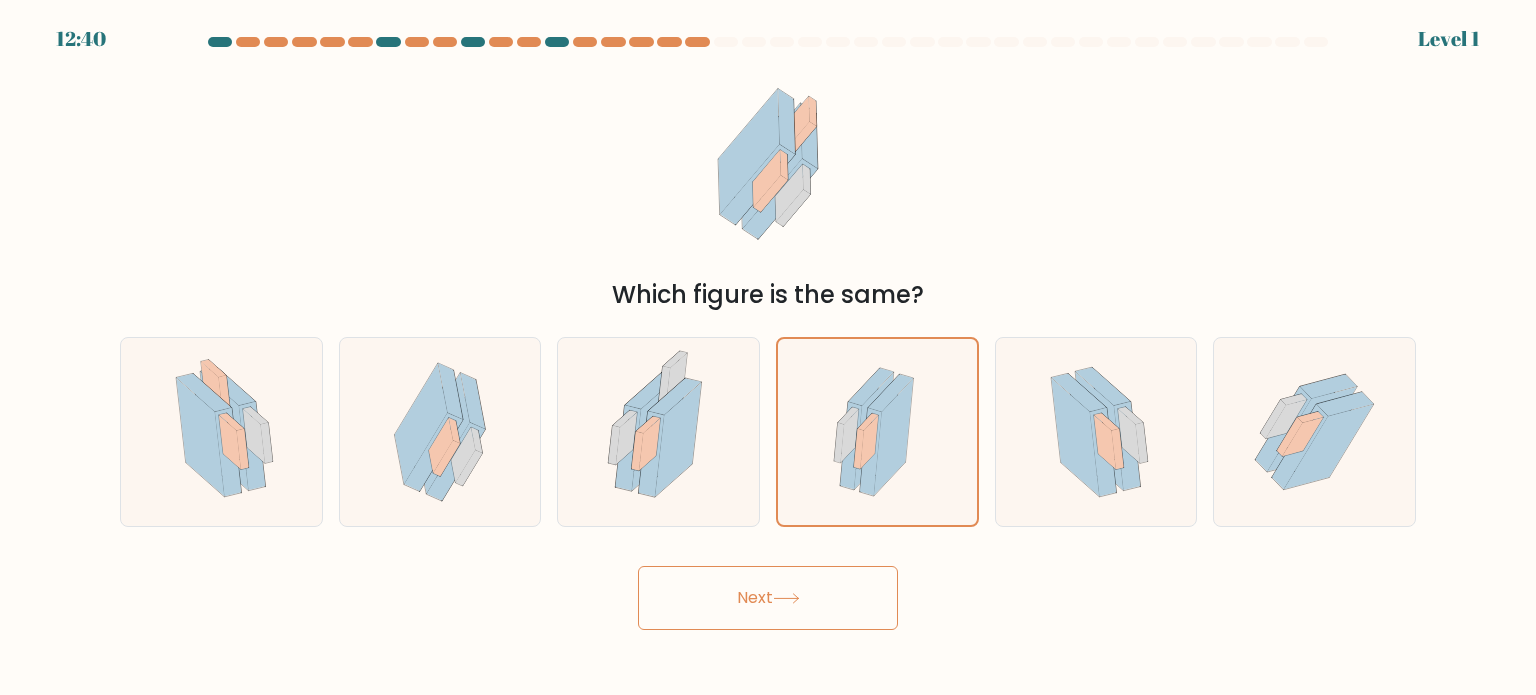 click on "Next" at bounding box center [768, 598] 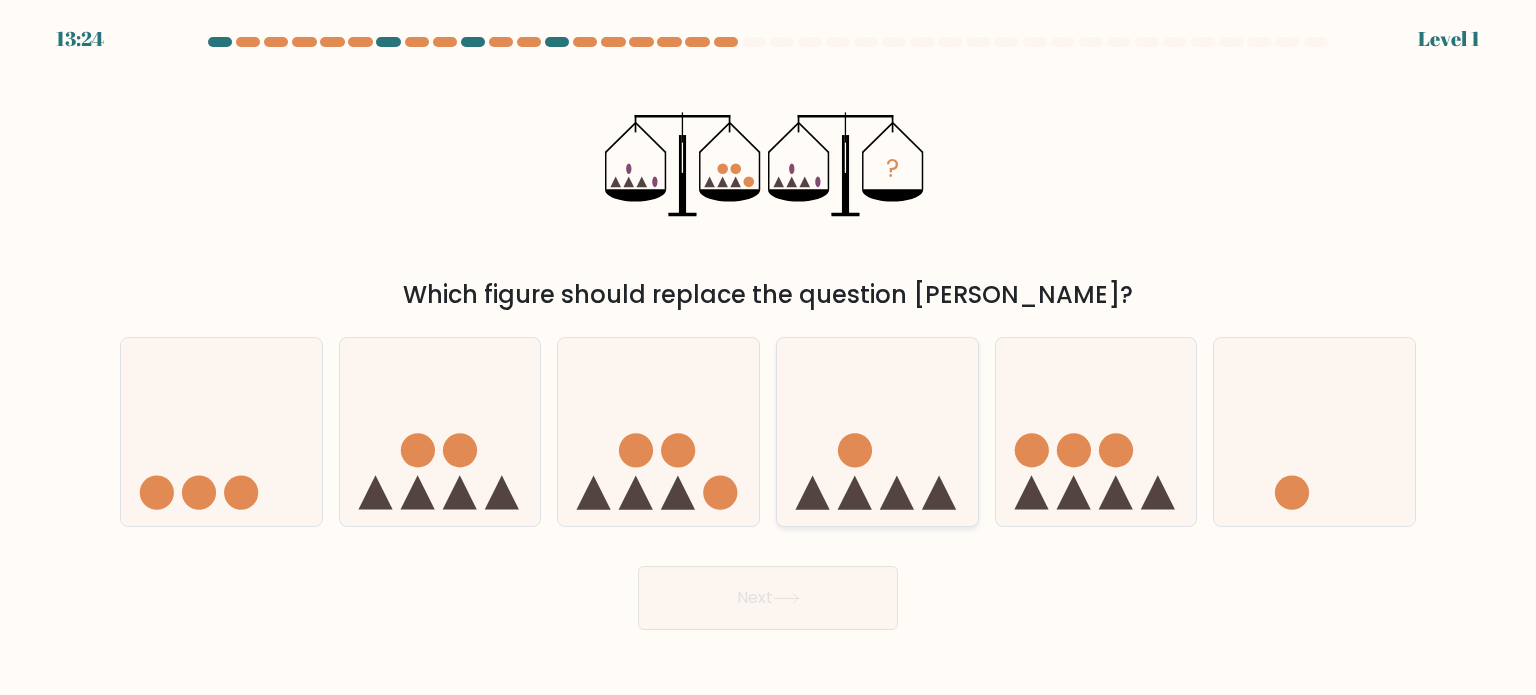 drag, startPoint x: 932, startPoint y: 477, endPoint x: 919, endPoint y: 491, distance: 19.104973 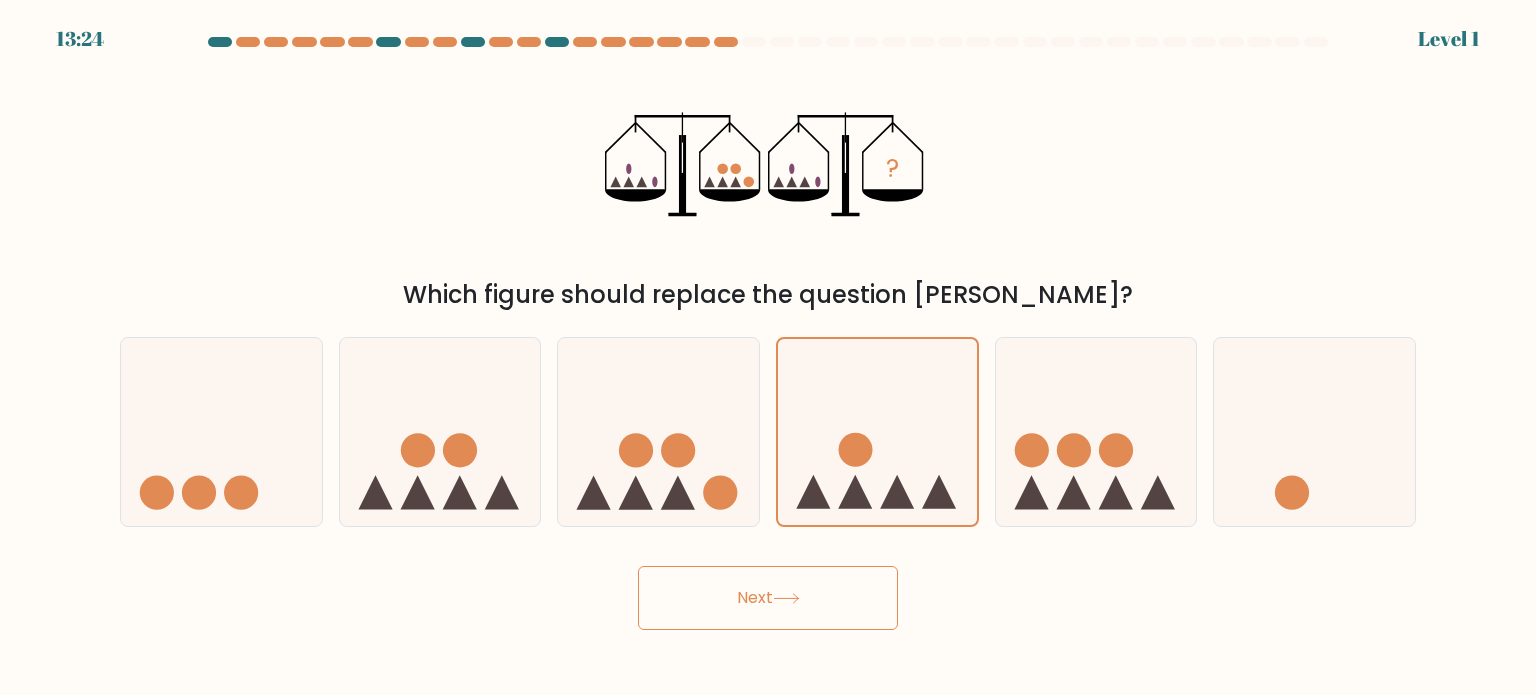click on "Next" at bounding box center [768, 598] 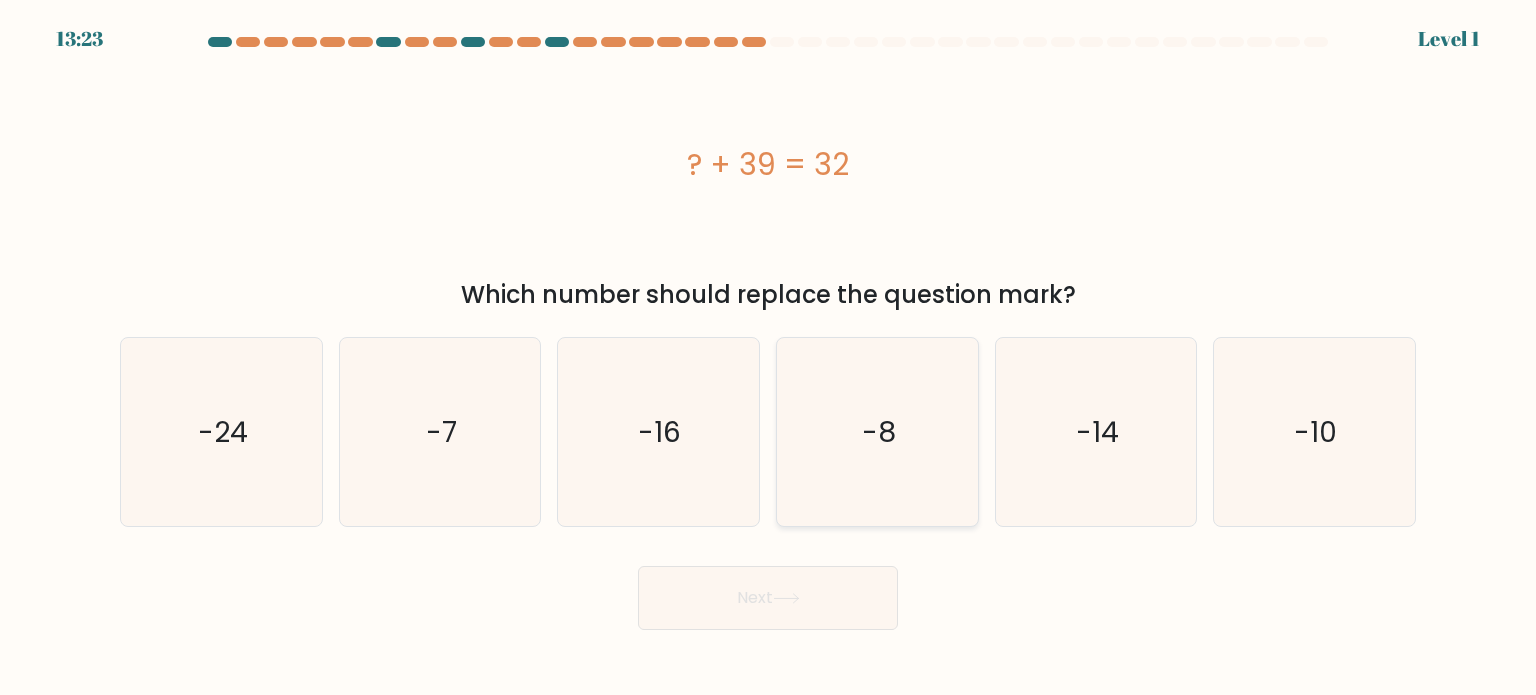 click on "-8" 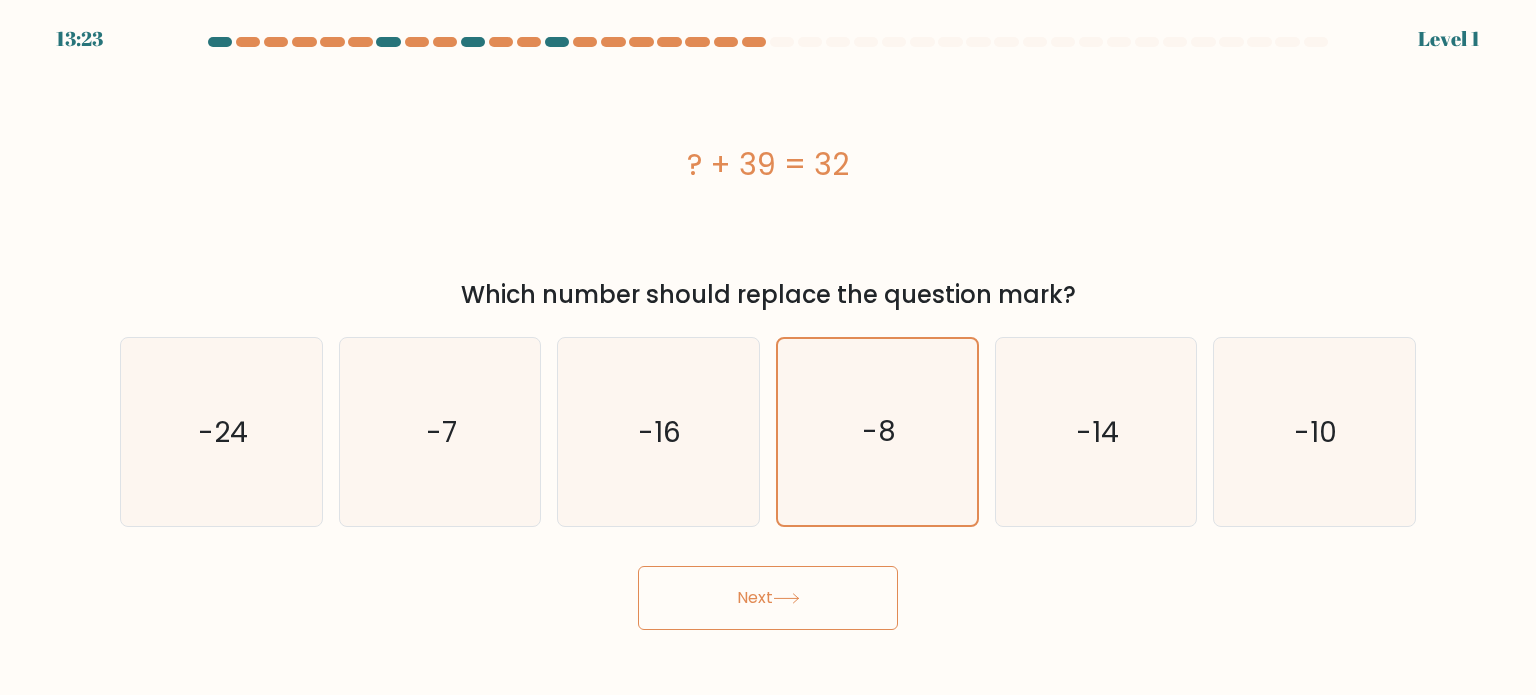 click on "Next" at bounding box center (768, 598) 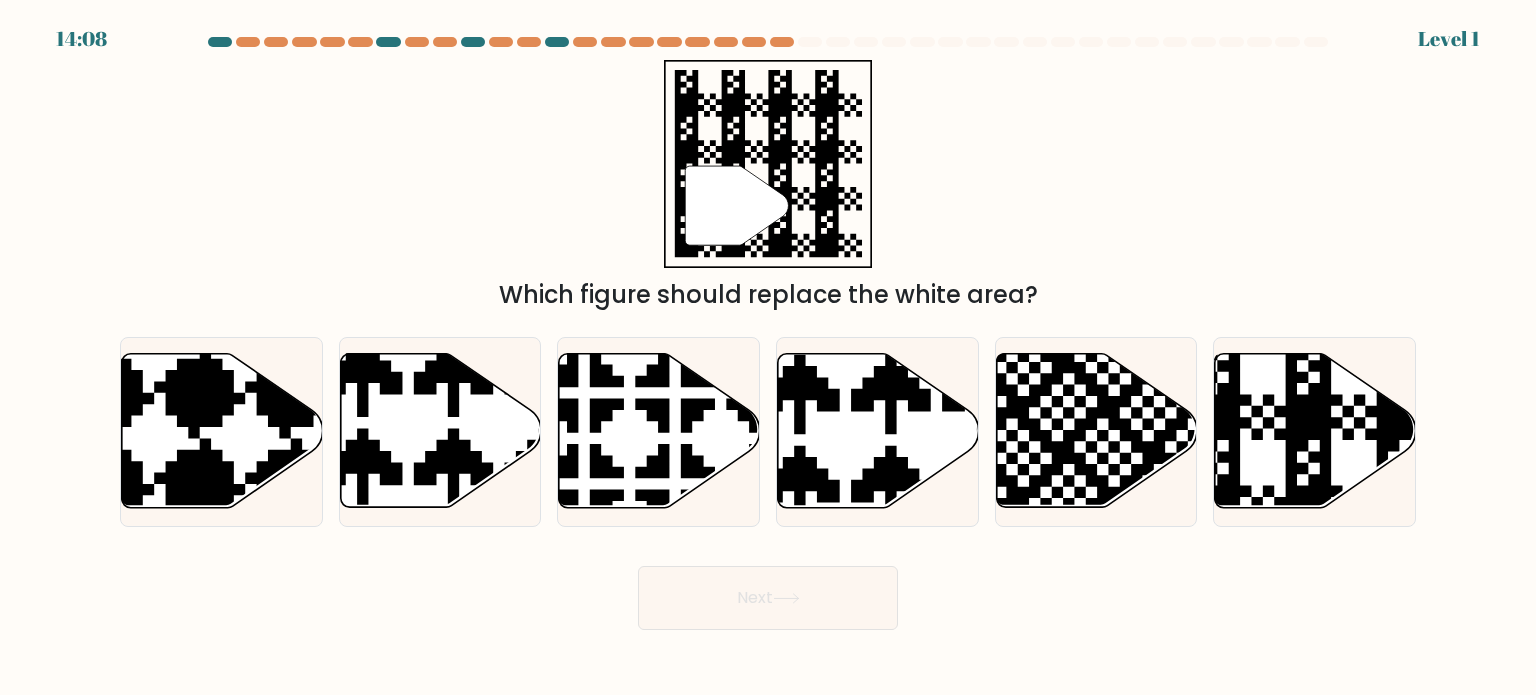 click on "14:08
Level 1" at bounding box center (768, 347) 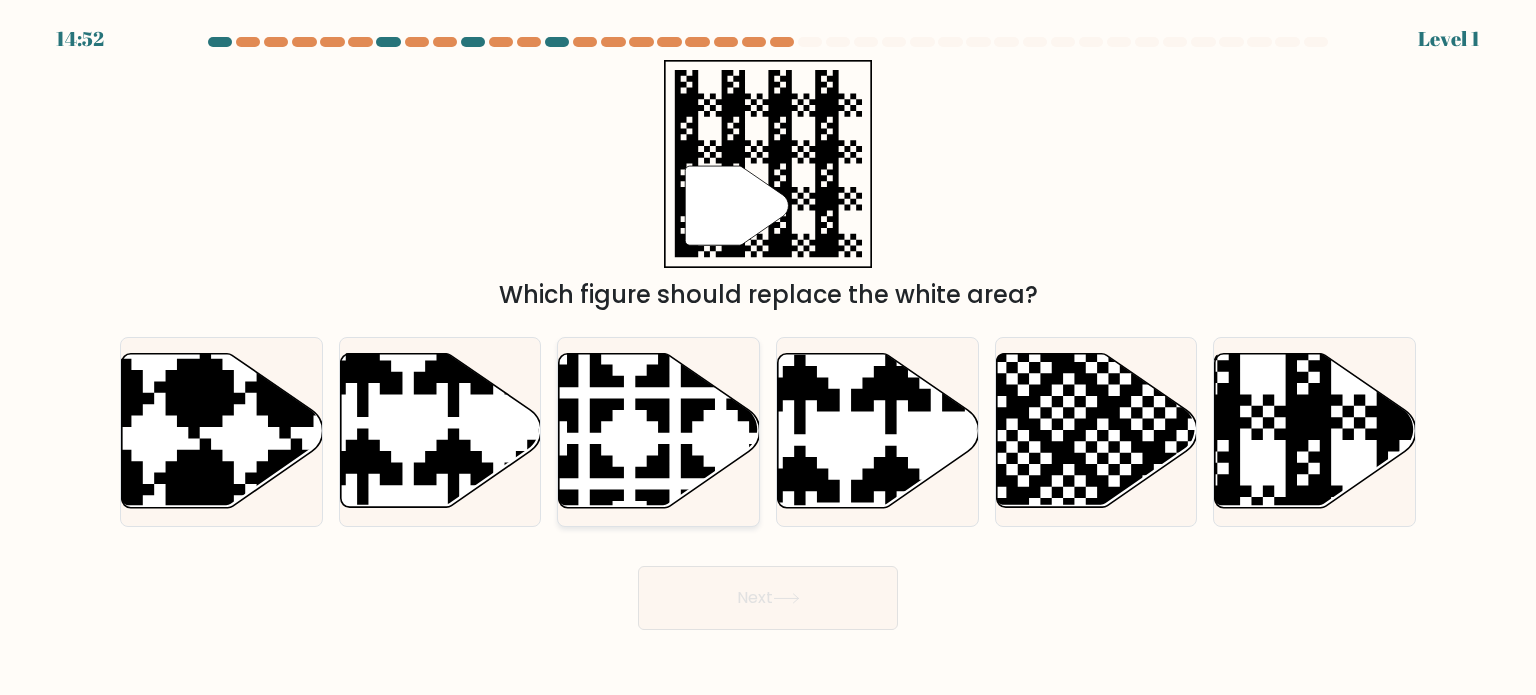 click 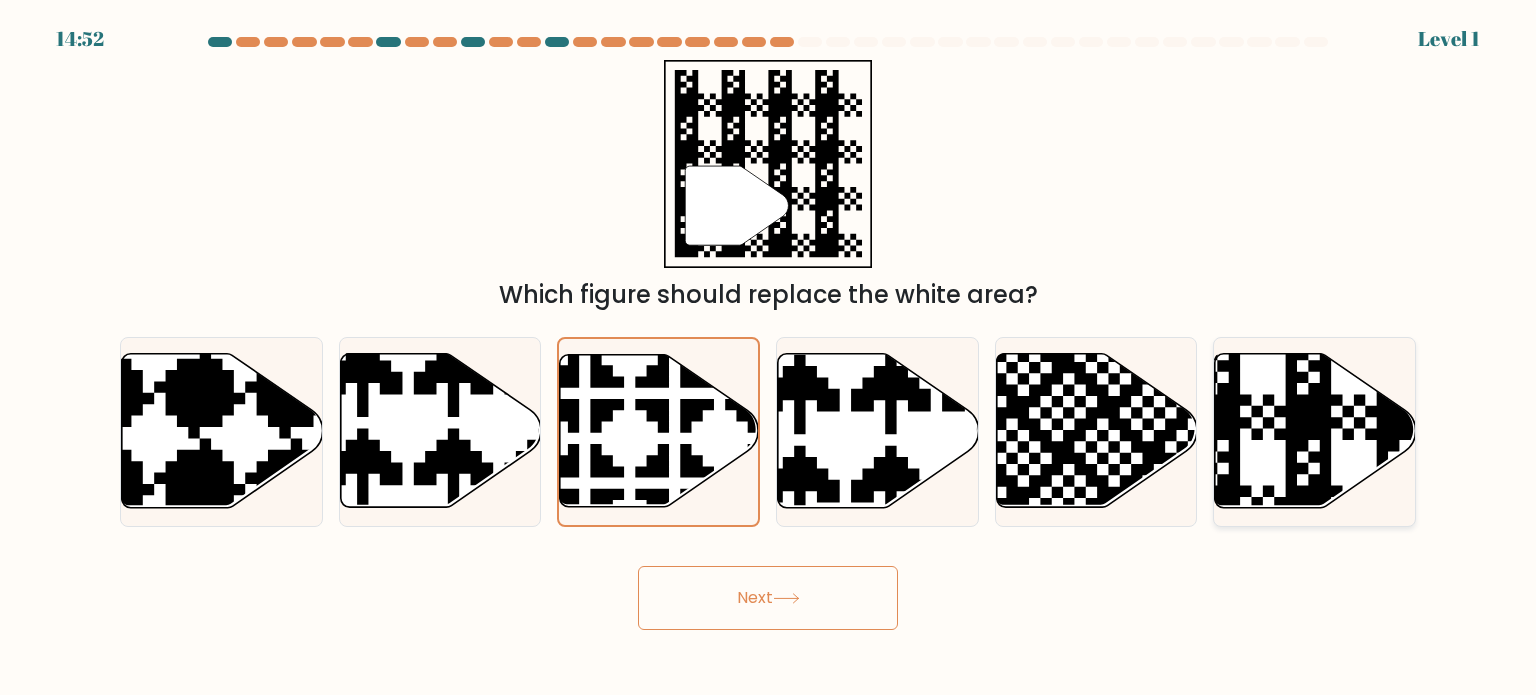 click 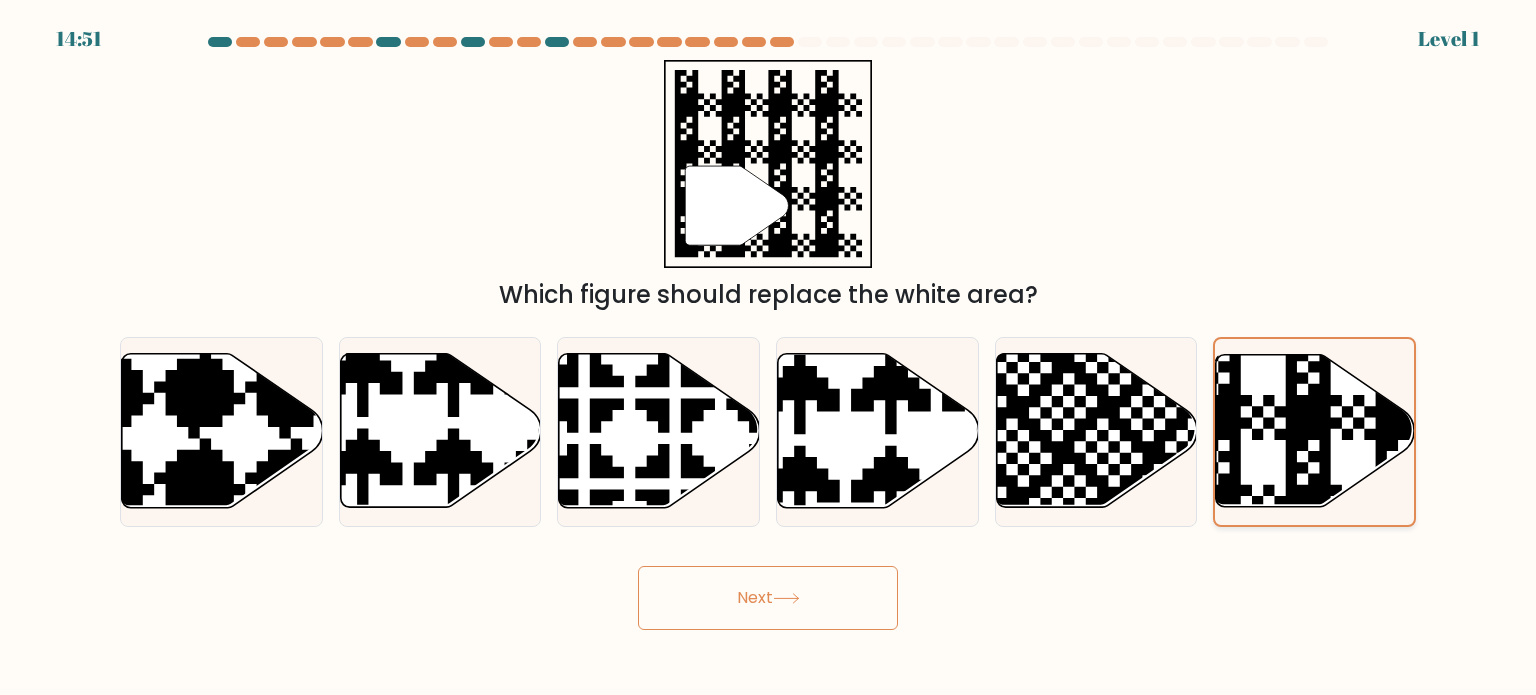 click 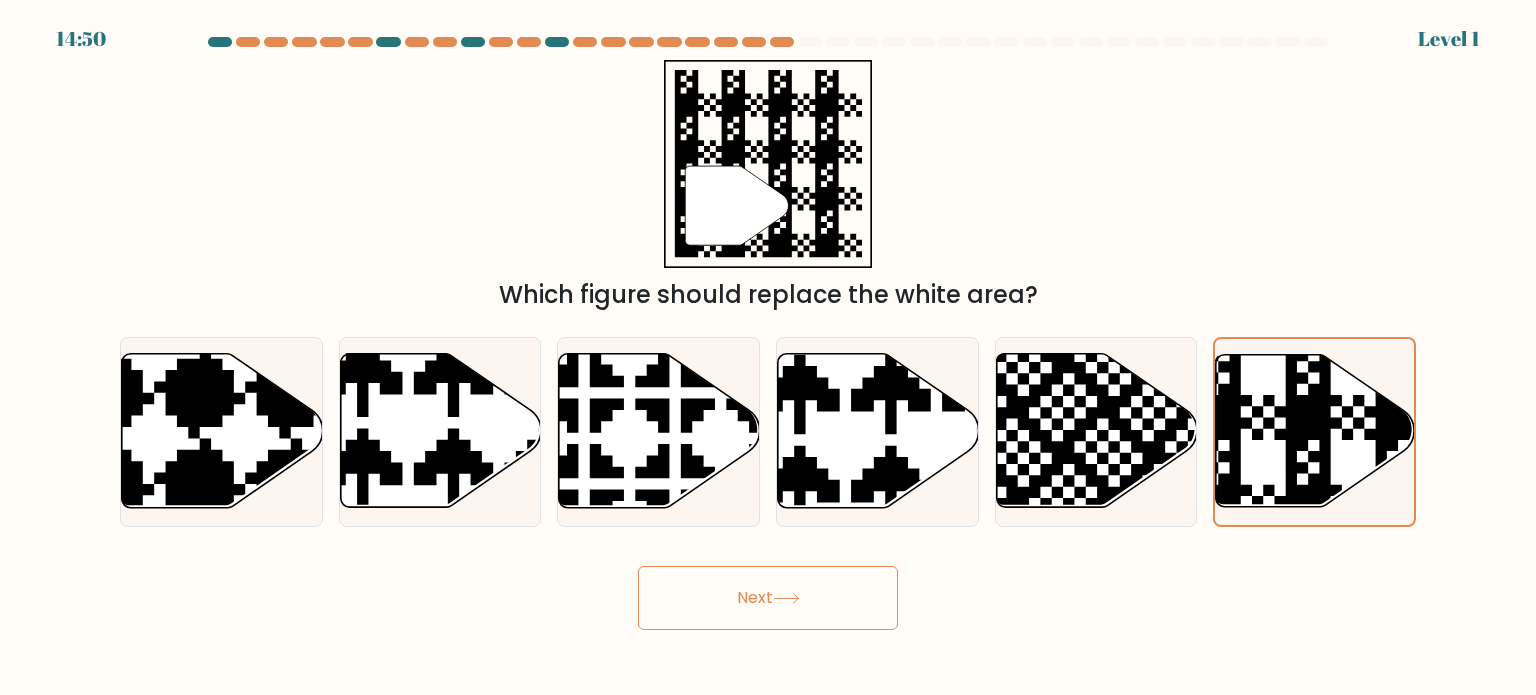 click on "Next" at bounding box center [768, 598] 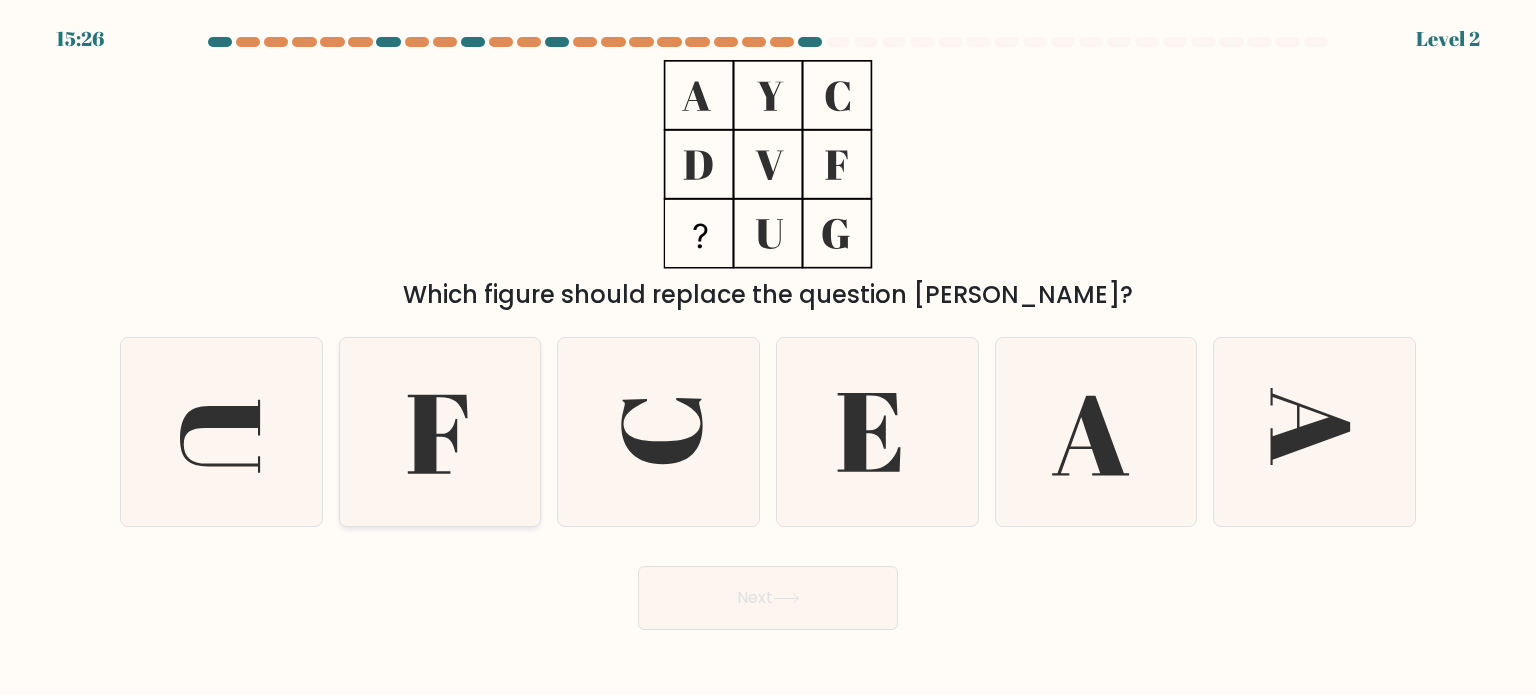 drag, startPoint x: 472, startPoint y: 471, endPoint x: 490, endPoint y: 484, distance: 22.203604 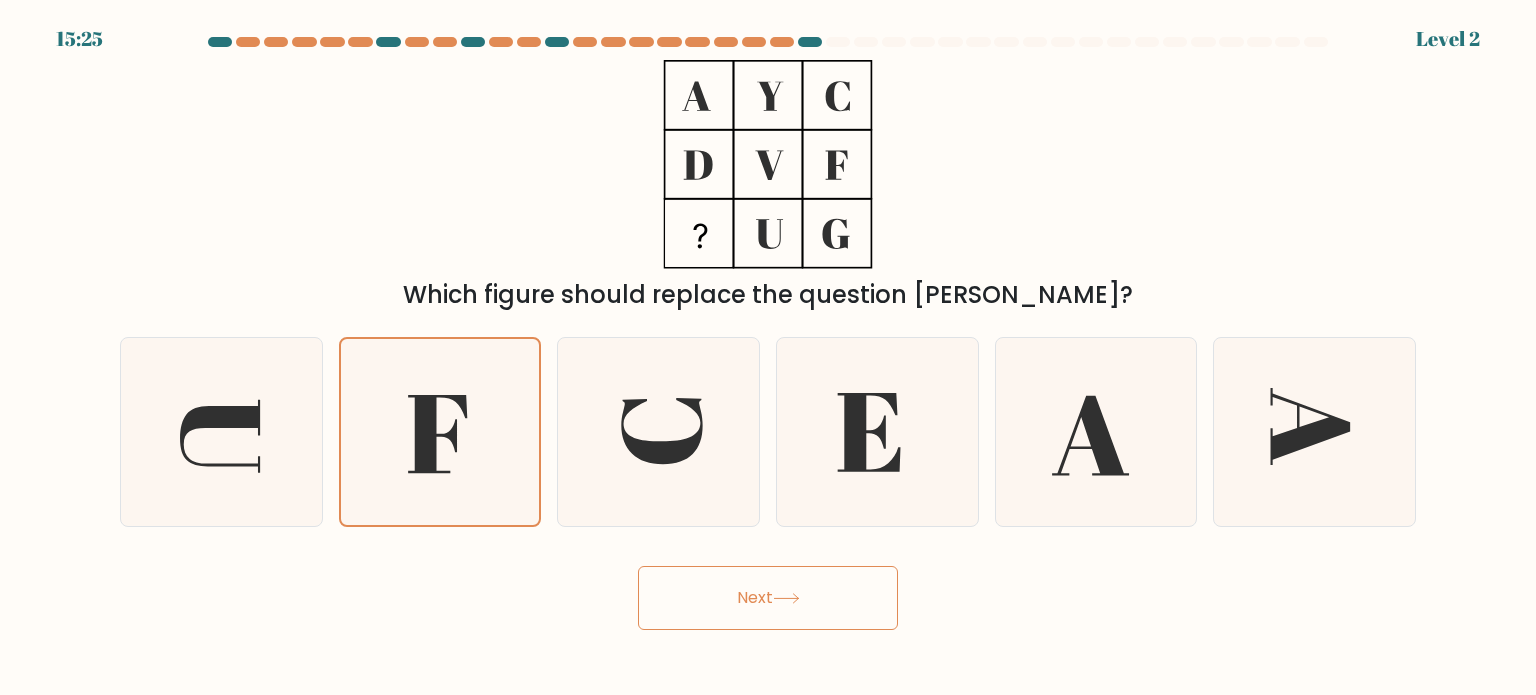 click on "Next" at bounding box center (768, 598) 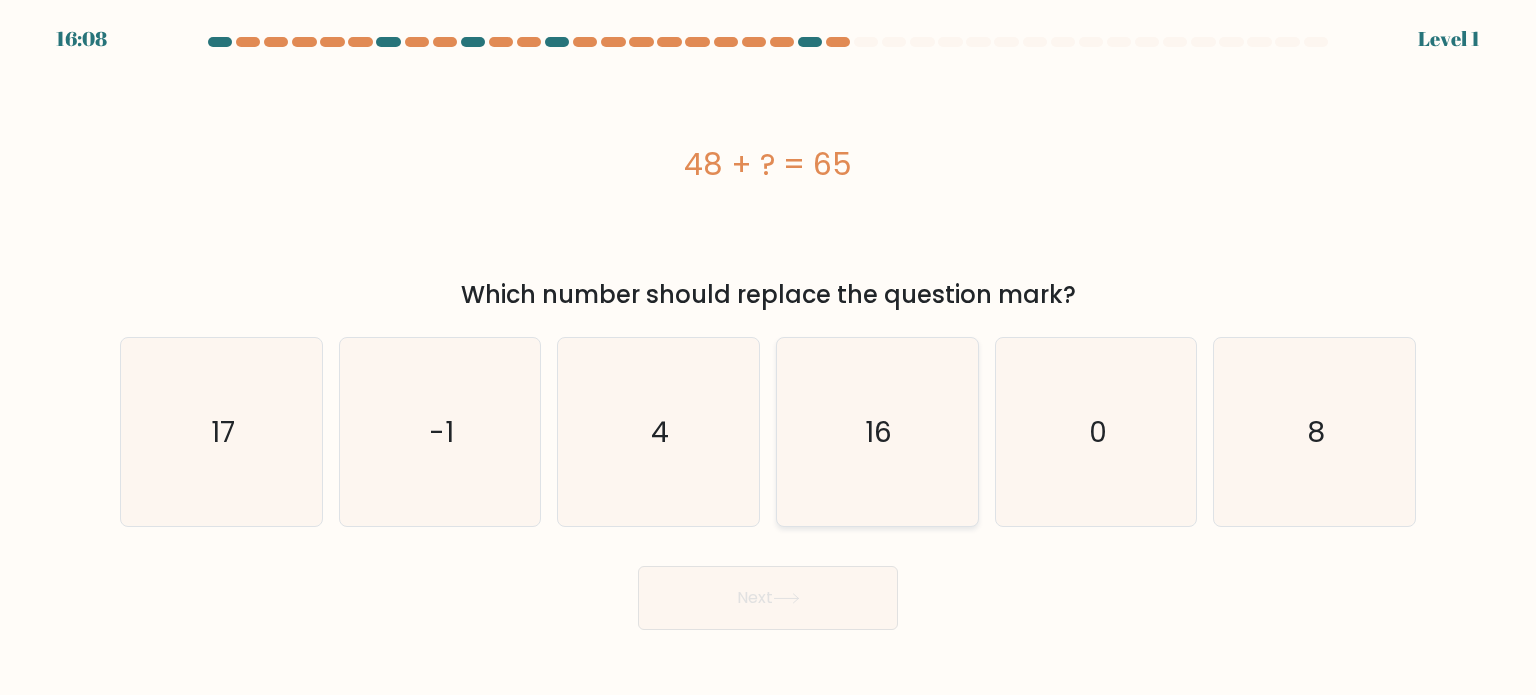 drag, startPoint x: 760, startPoint y: 468, endPoint x: 780, endPoint y: 503, distance: 40.311287 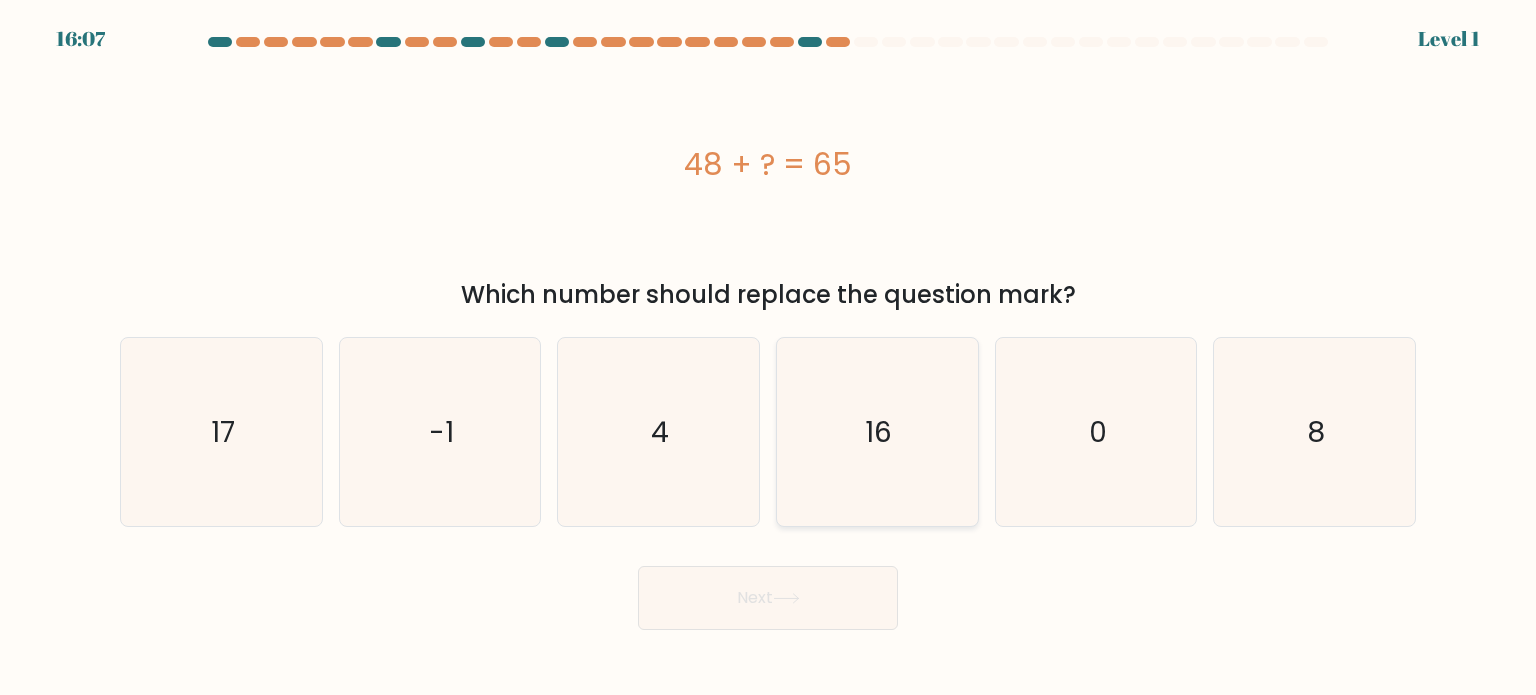 drag, startPoint x: 873, startPoint y: 481, endPoint x: 856, endPoint y: 510, distance: 33.61547 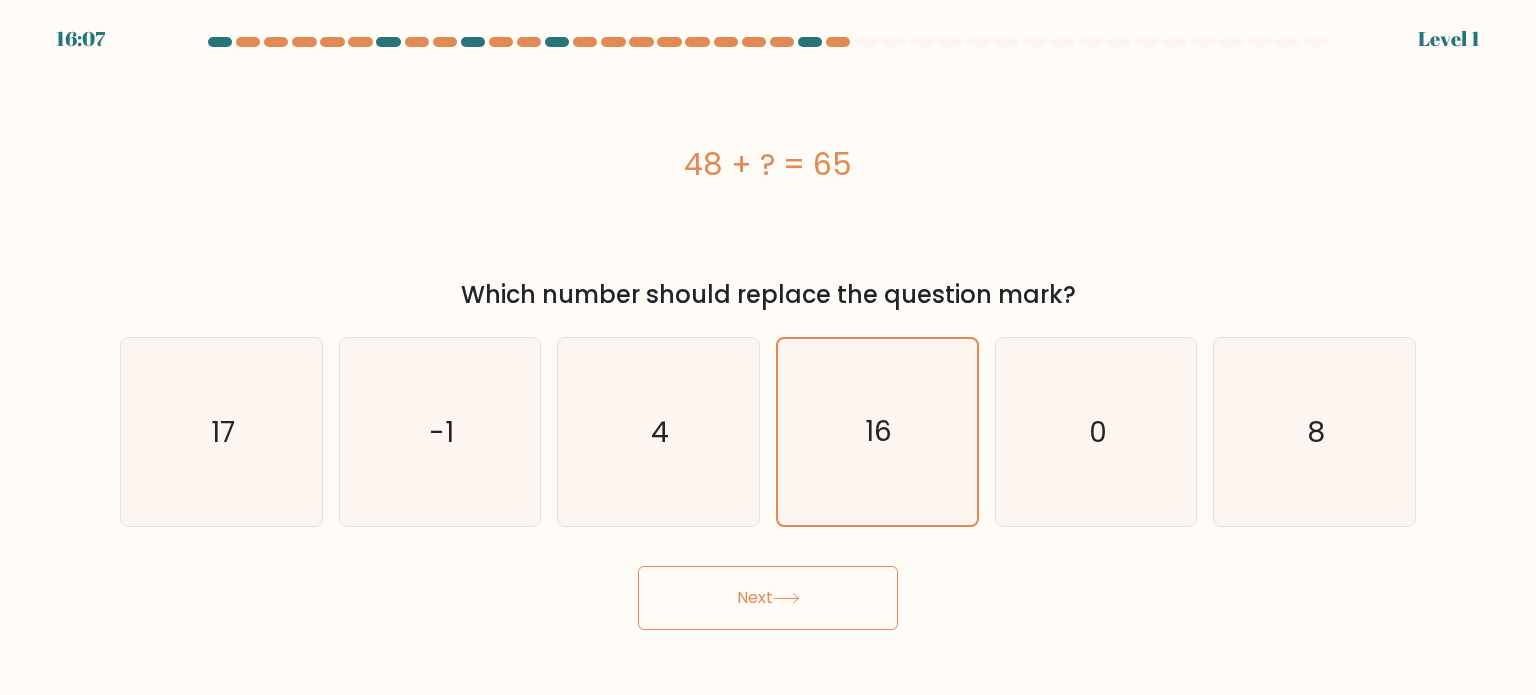 click on "Next" at bounding box center (768, 598) 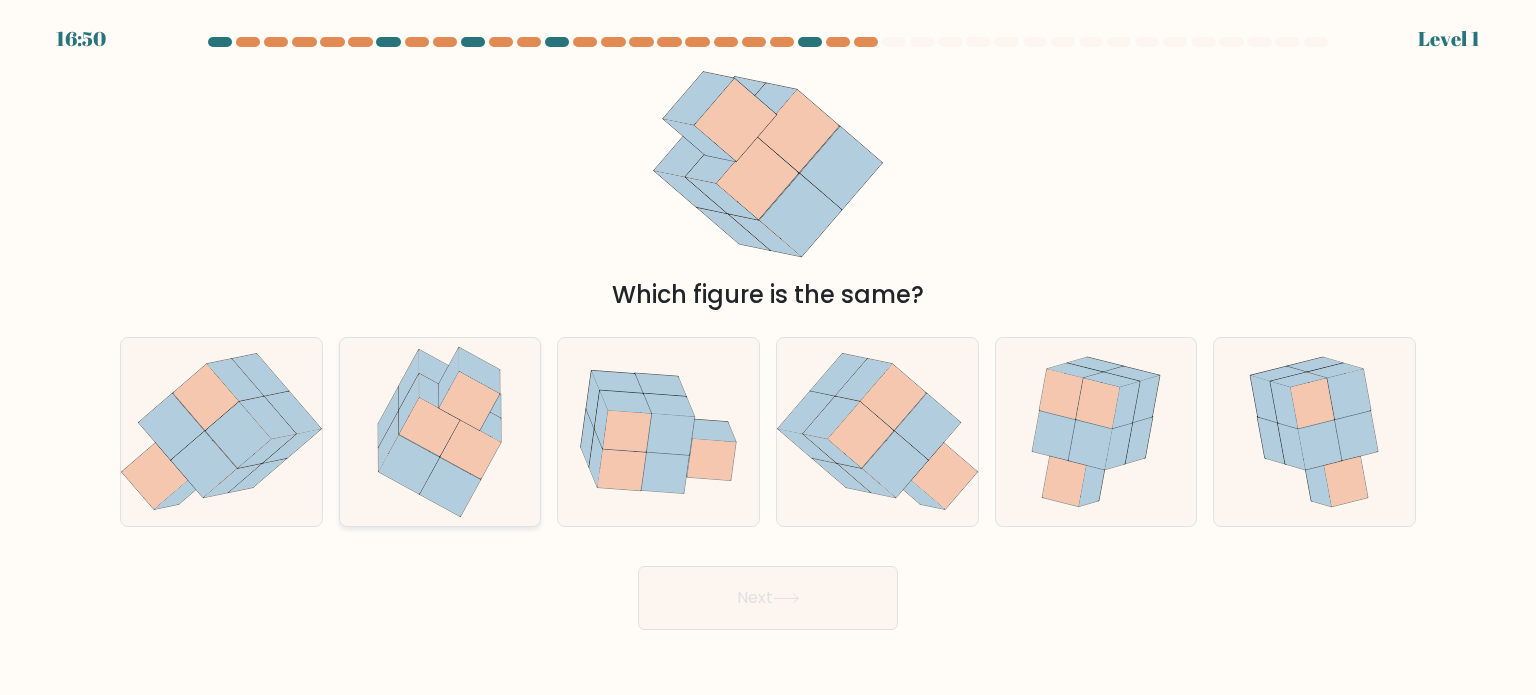 click 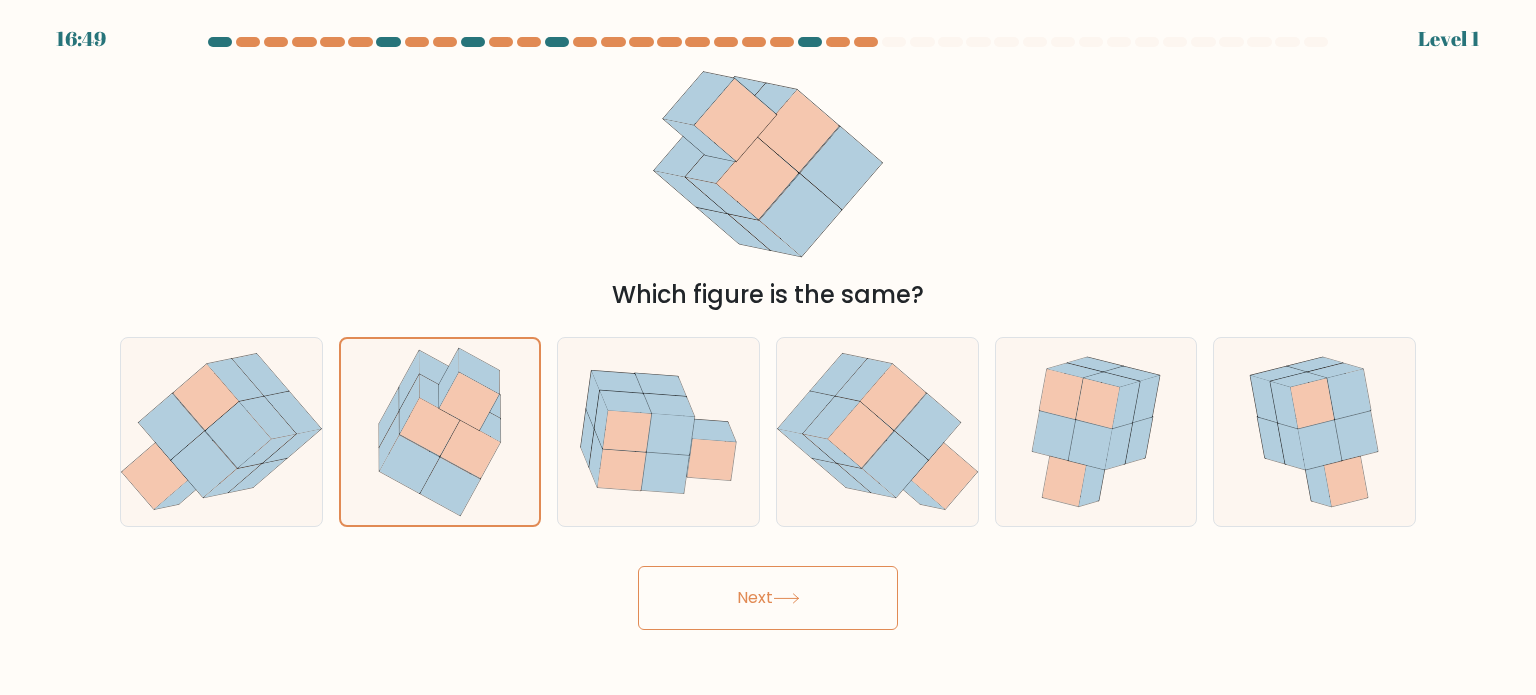 click on "Next" at bounding box center [768, 598] 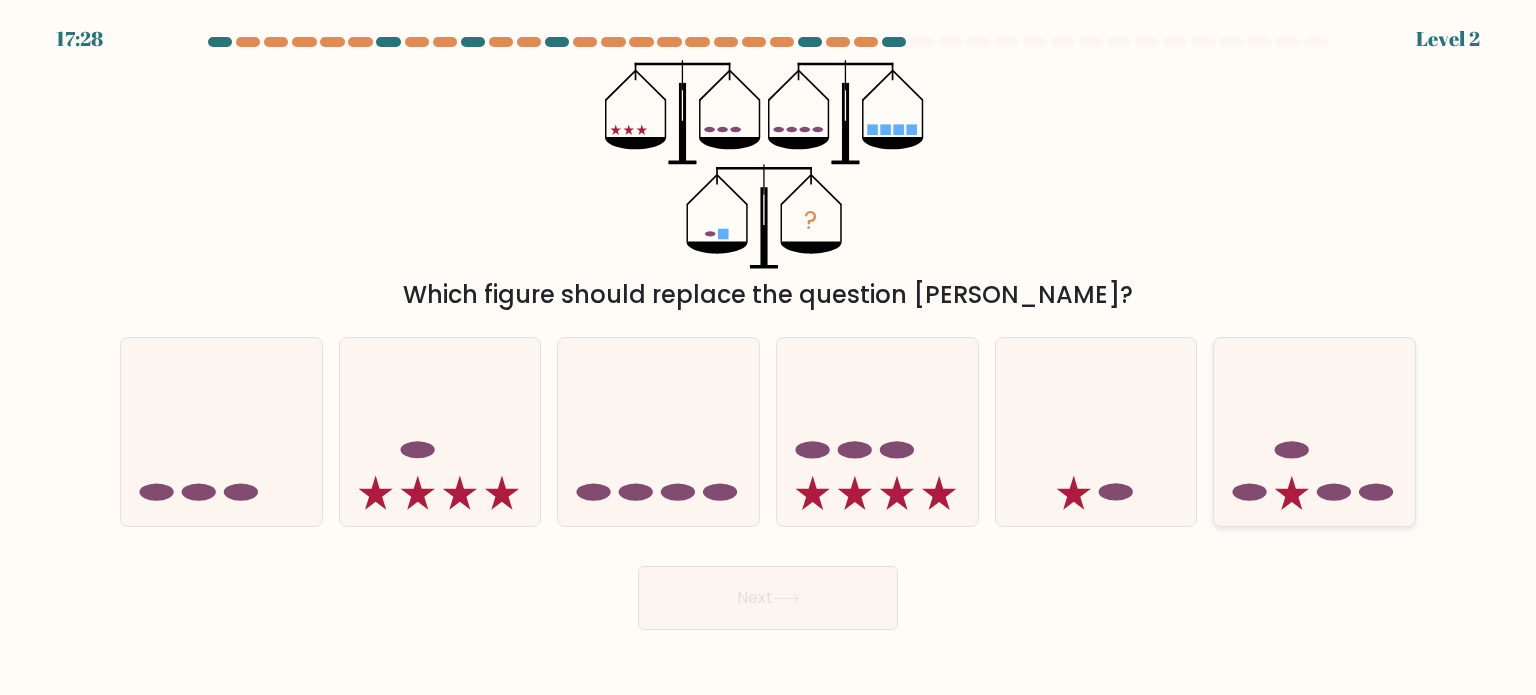 click 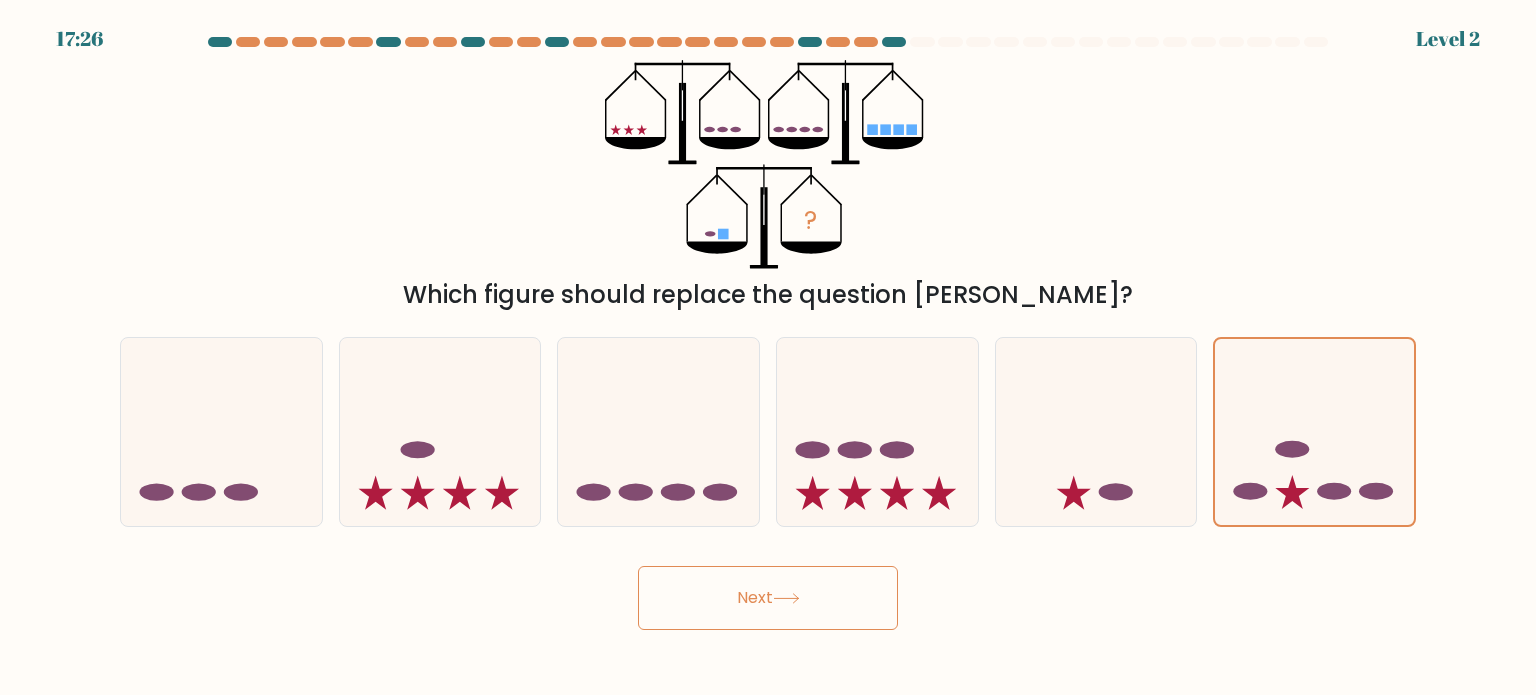 click on "Next" at bounding box center [768, 598] 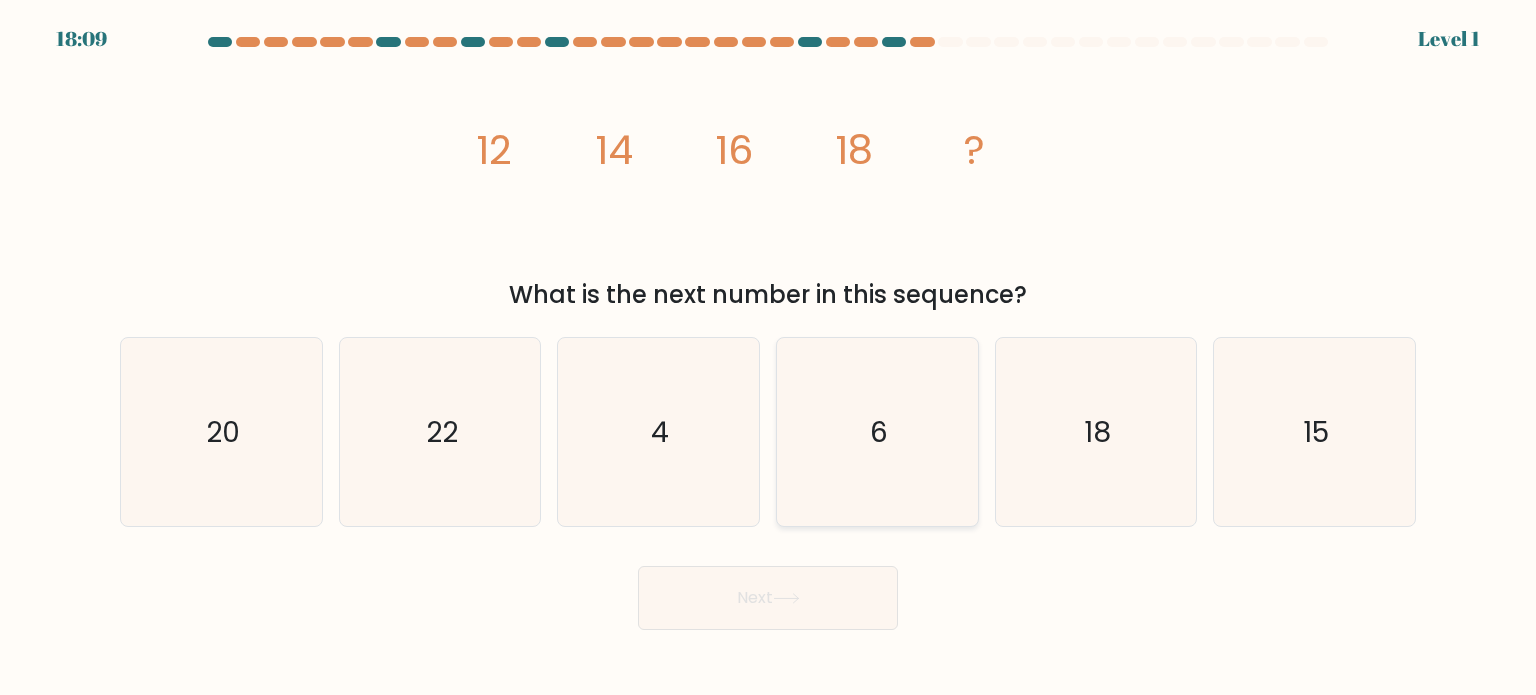 click on "6" 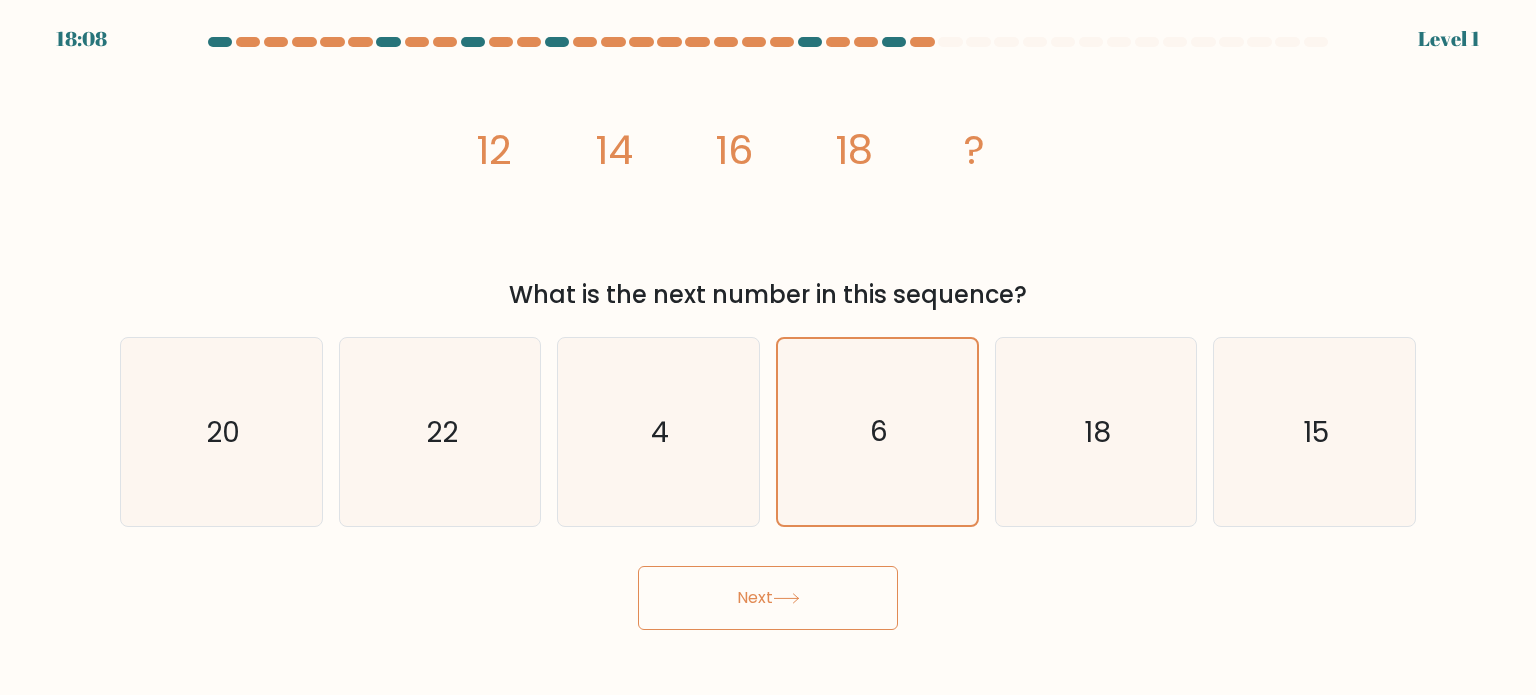 click 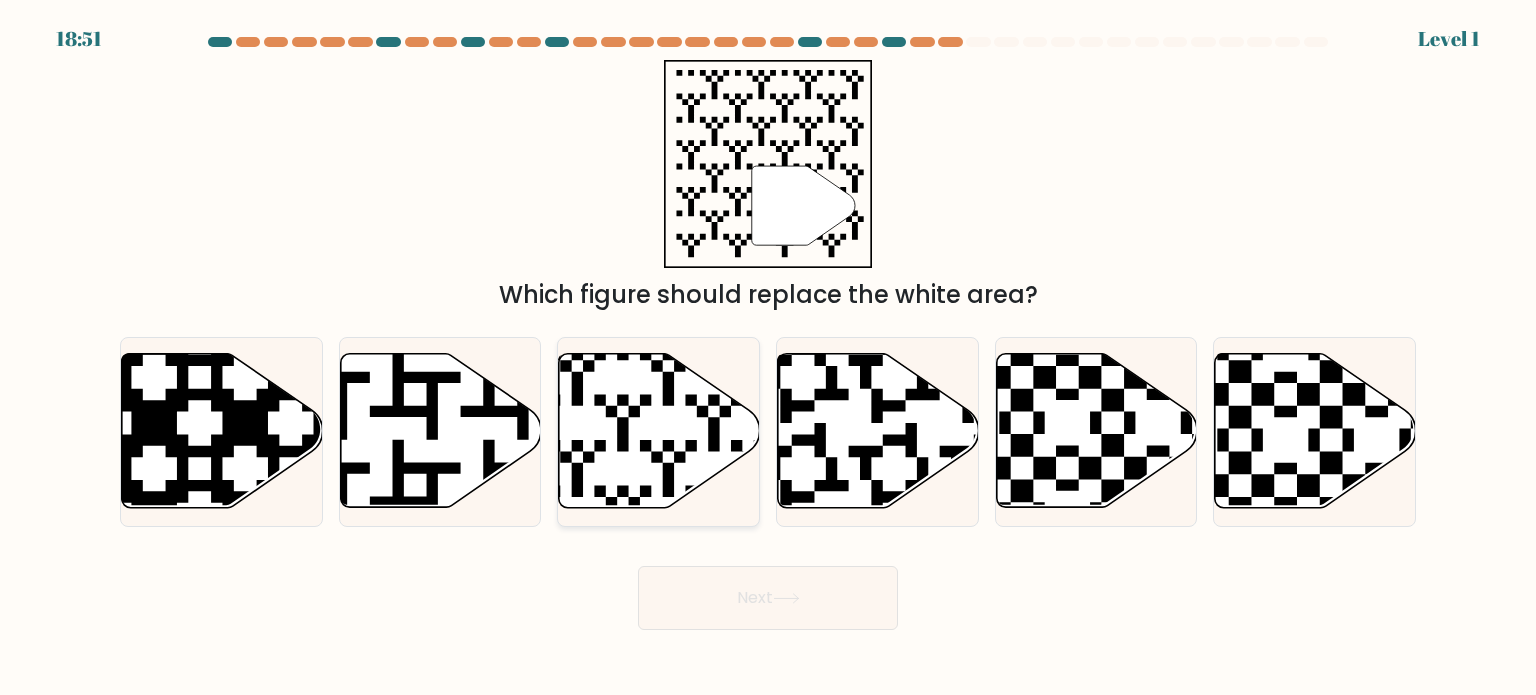 click 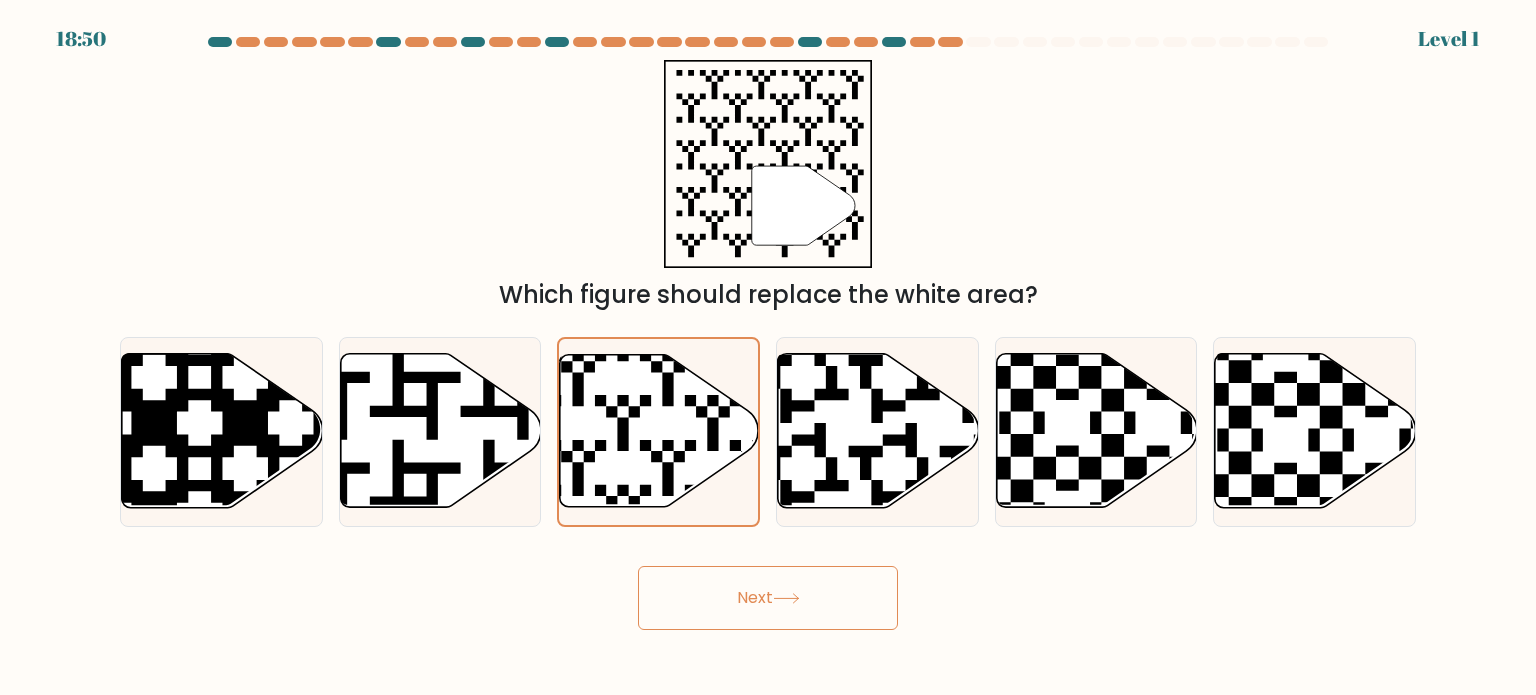 click on "Next" at bounding box center (768, 598) 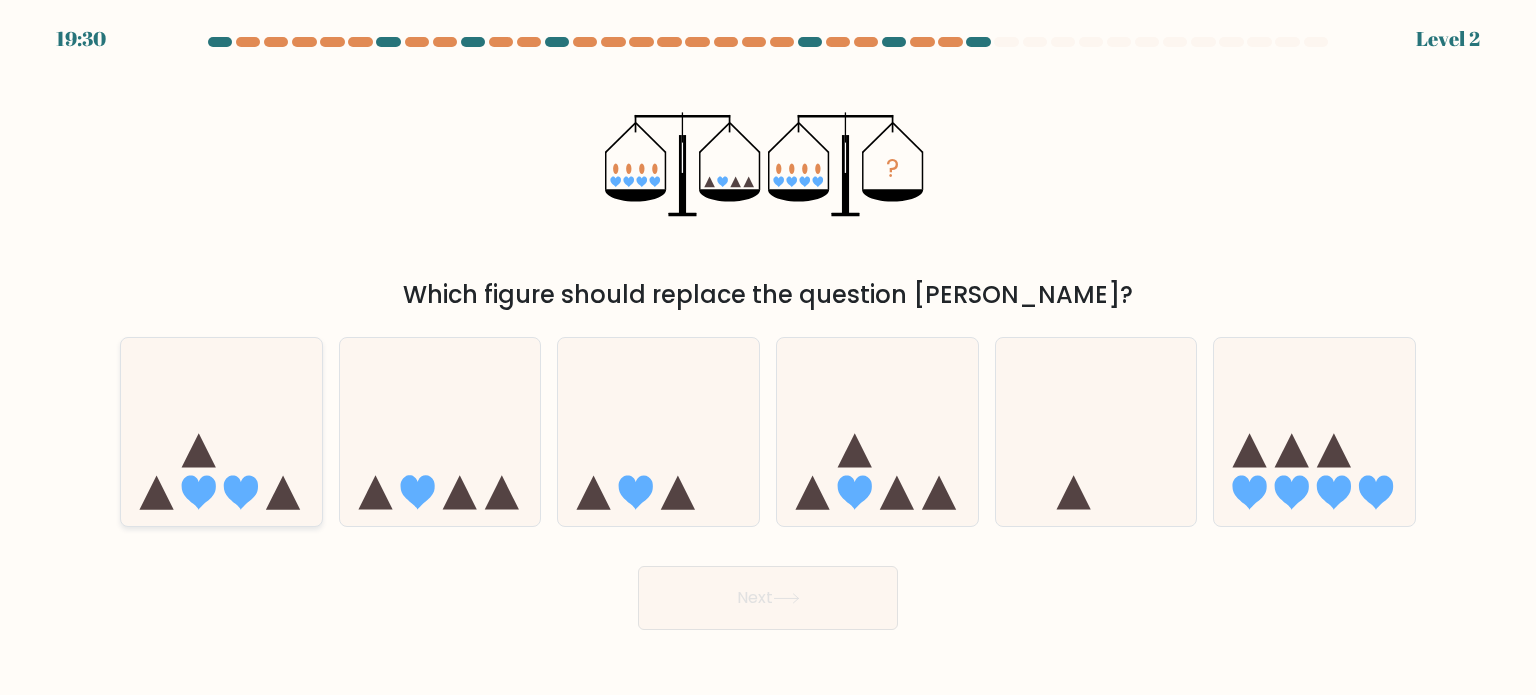 click 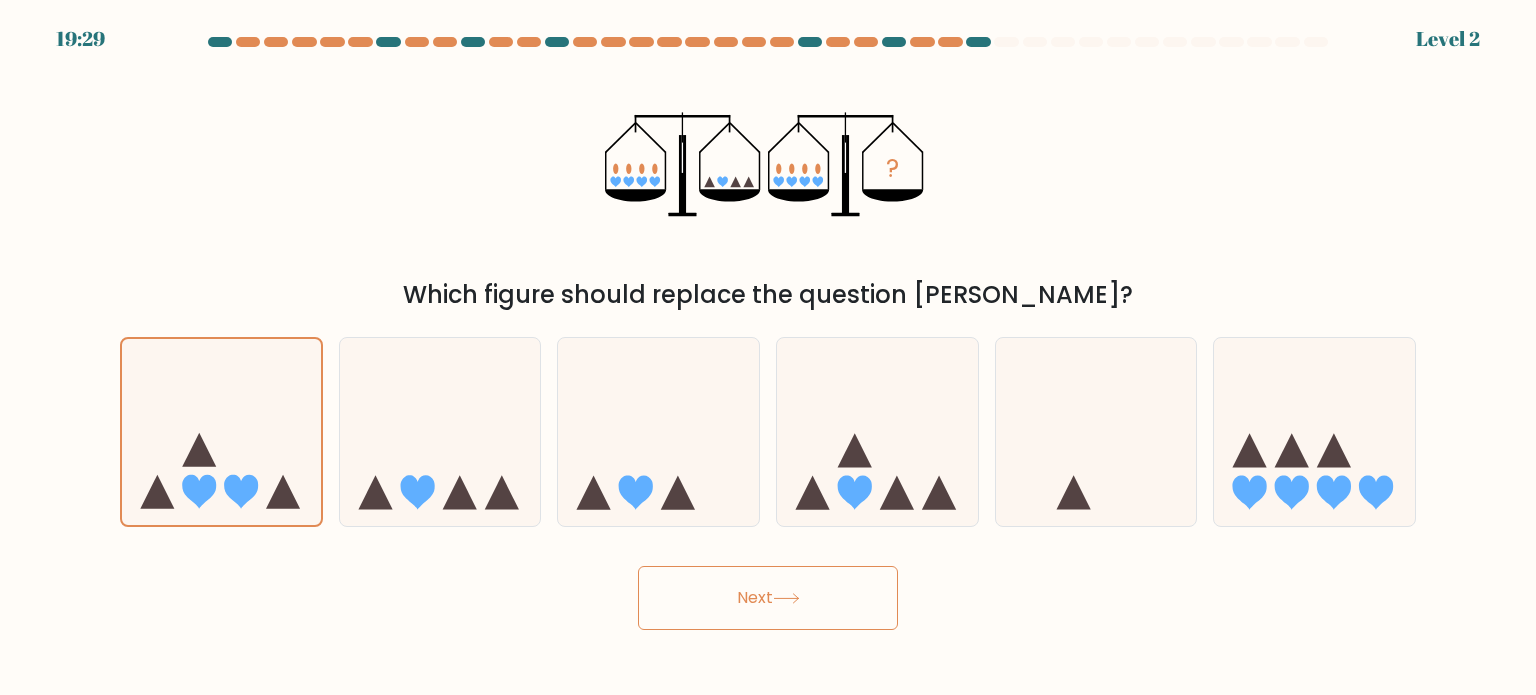 click on "Next" at bounding box center (768, 598) 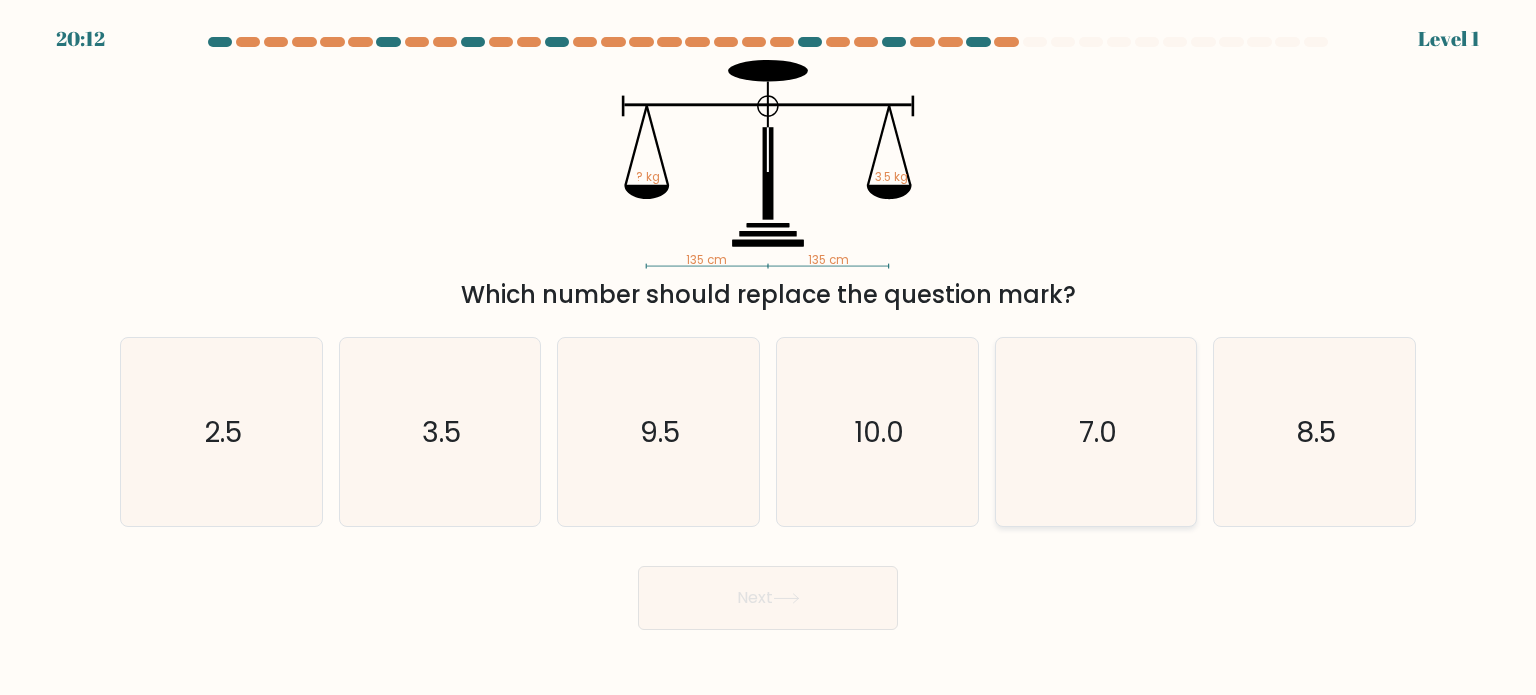 click on "7.0" 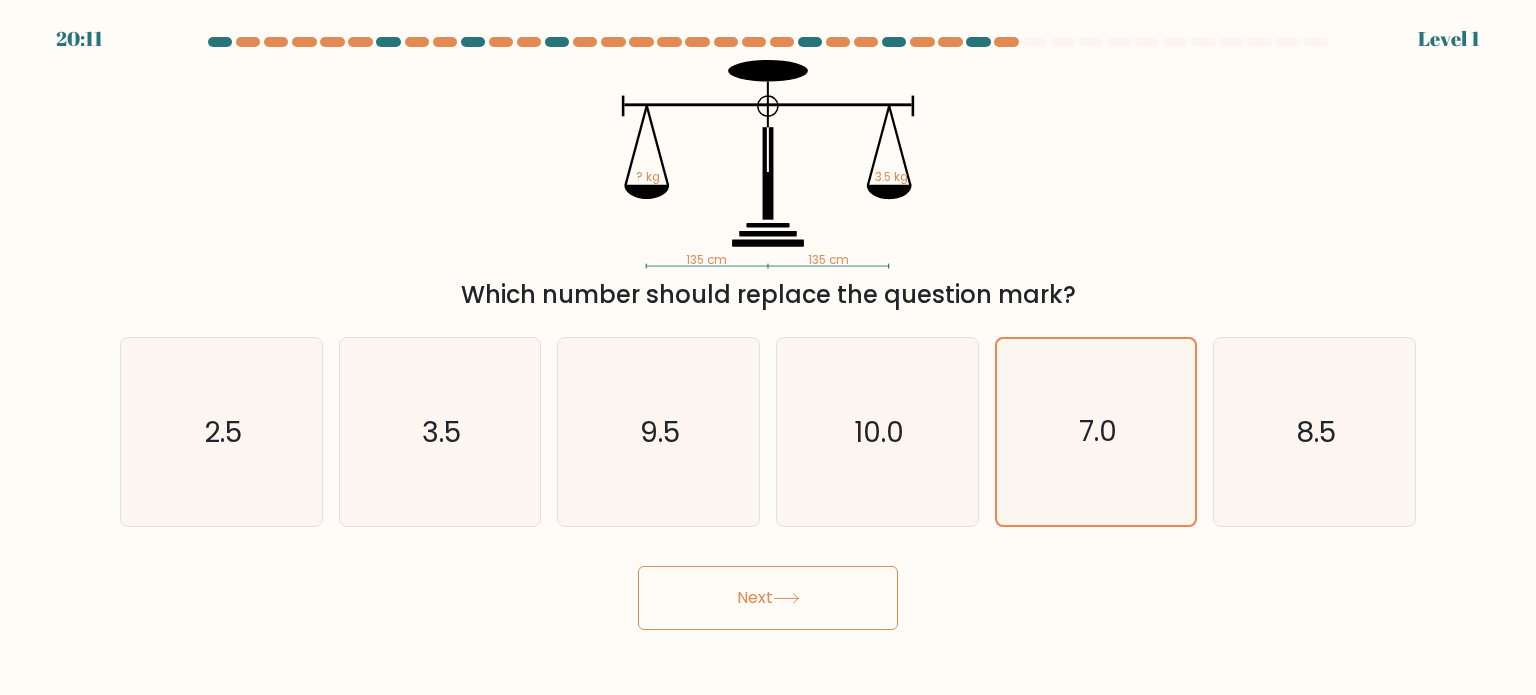 click on "Next" at bounding box center (768, 598) 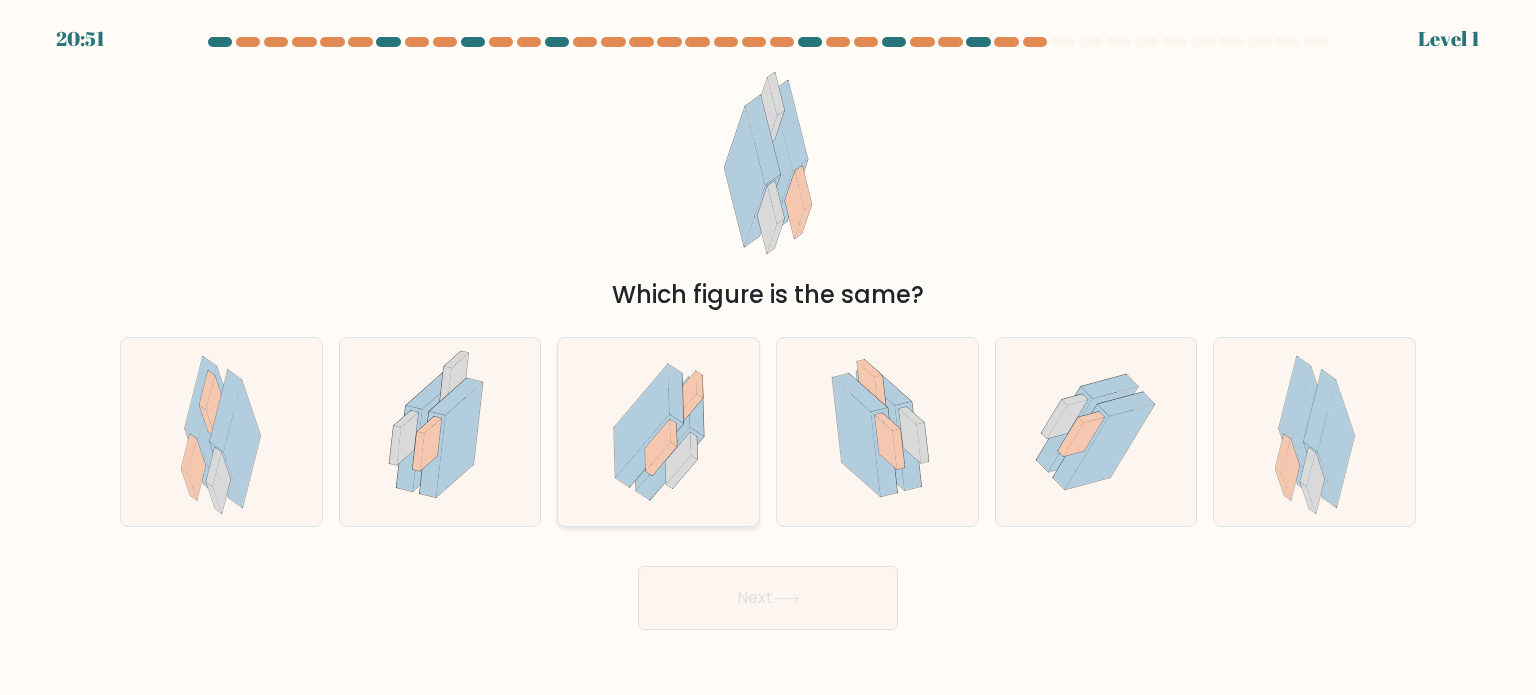 drag, startPoint x: 503, startPoint y: 451, endPoint x: 612, endPoint y: 507, distance: 122.54387 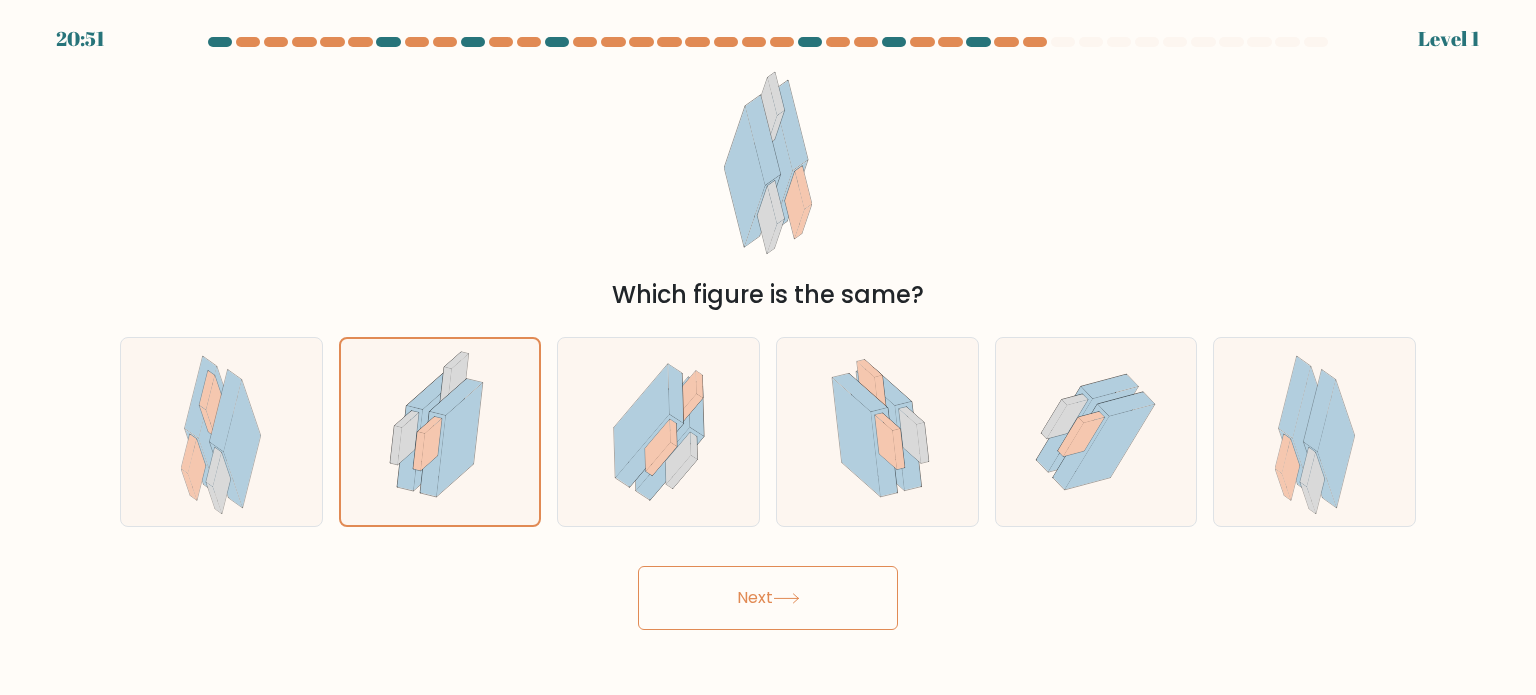 click on "Next" at bounding box center [768, 598] 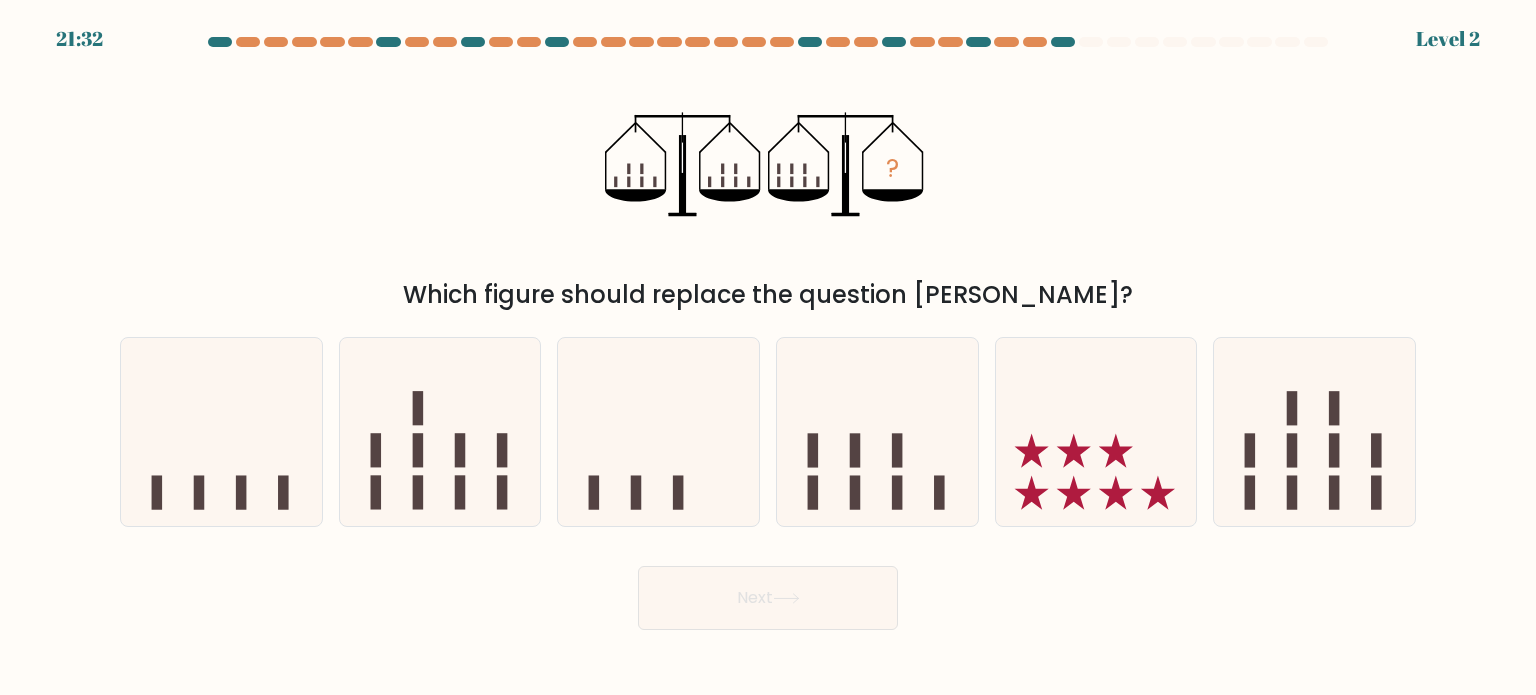 drag, startPoint x: 301, startPoint y: 518, endPoint x: 328, endPoint y: 530, distance: 29.546574 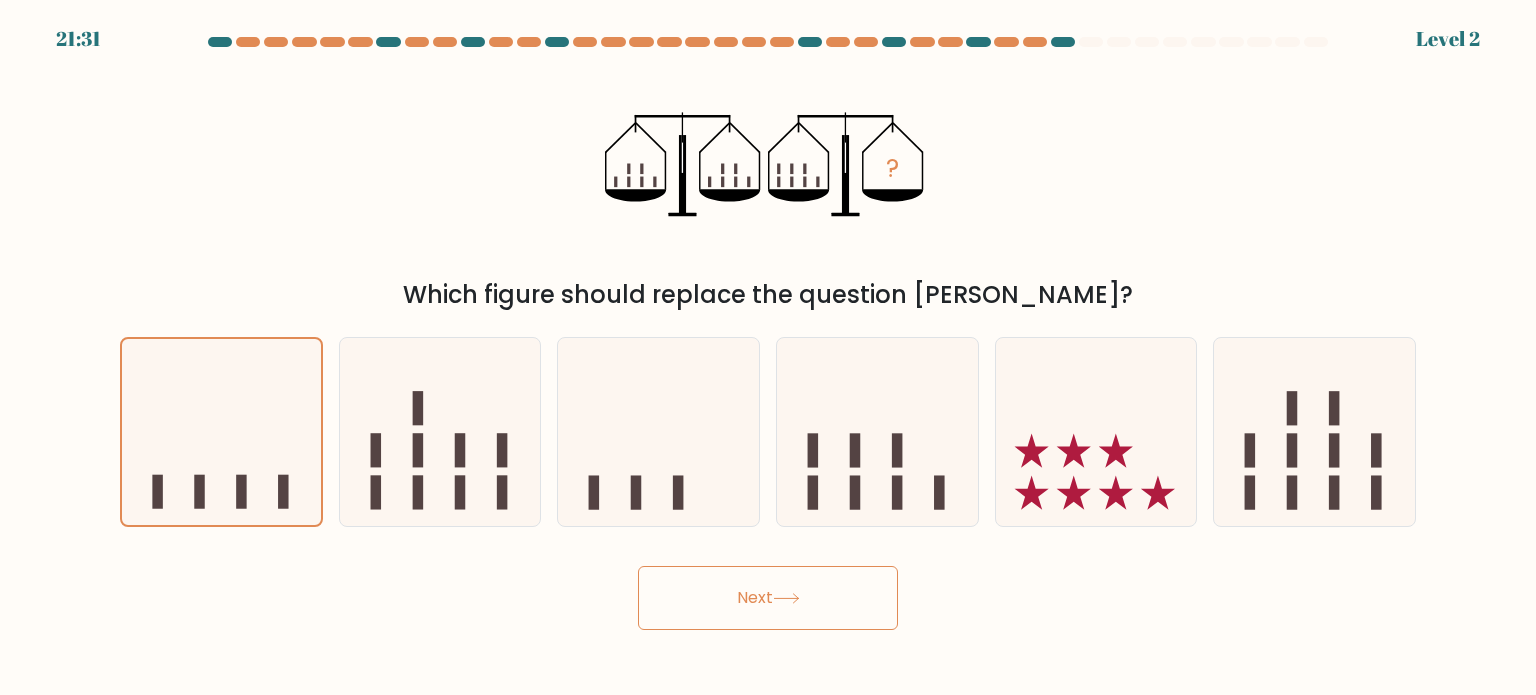 click on "Next" at bounding box center (768, 598) 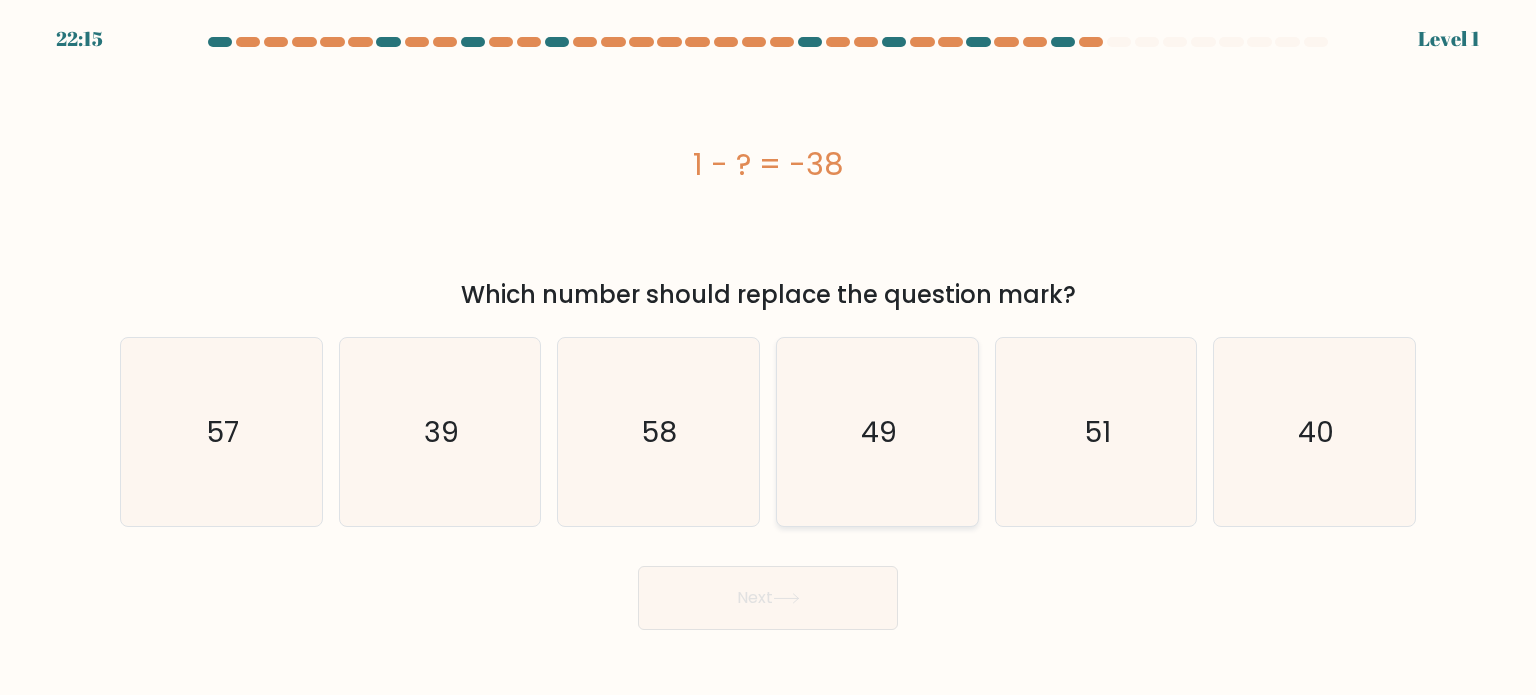 click on "49" 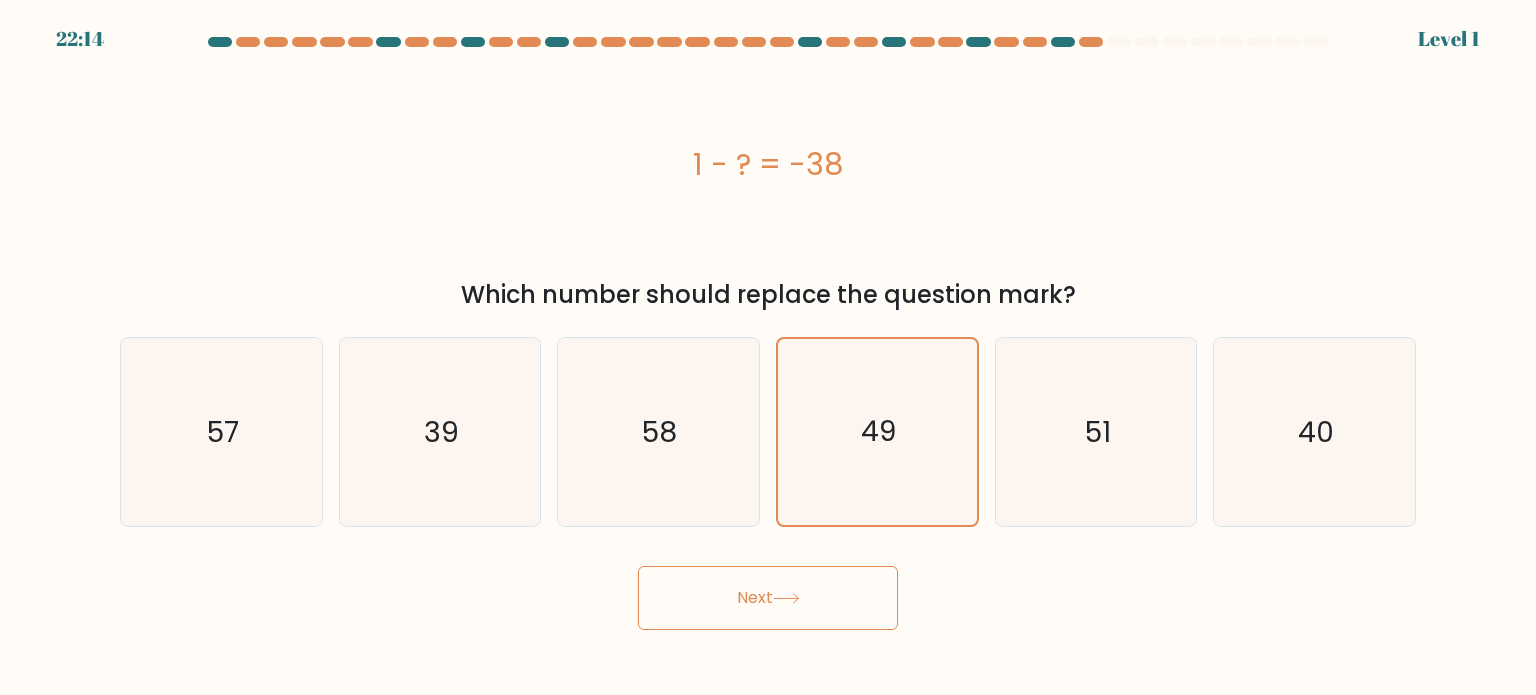 click on "Next" at bounding box center (768, 590) 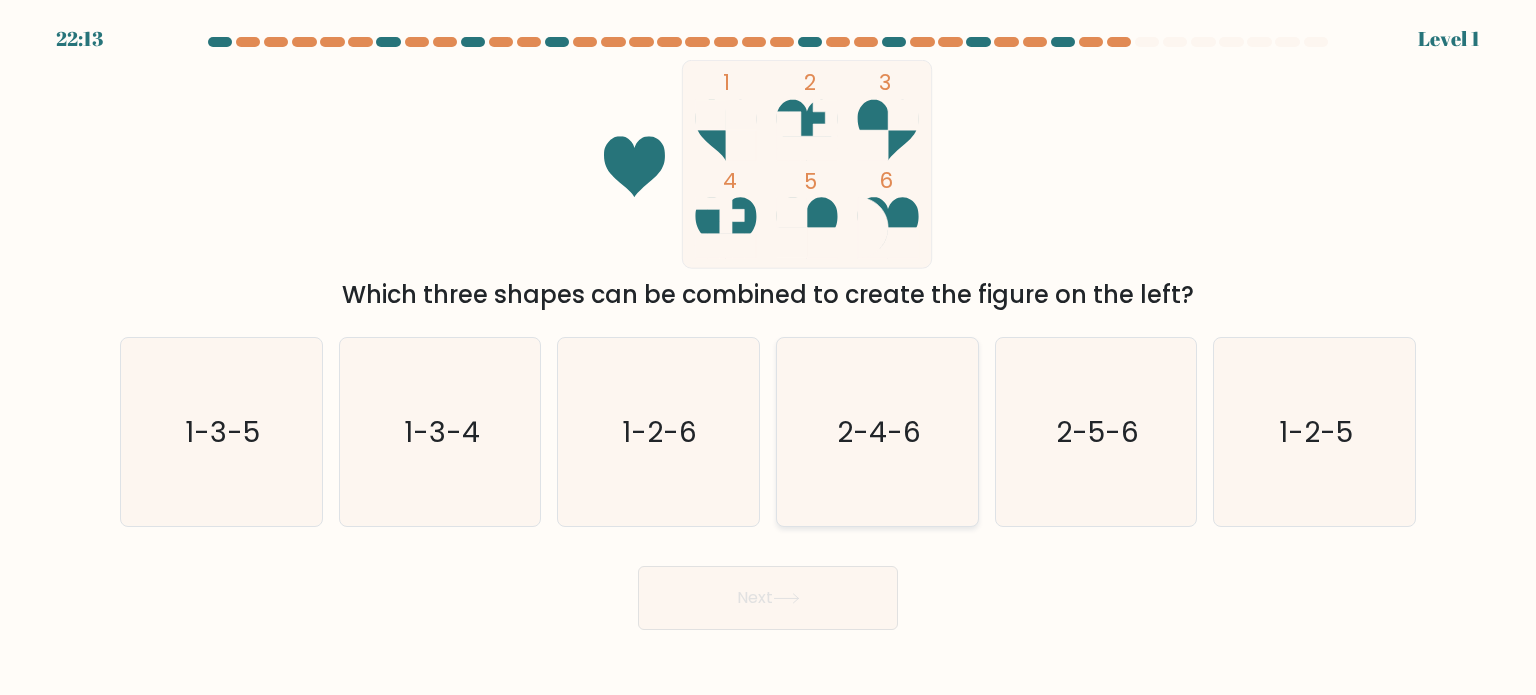 drag, startPoint x: 892, startPoint y: 457, endPoint x: 889, endPoint y: 471, distance: 14.3178215 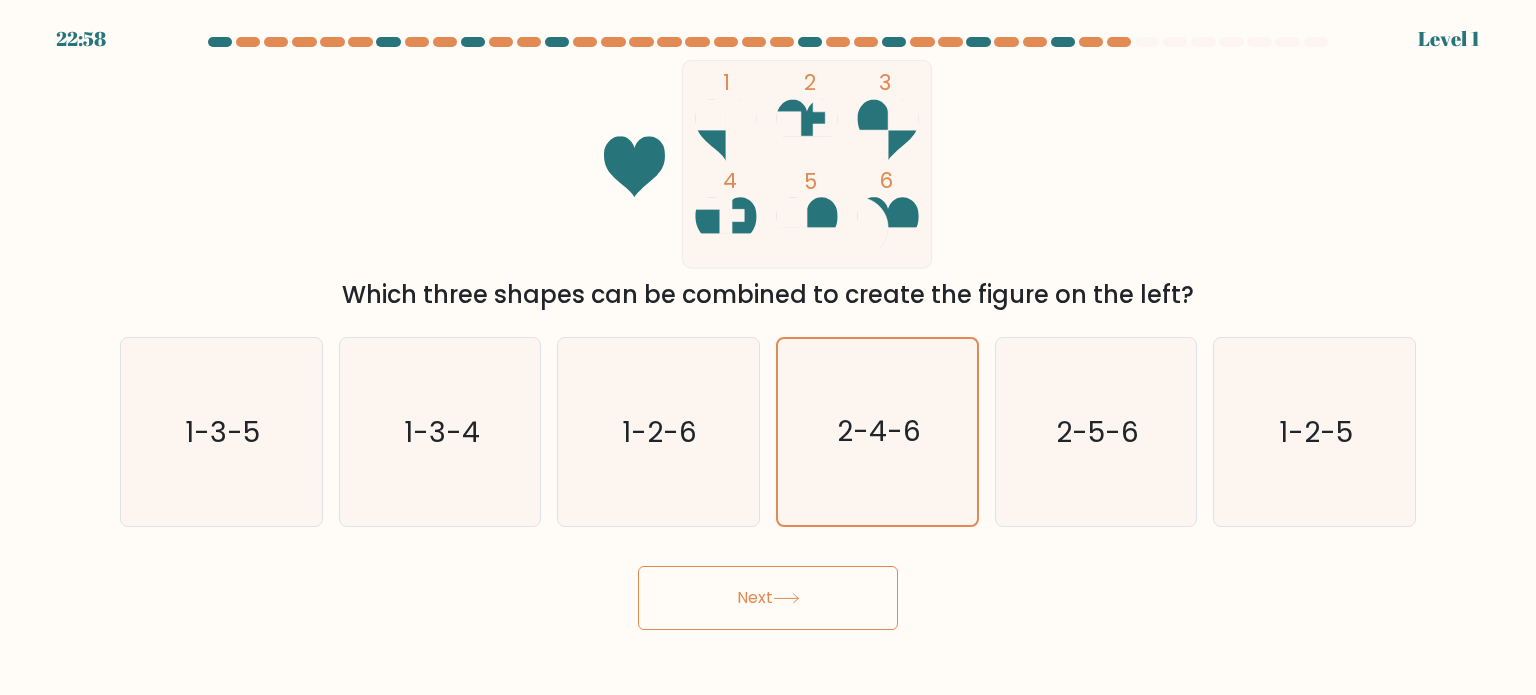 click on "Next" at bounding box center (768, 598) 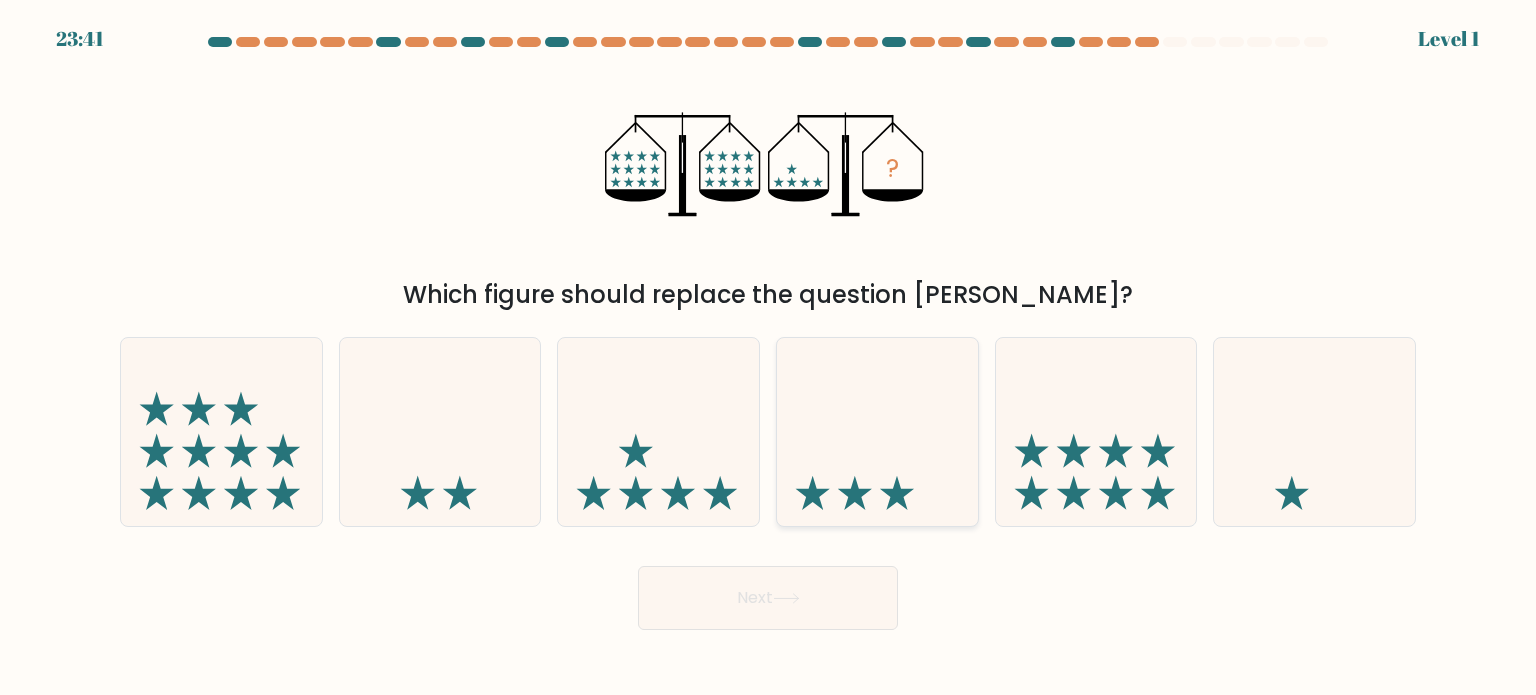 click 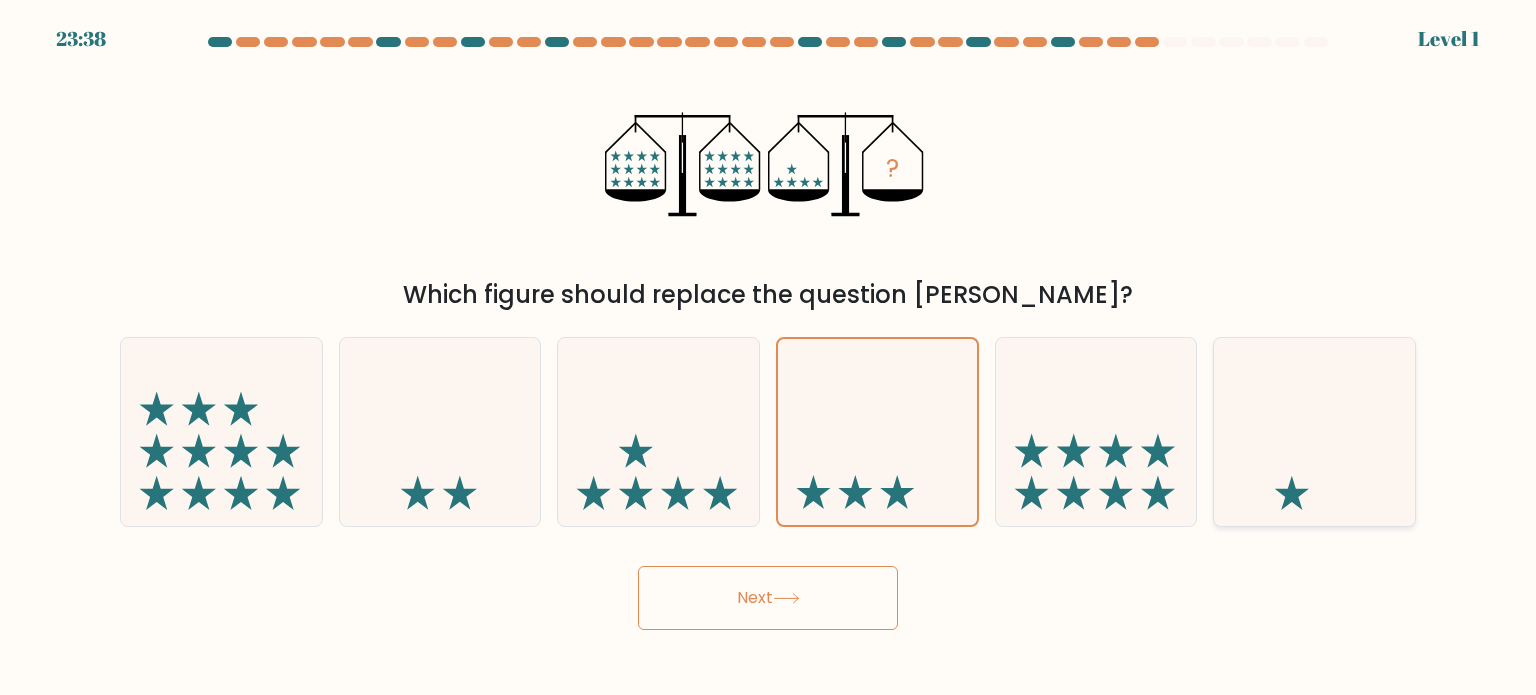 click 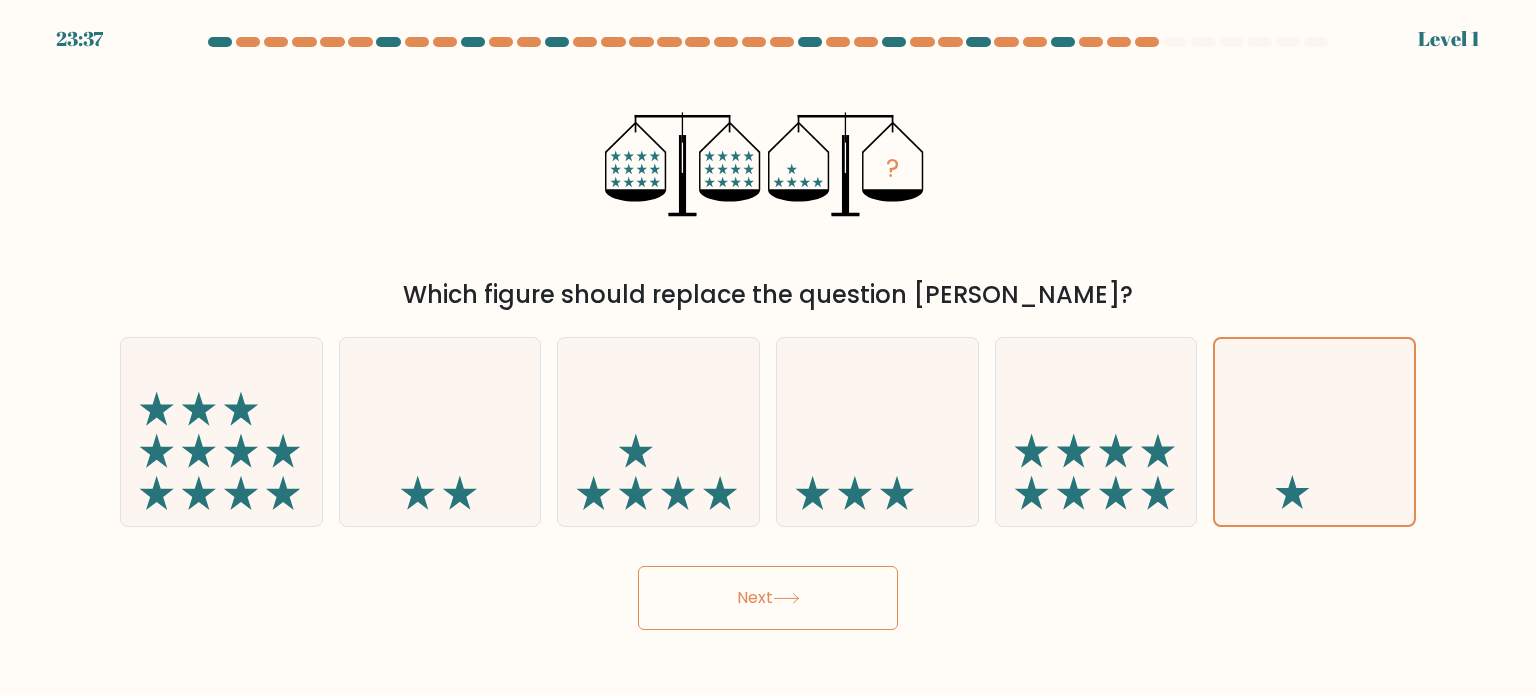 click on "Next" at bounding box center [768, 598] 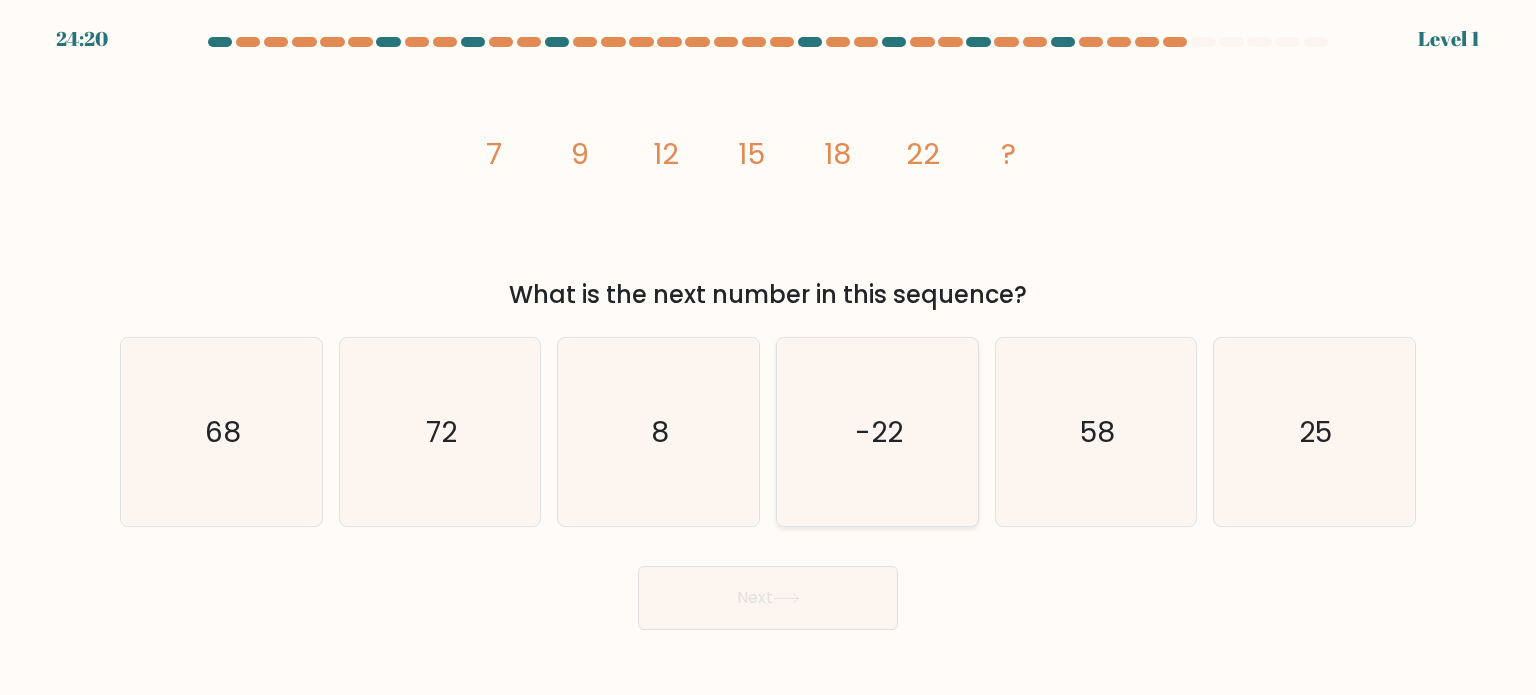 drag, startPoint x: 833, startPoint y: 421, endPoint x: 829, endPoint y: 433, distance: 12.649111 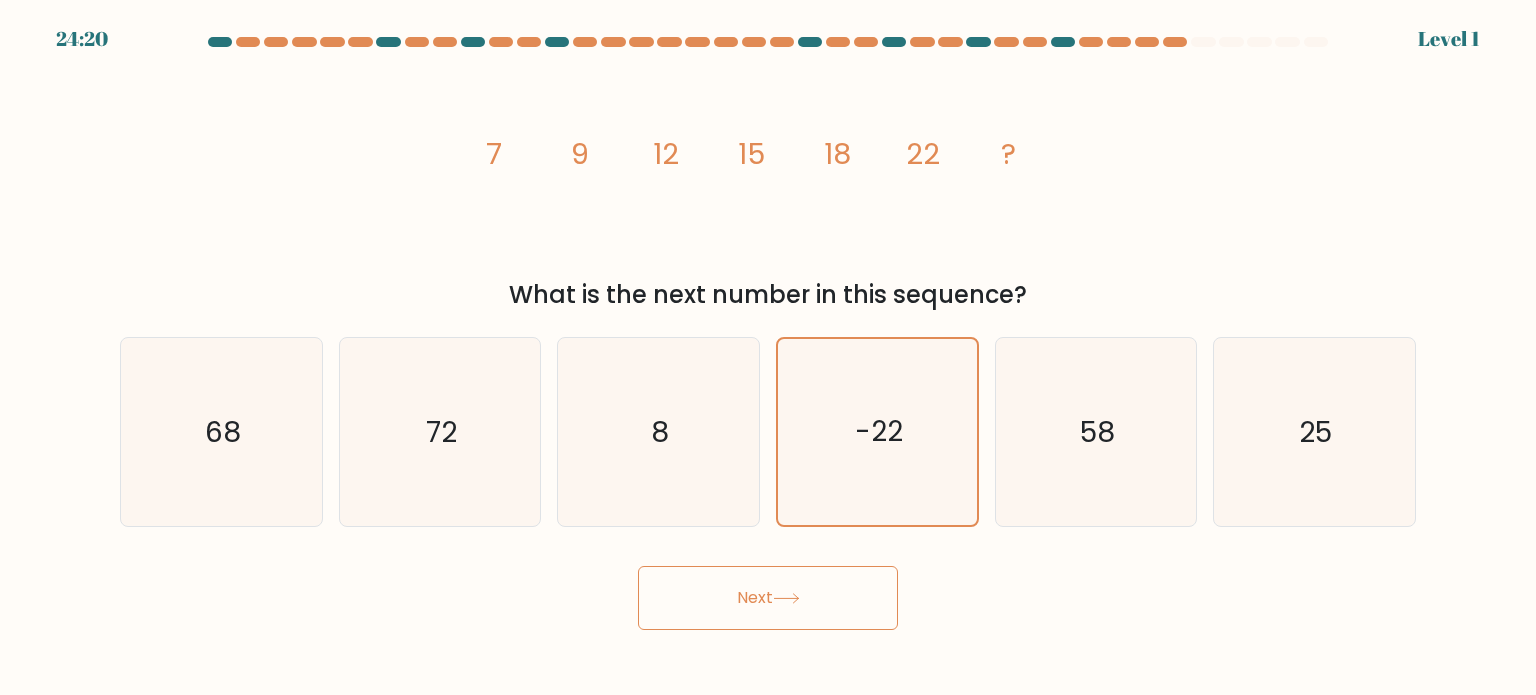 click on "Next" at bounding box center [768, 598] 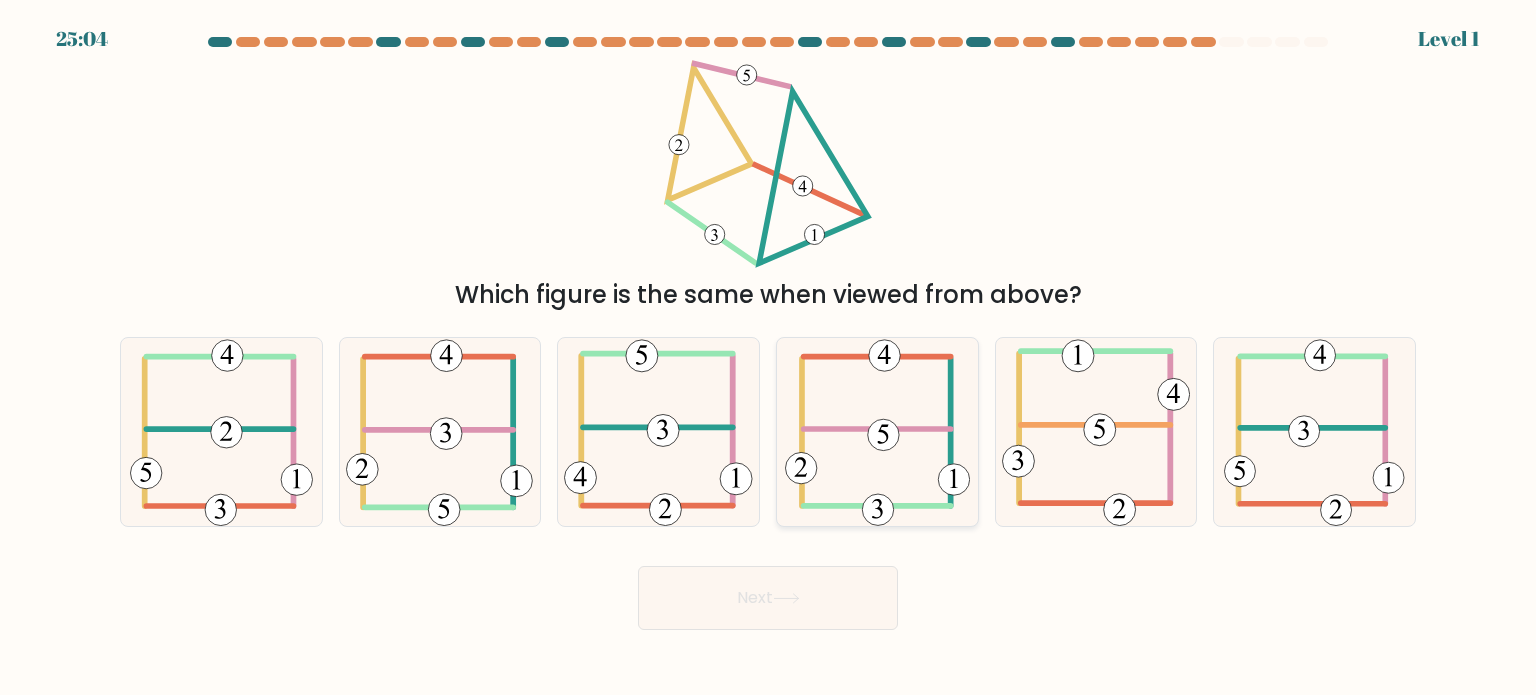 click 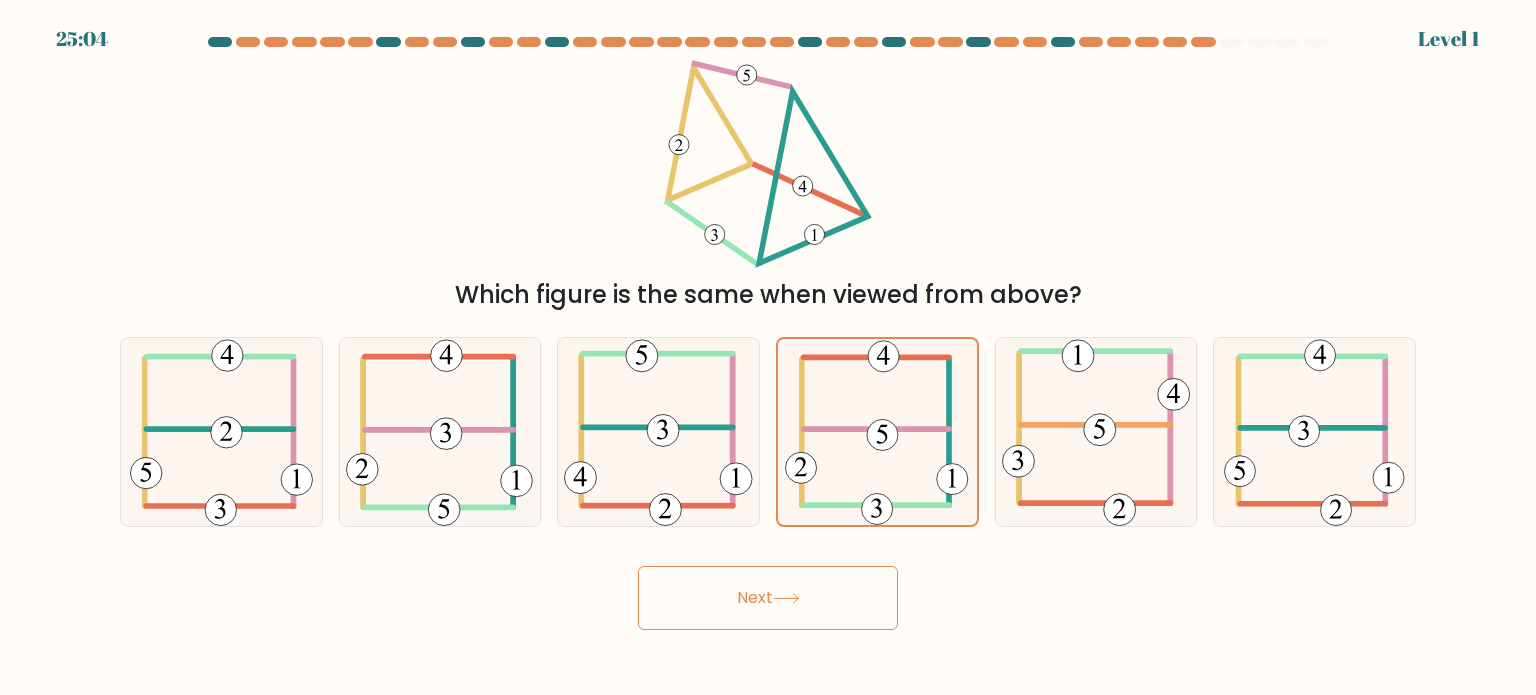 click on "Next" at bounding box center [768, 598] 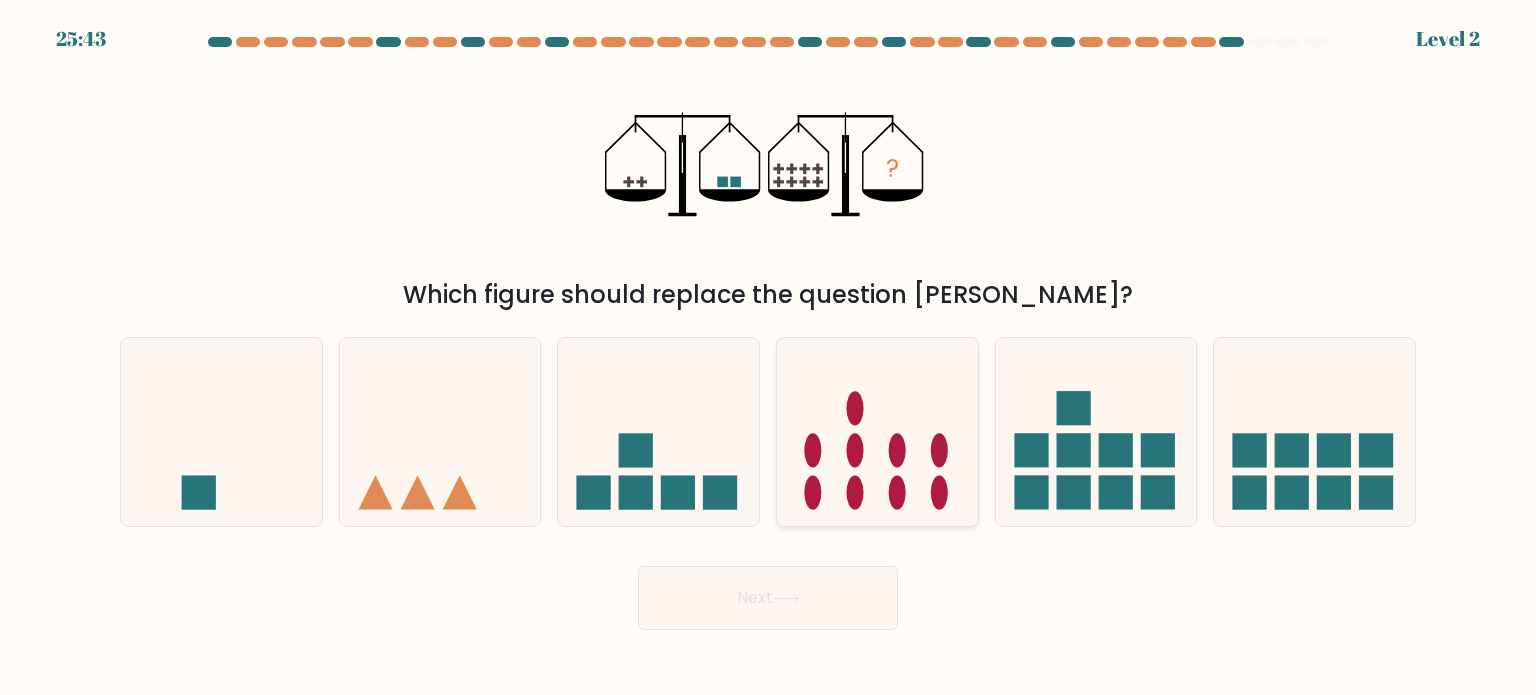 click 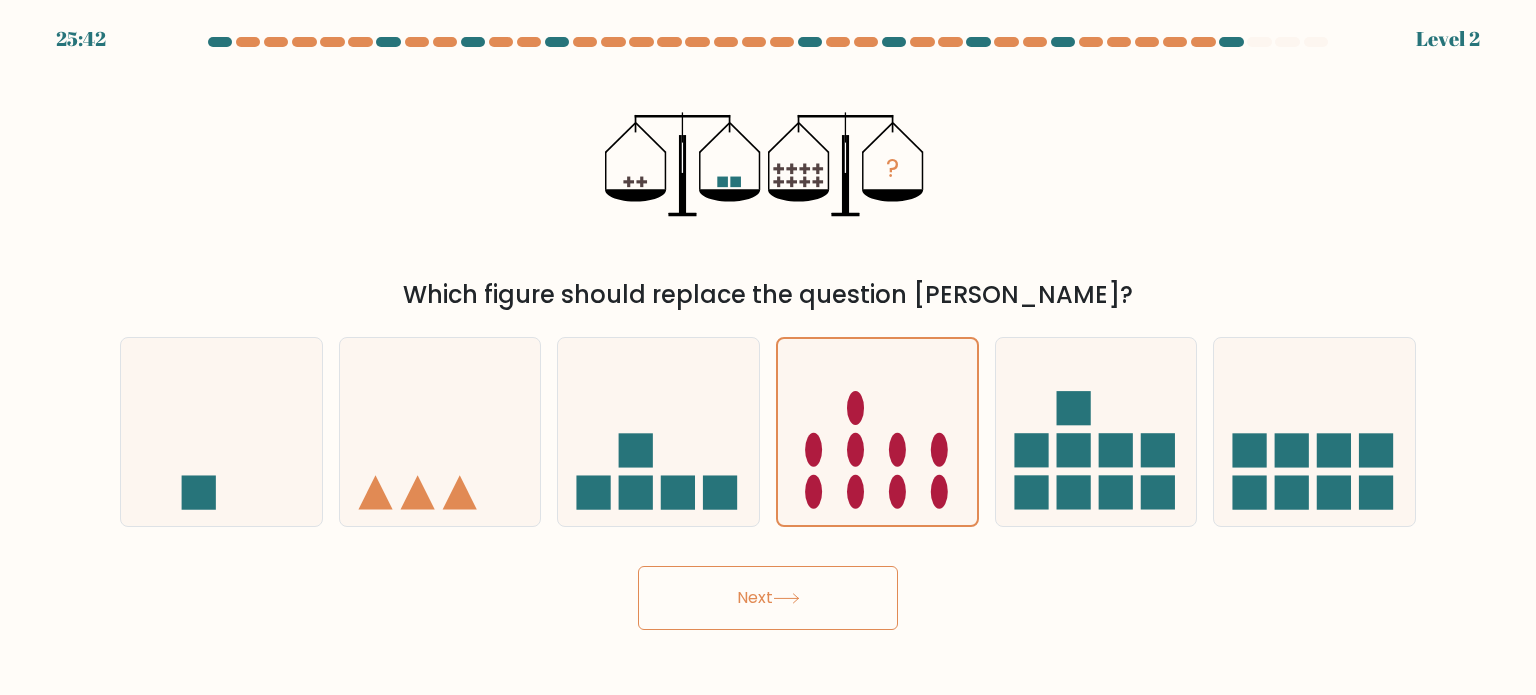 drag, startPoint x: 472, startPoint y: 495, endPoint x: 480, endPoint y: 555, distance: 60.530983 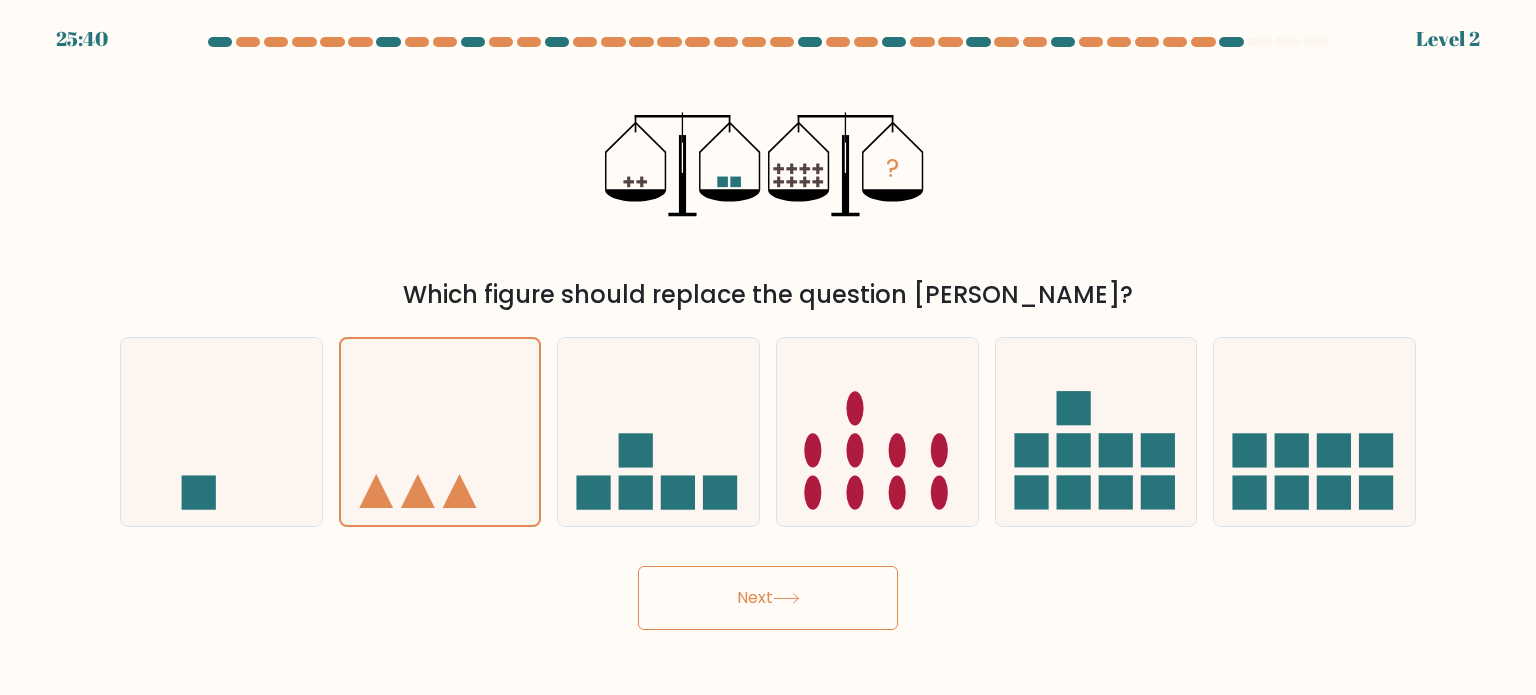 click on "Next" at bounding box center [768, 598] 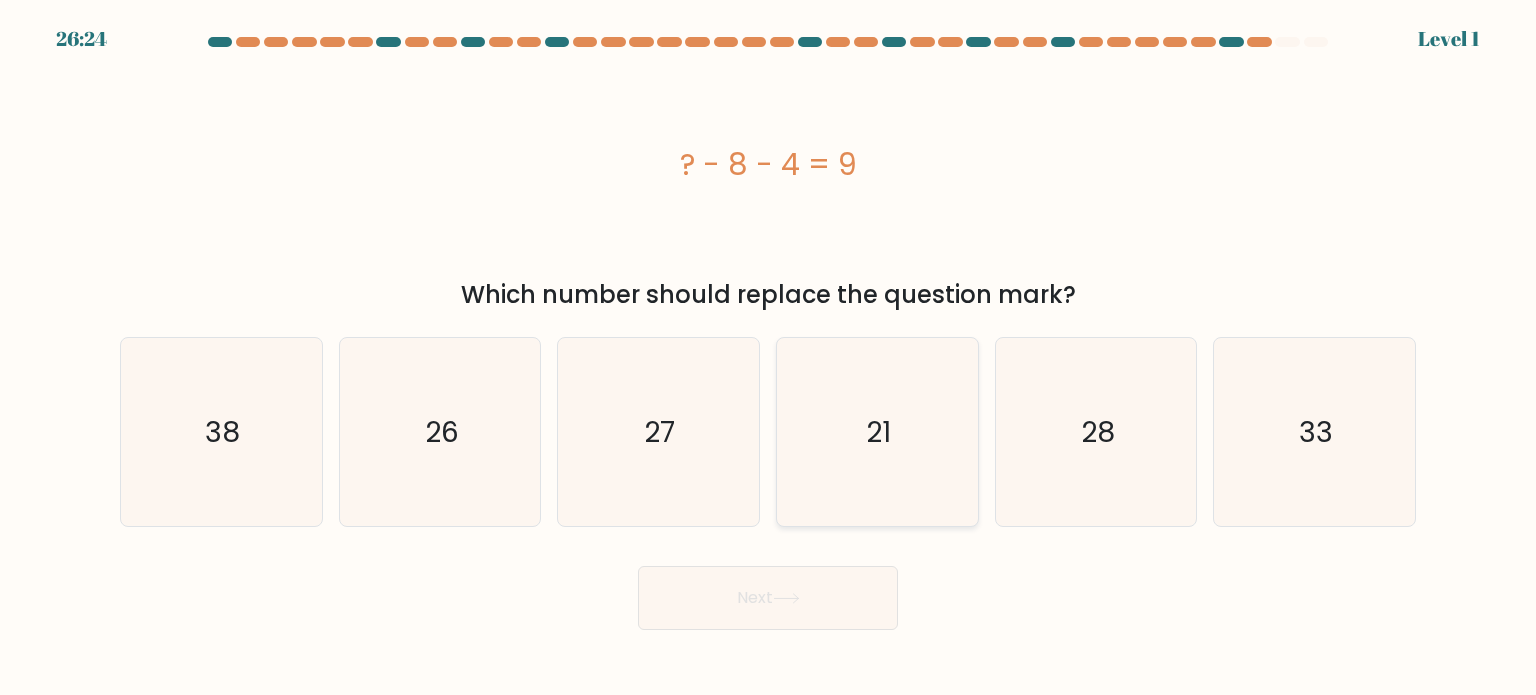 click on "21" 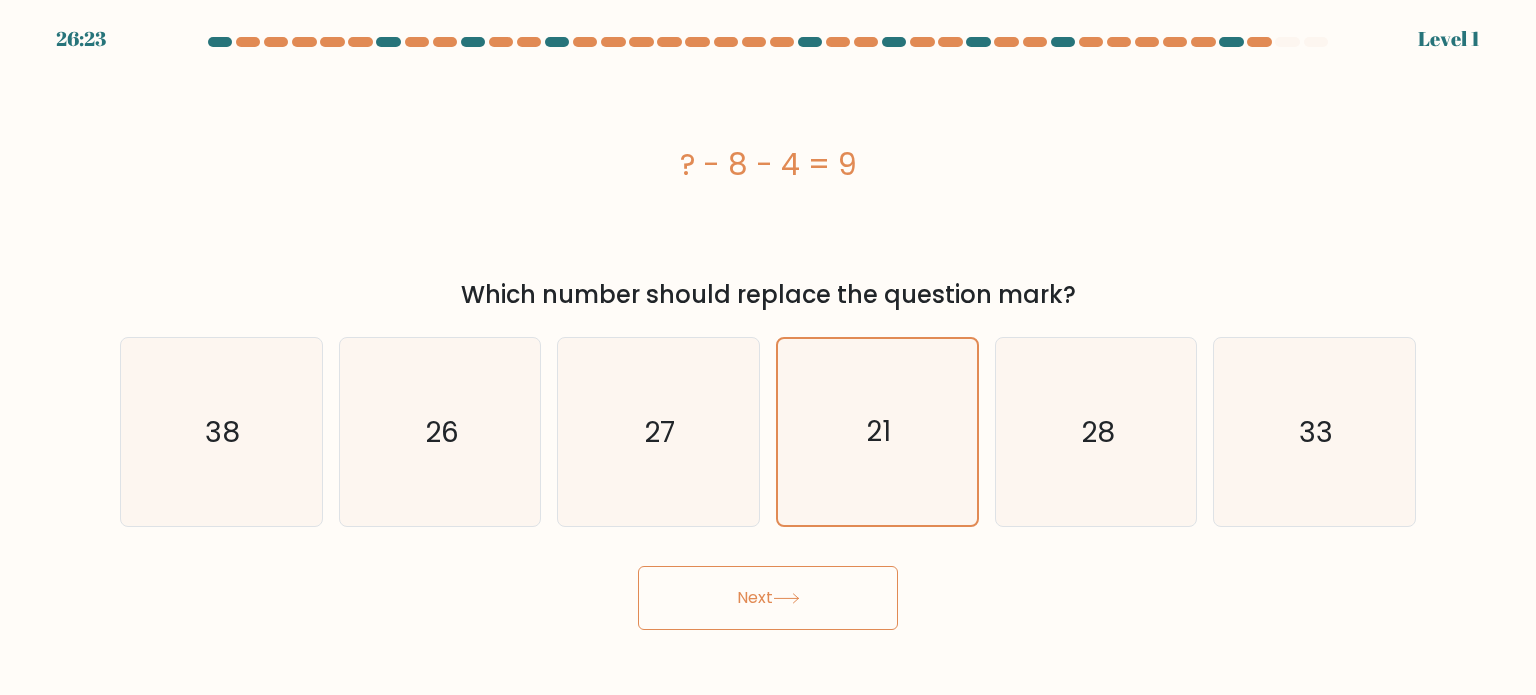 click on "Next" at bounding box center [768, 598] 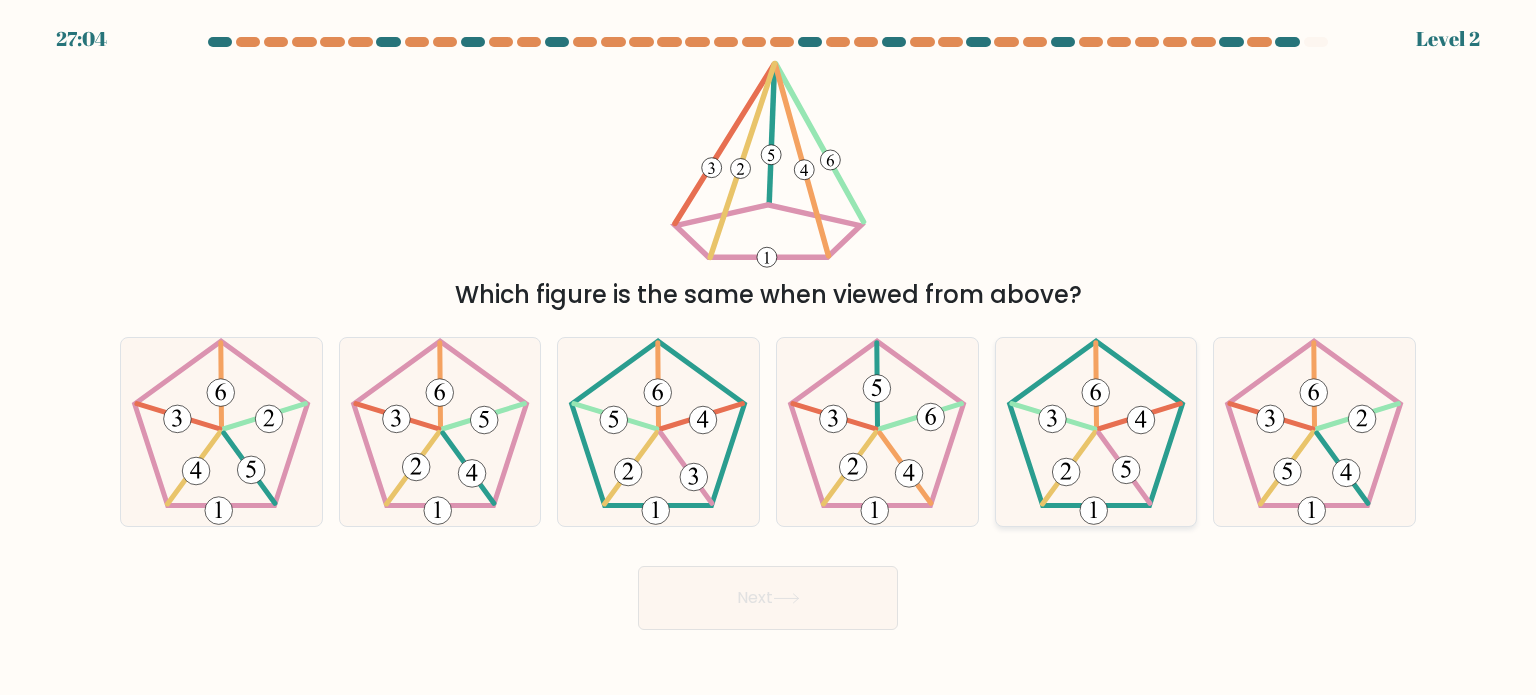 drag, startPoint x: 1035, startPoint y: 423, endPoint x: 1003, endPoint y: 475, distance: 61.05735 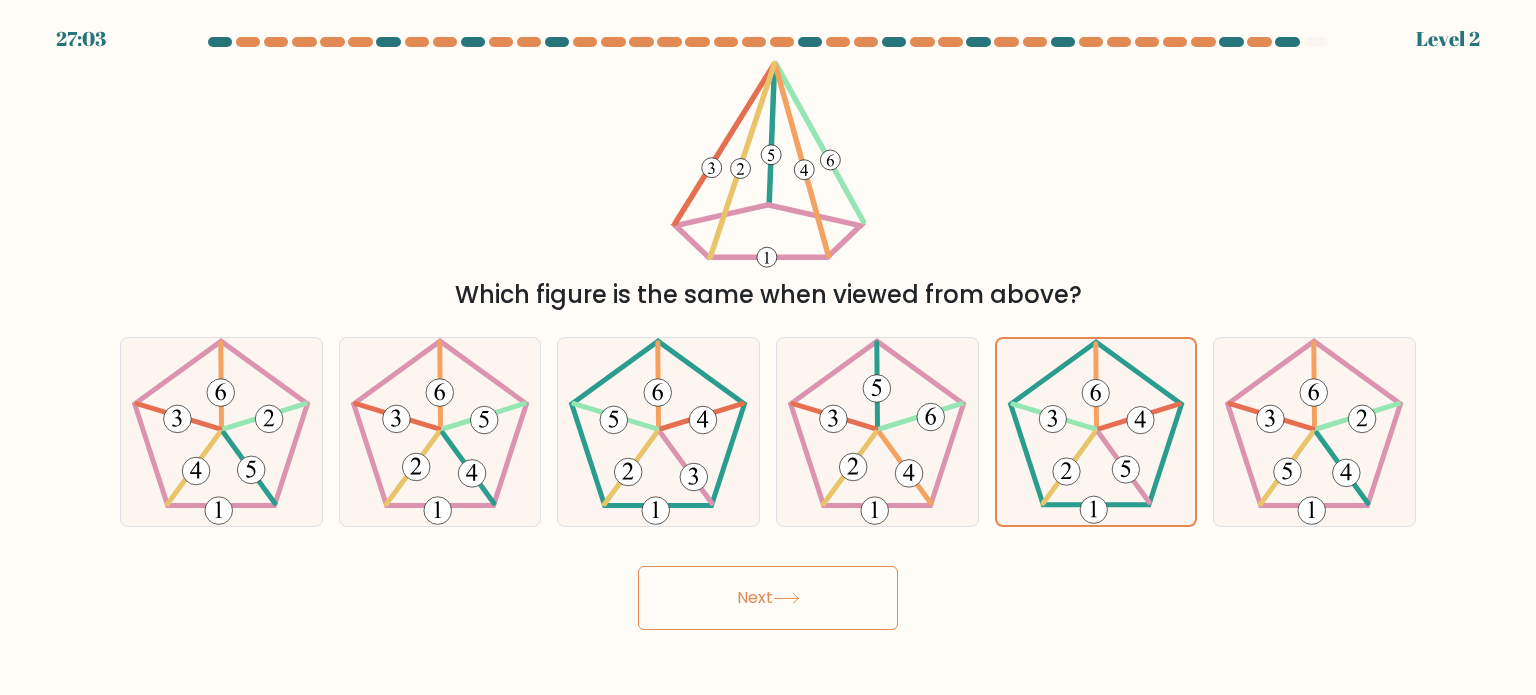 click on "Next" at bounding box center (768, 598) 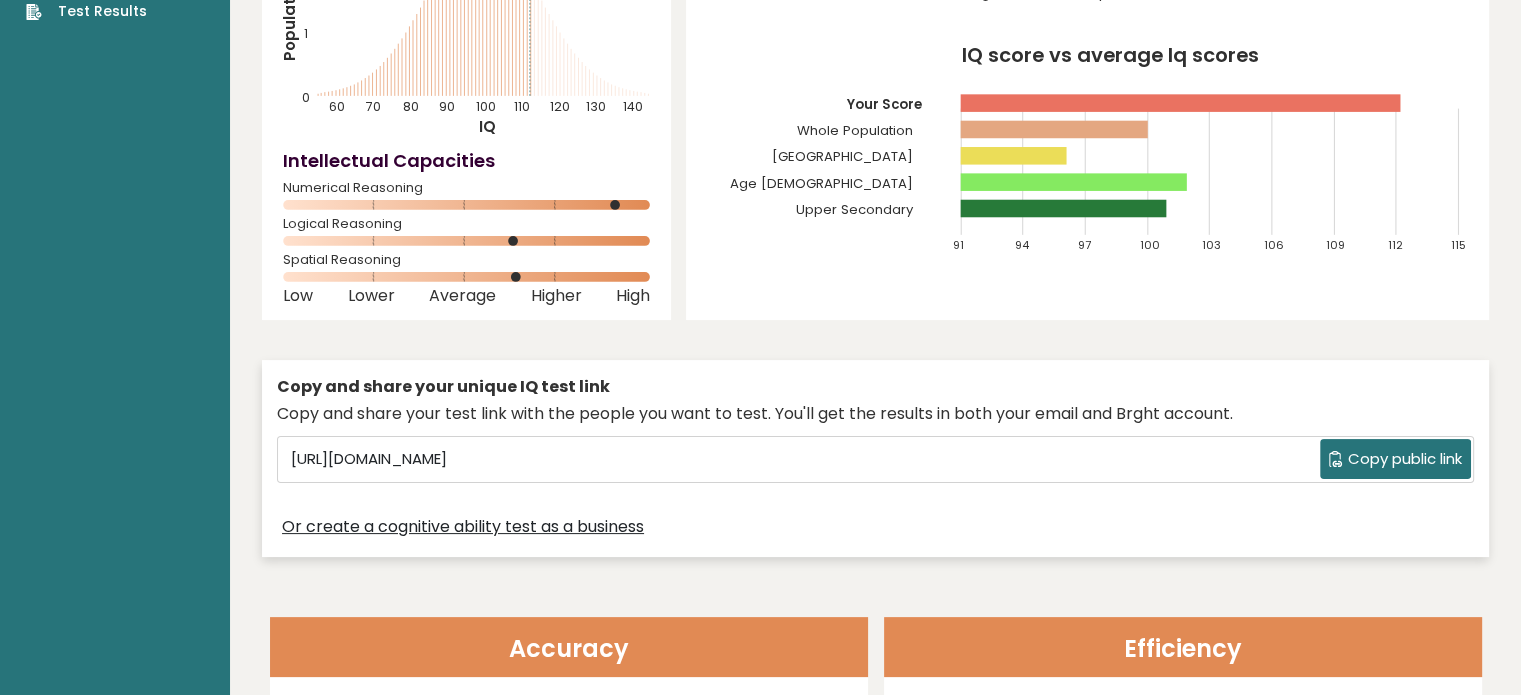 scroll, scrollTop: 0, scrollLeft: 0, axis: both 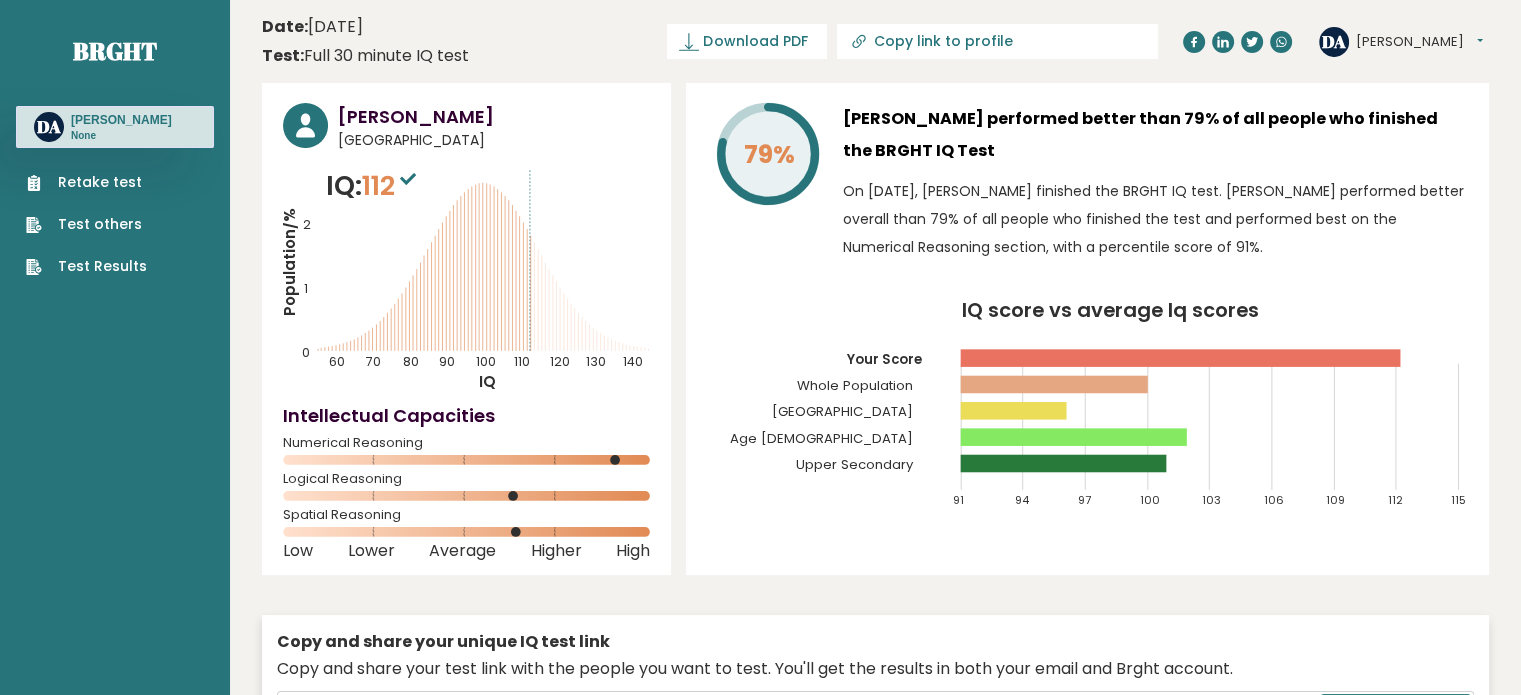 click on "None" at bounding box center (121, 136) 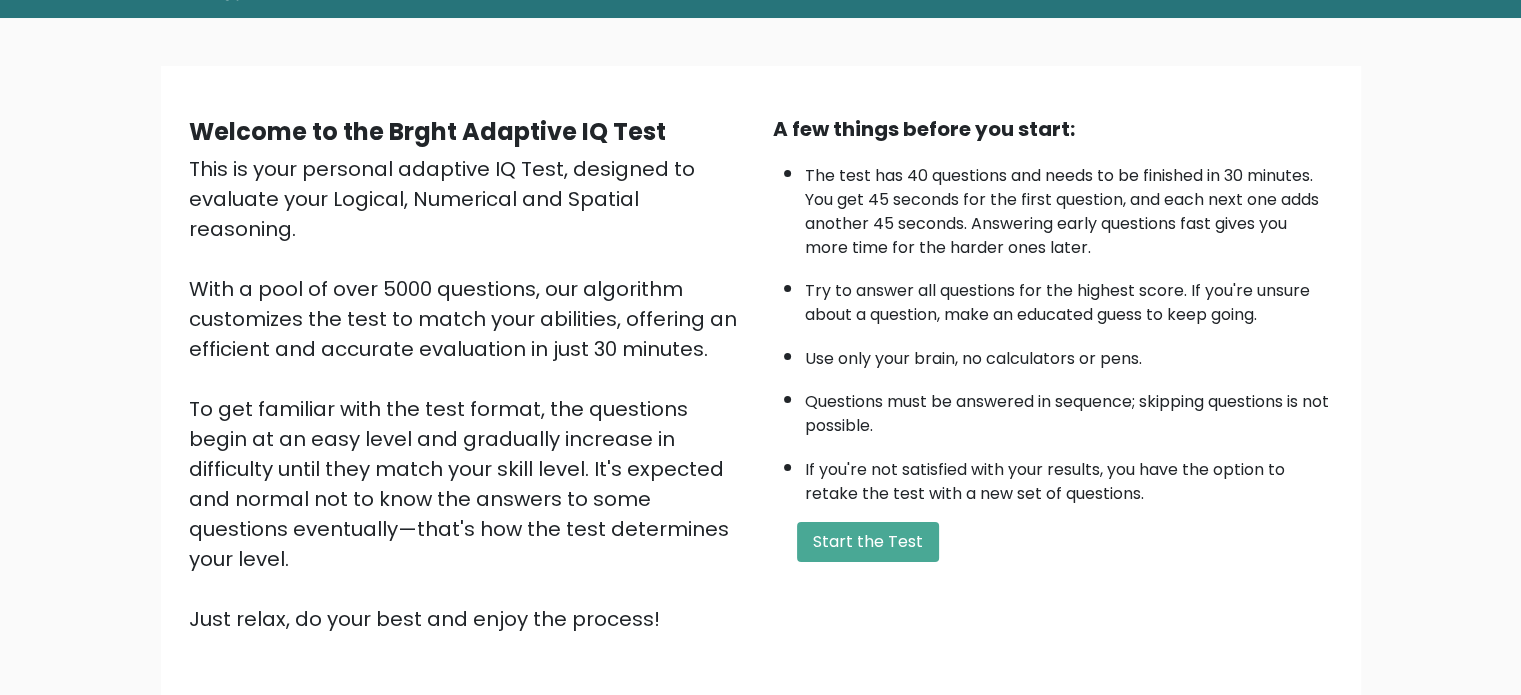 scroll, scrollTop: 100, scrollLeft: 0, axis: vertical 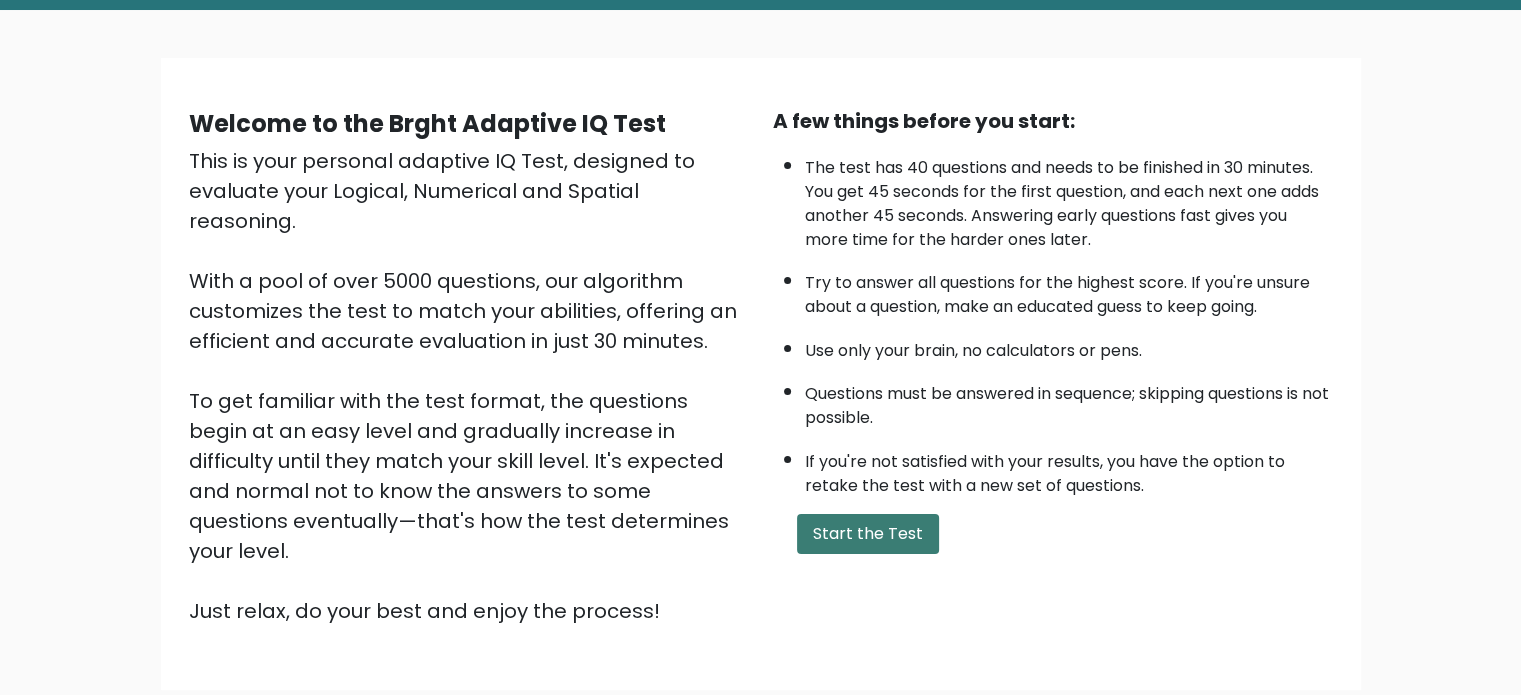 click on "Start the Test" at bounding box center [868, 534] 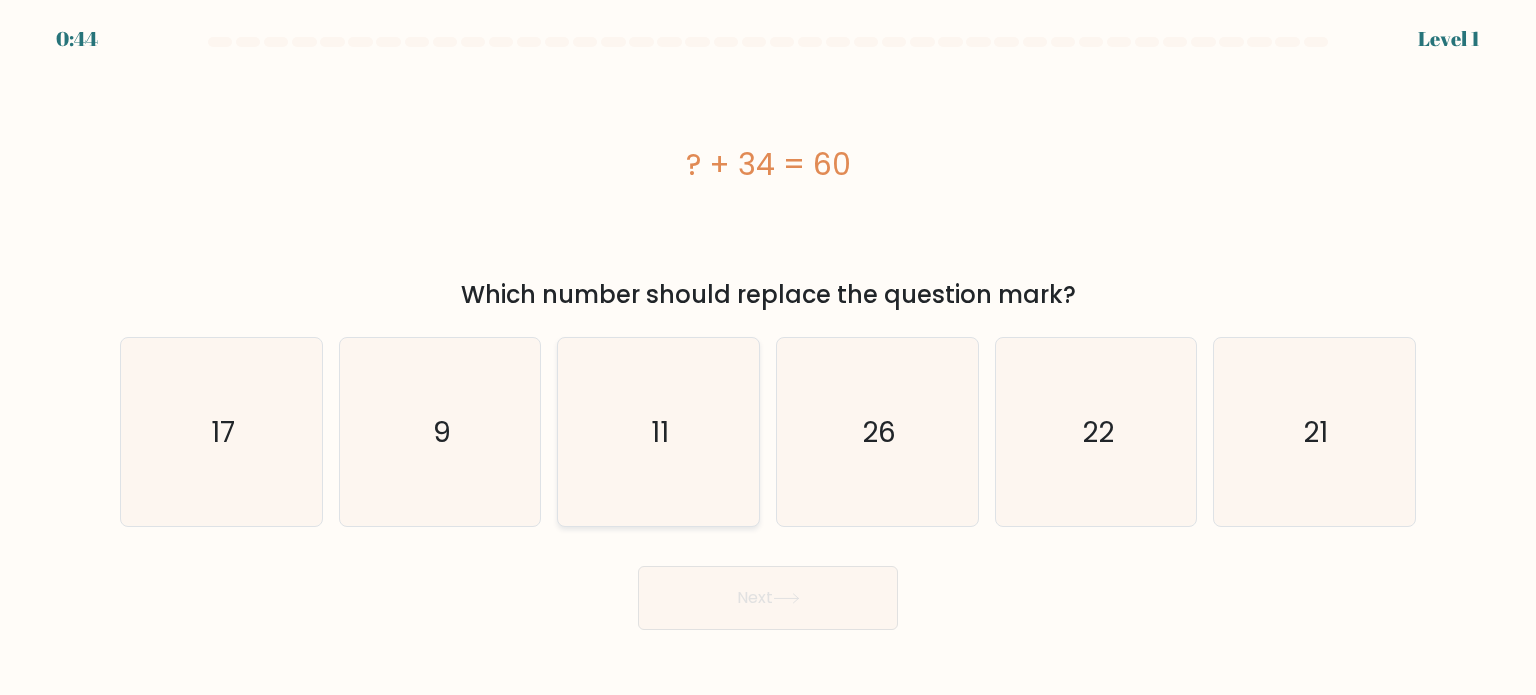 scroll, scrollTop: 0, scrollLeft: 0, axis: both 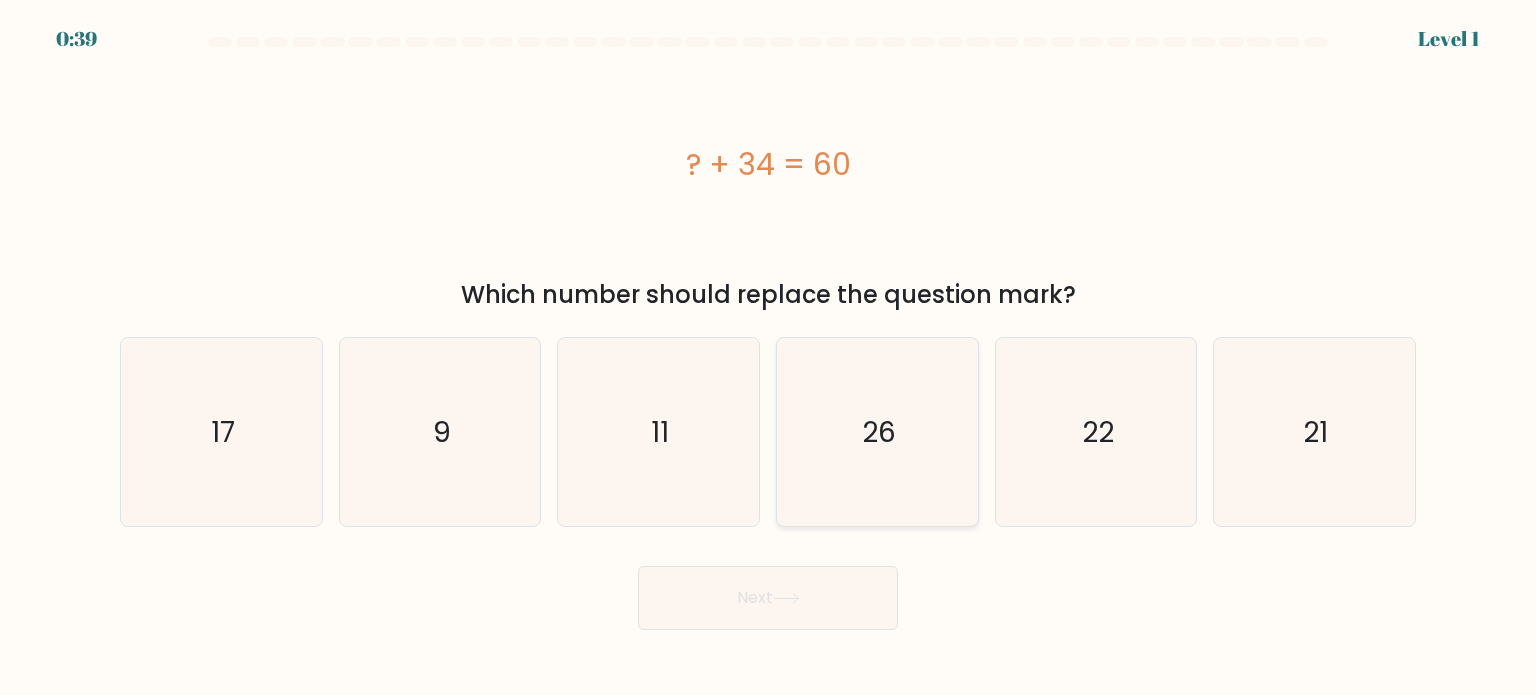 click on "26" 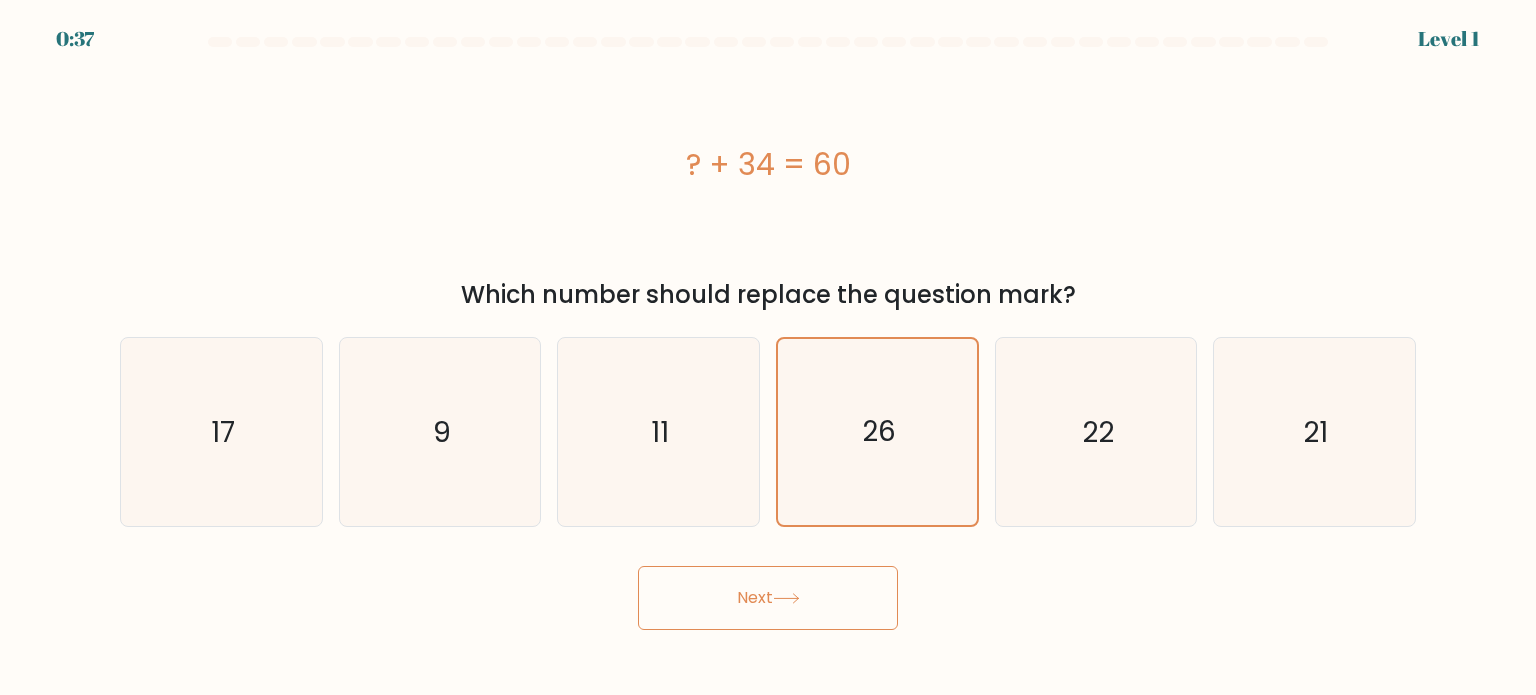 click on "Next" at bounding box center [768, 598] 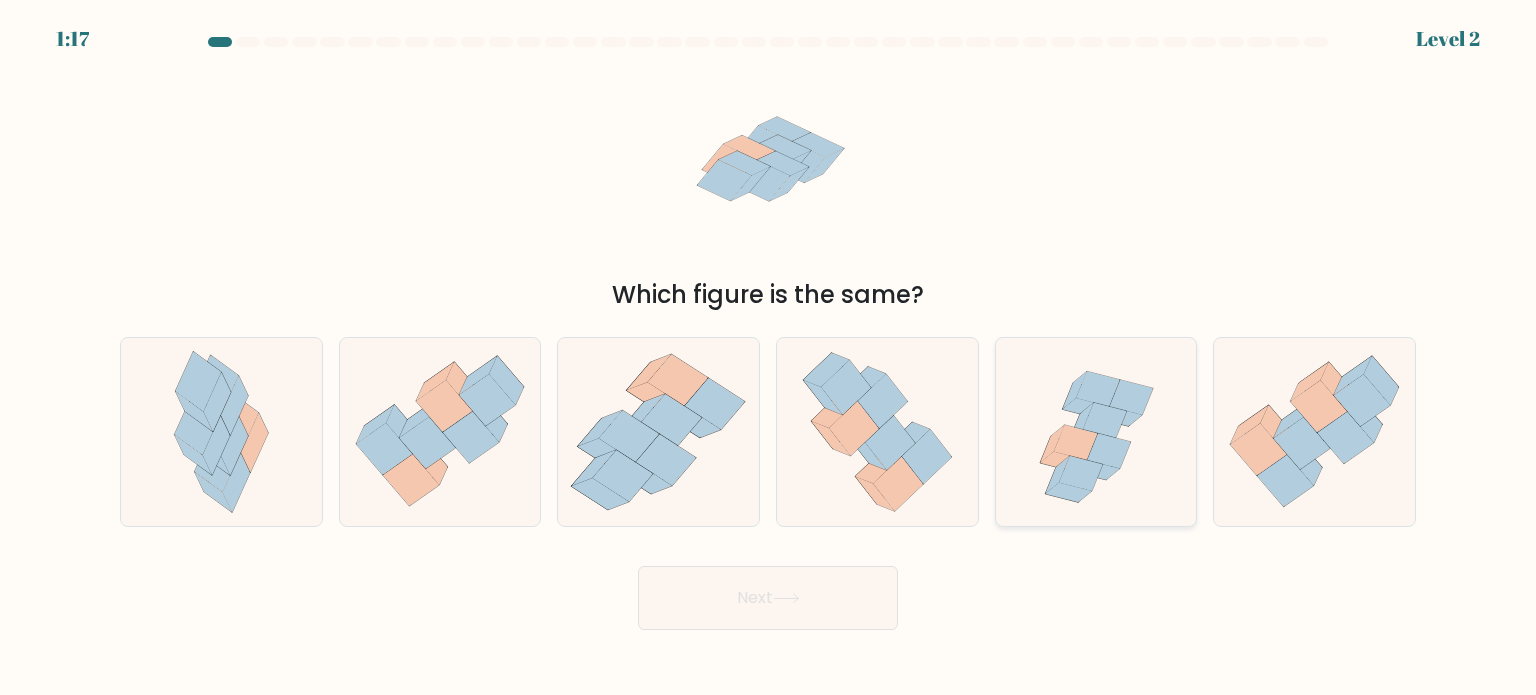 click 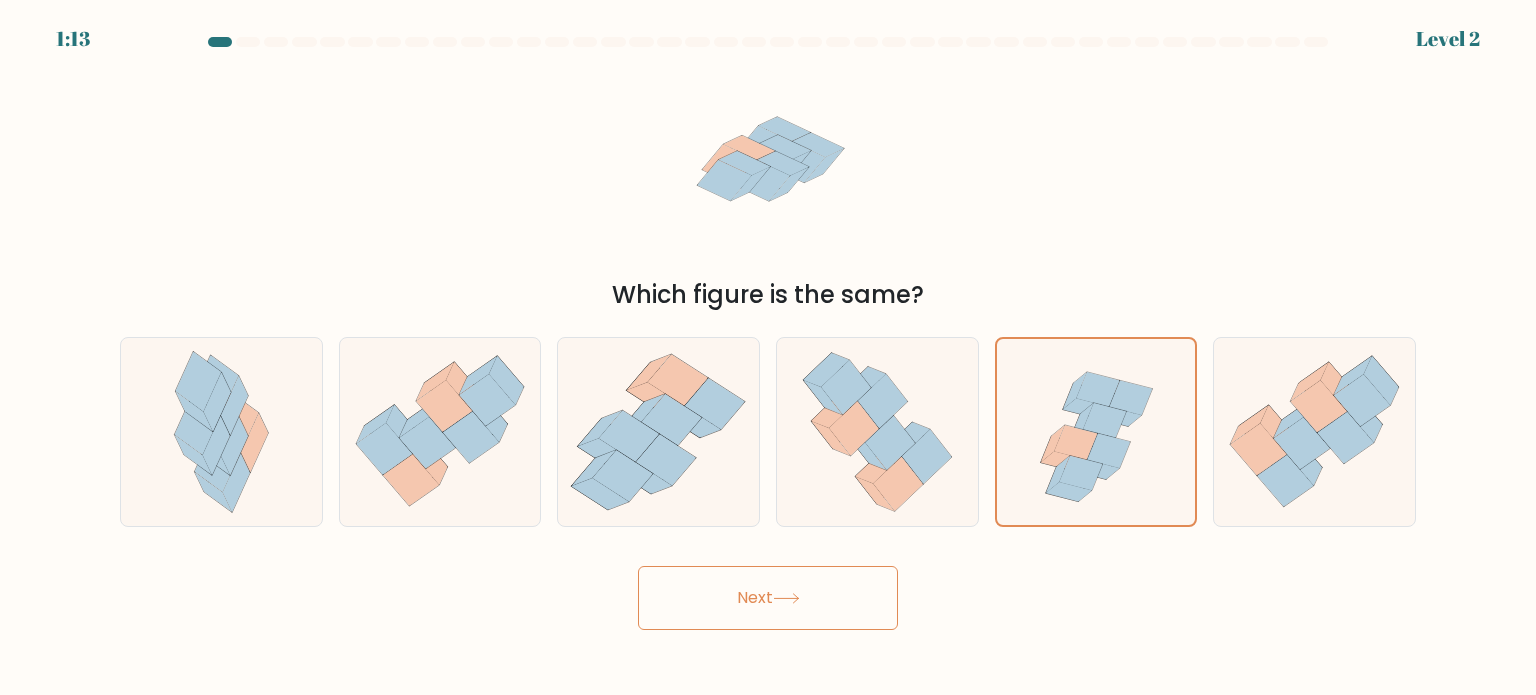 click on "Next" at bounding box center [768, 598] 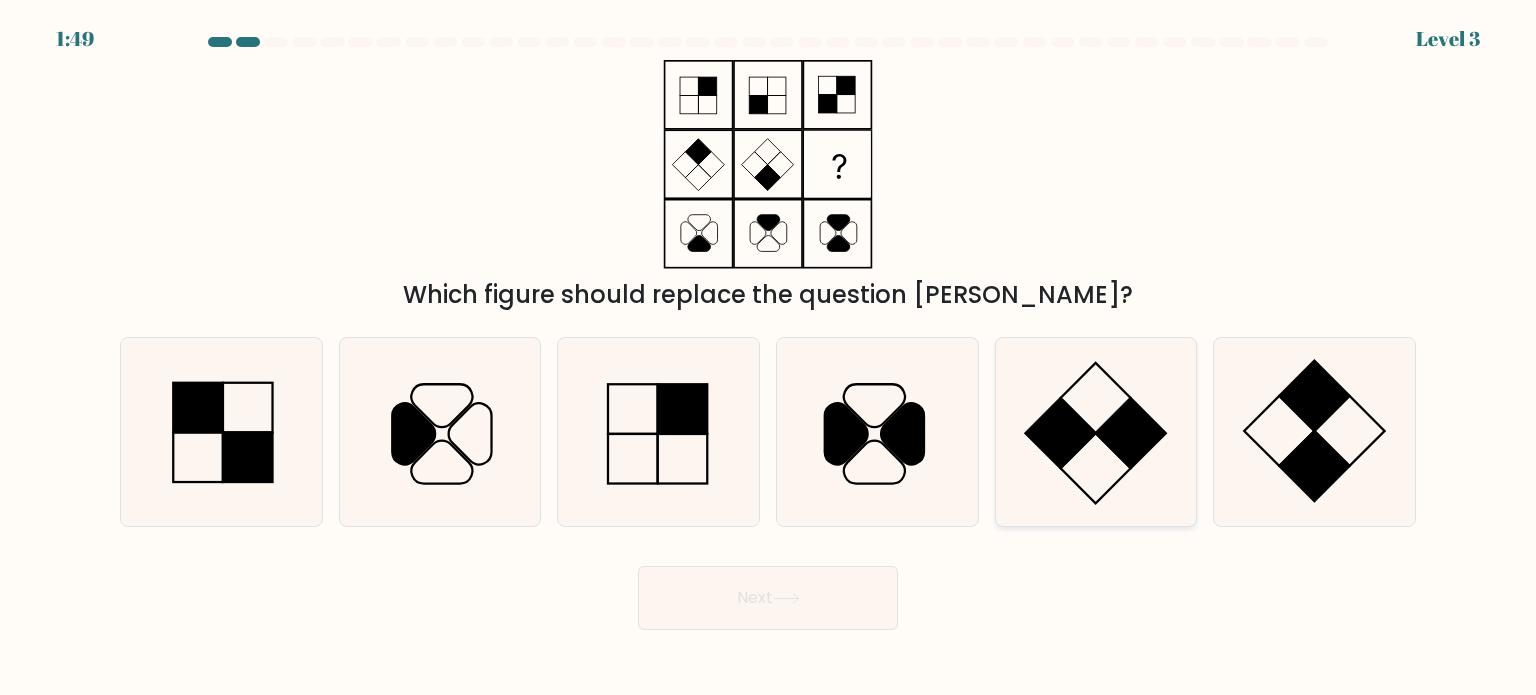 click 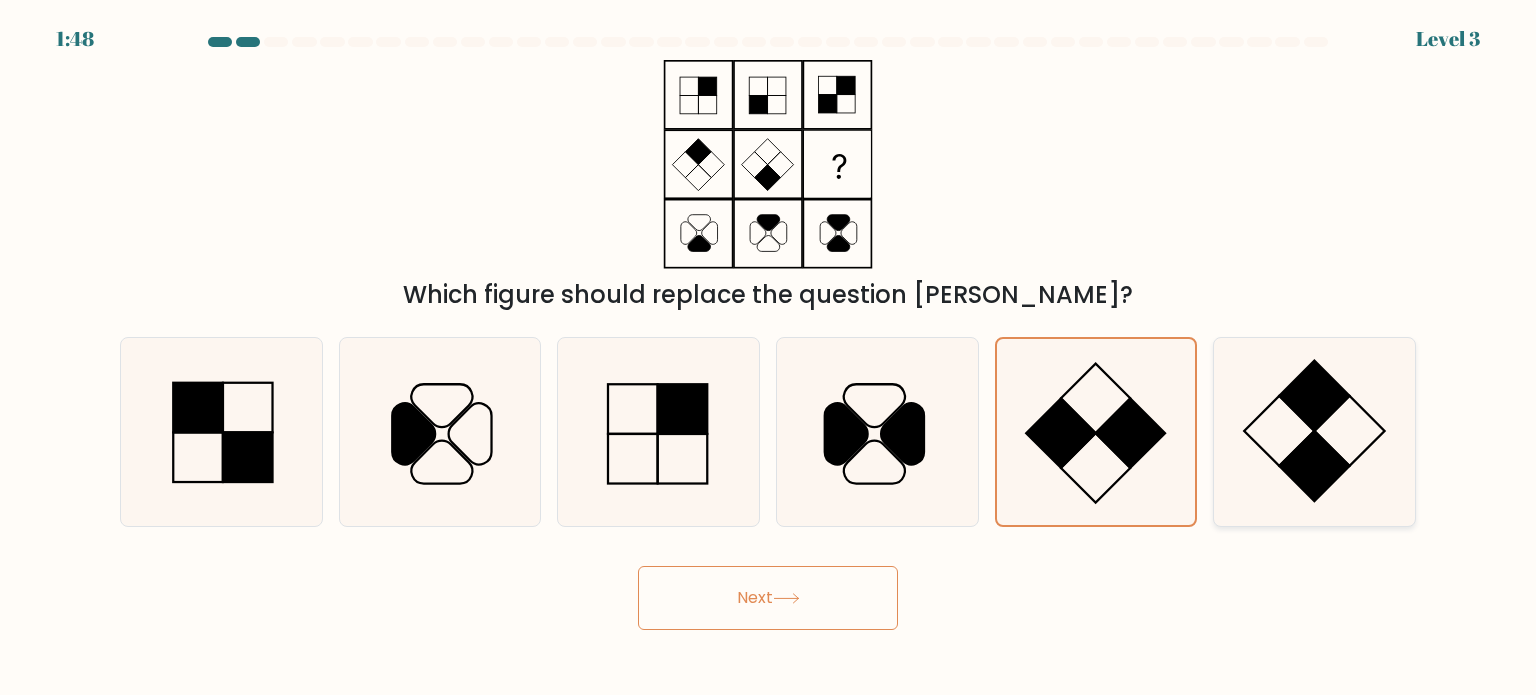 click 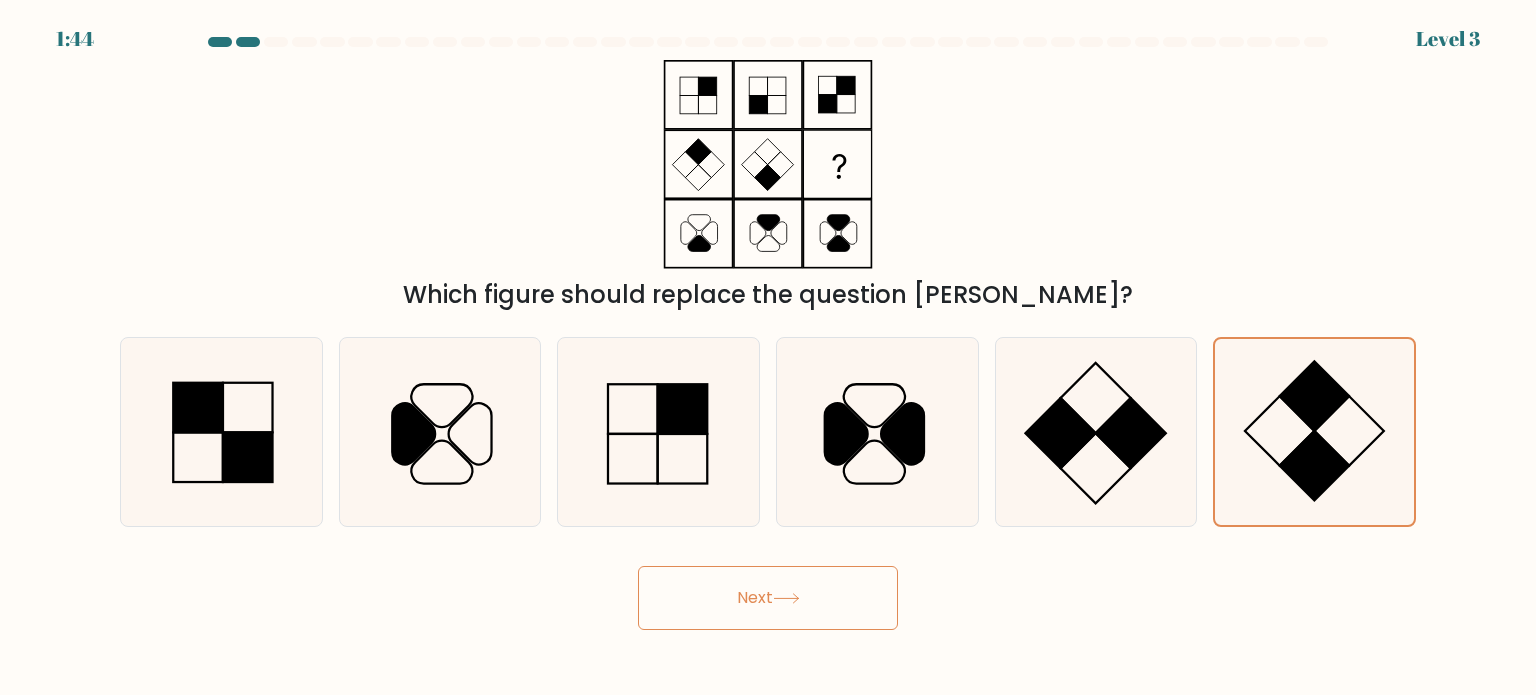 click on "Next" at bounding box center [768, 598] 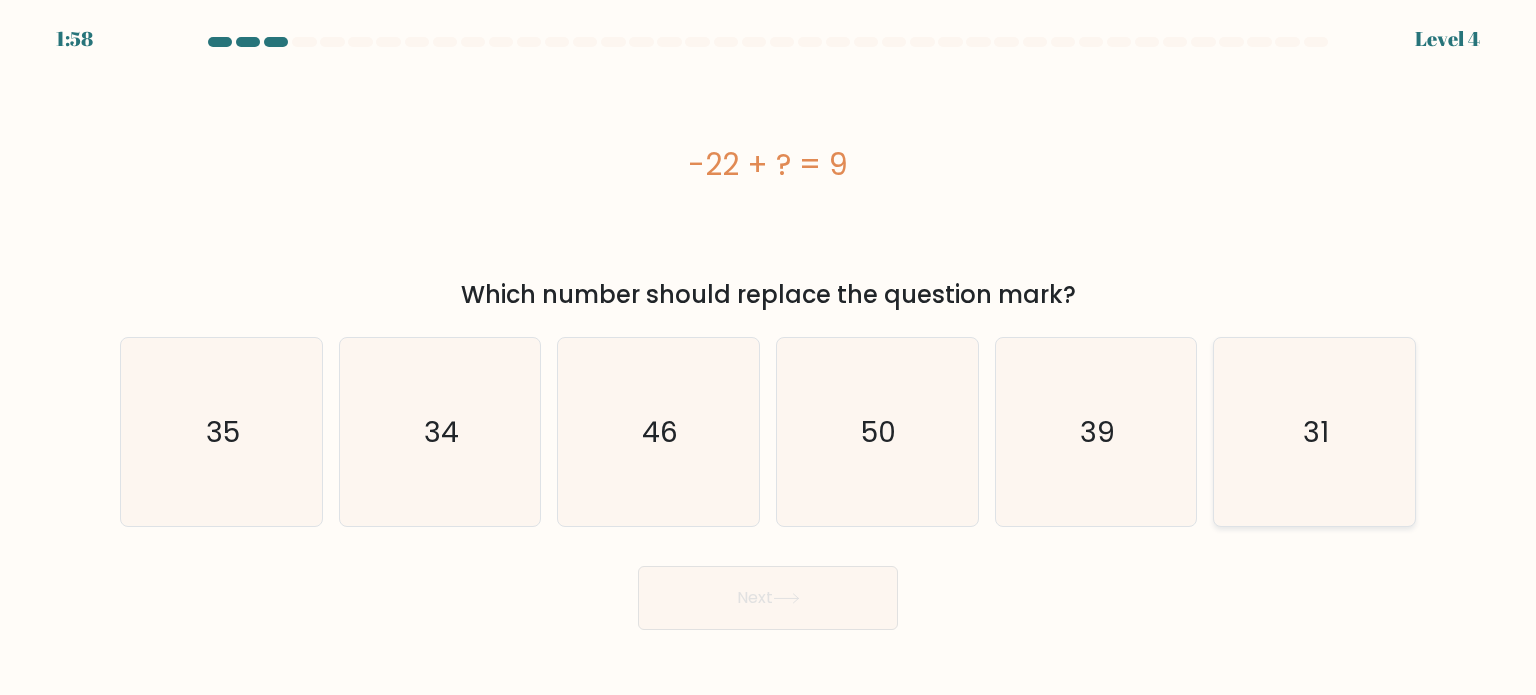 click on "31" 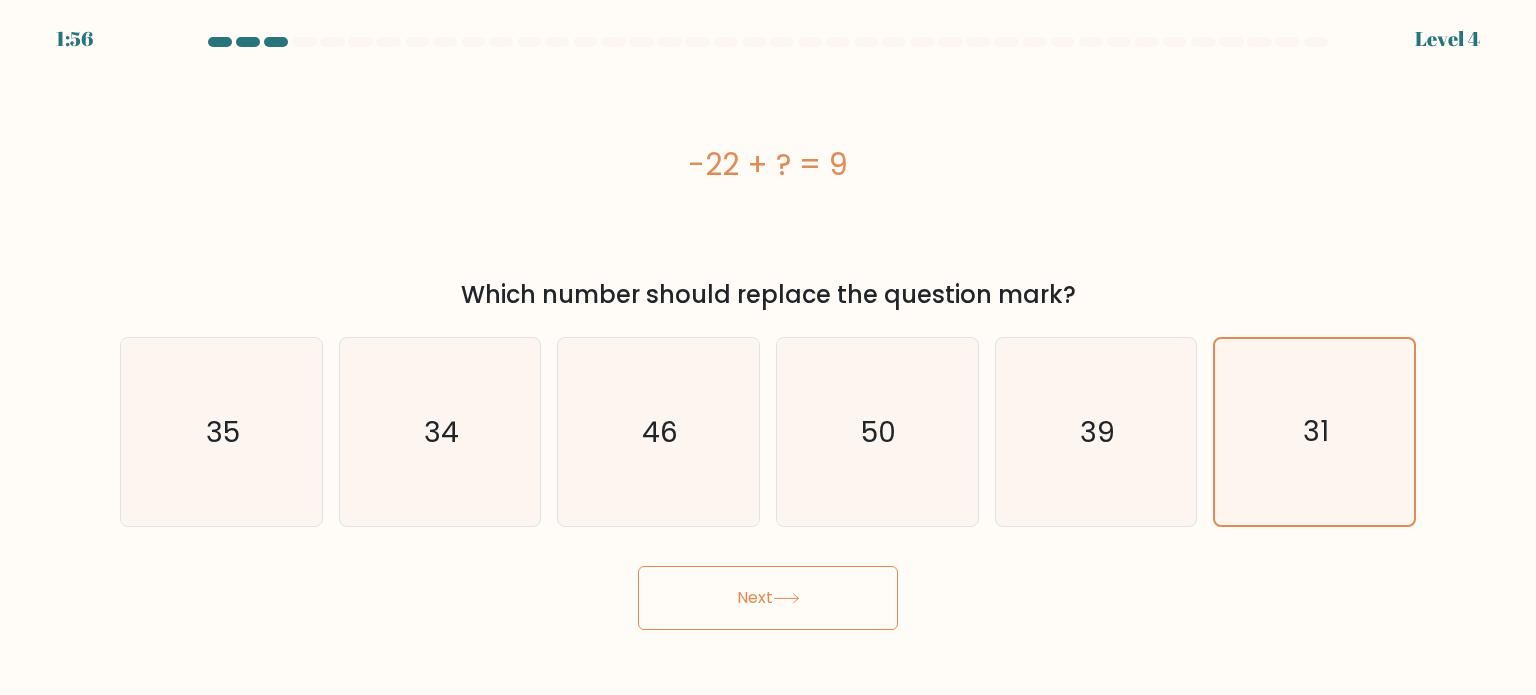 click on "Next" at bounding box center [768, 598] 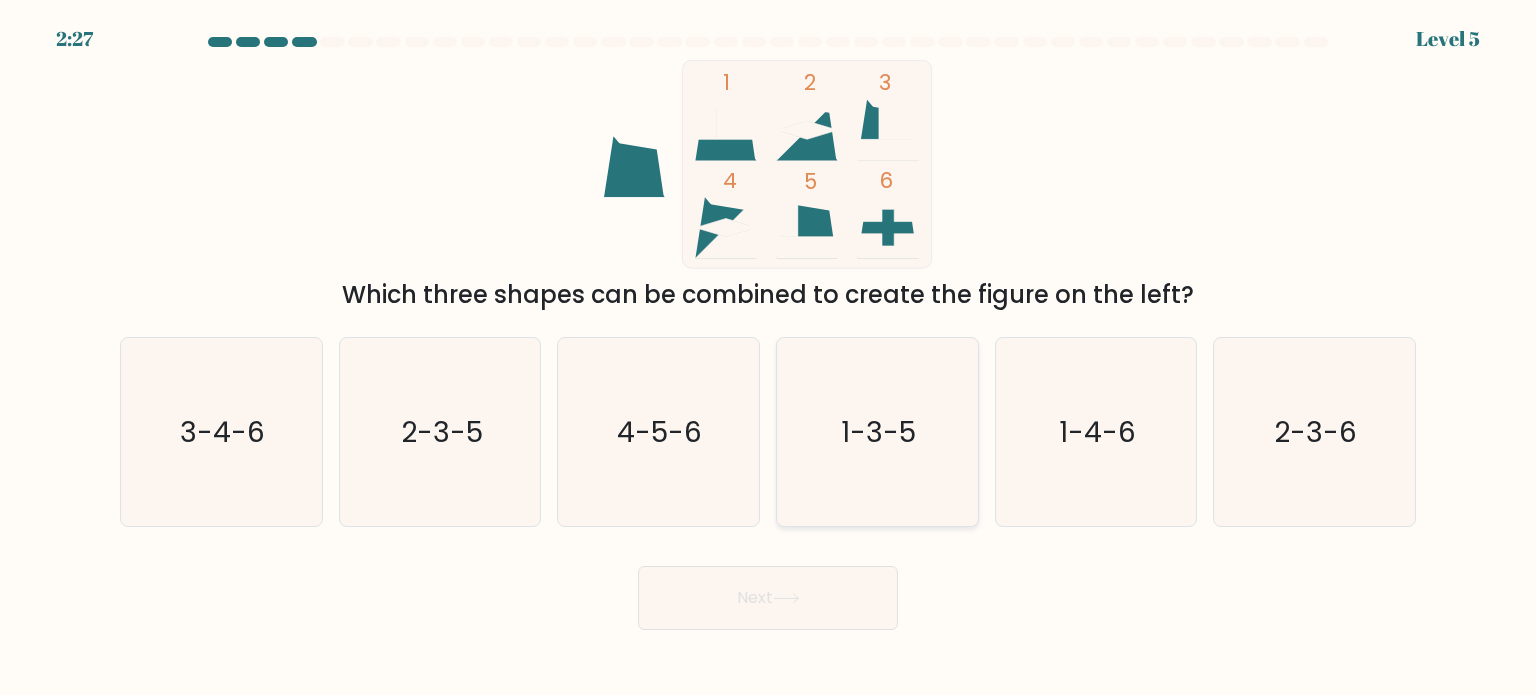 click on "1-3-5" 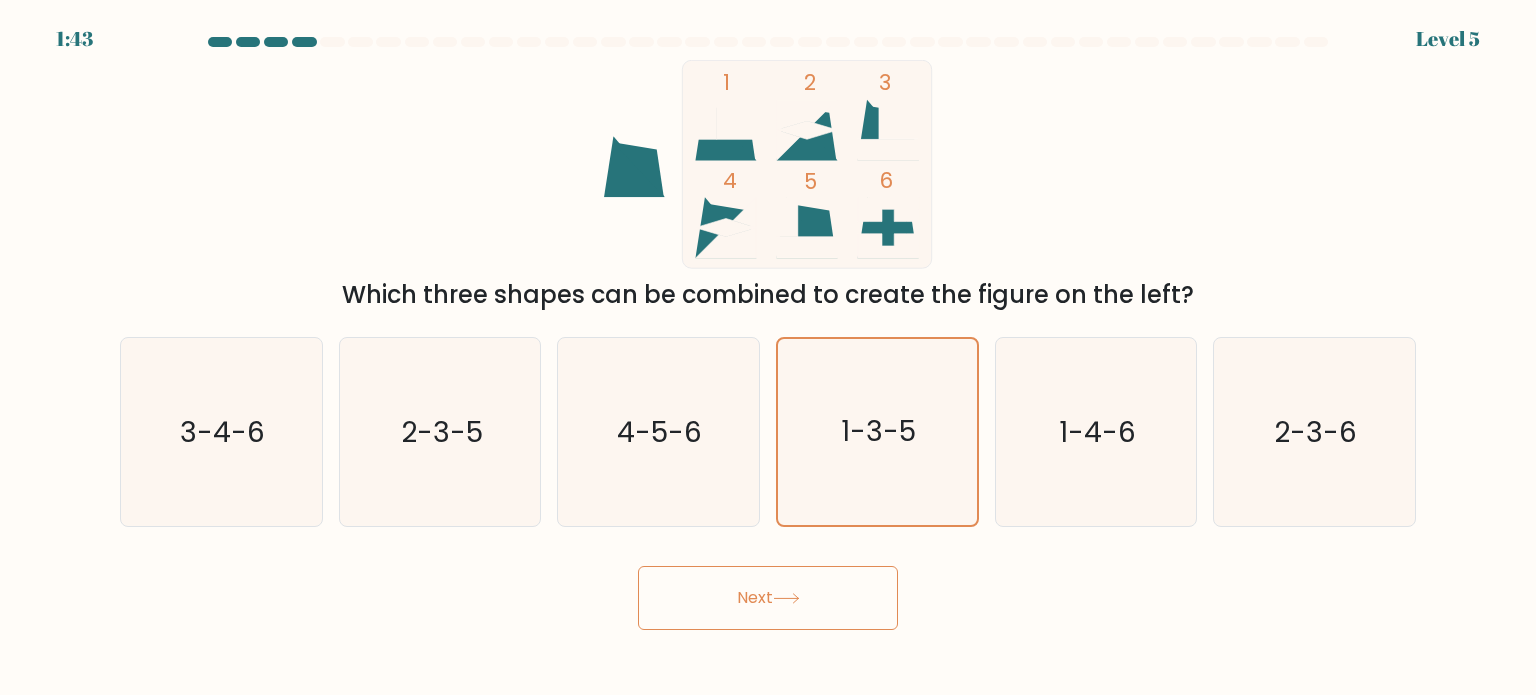 click on "Next" at bounding box center [768, 598] 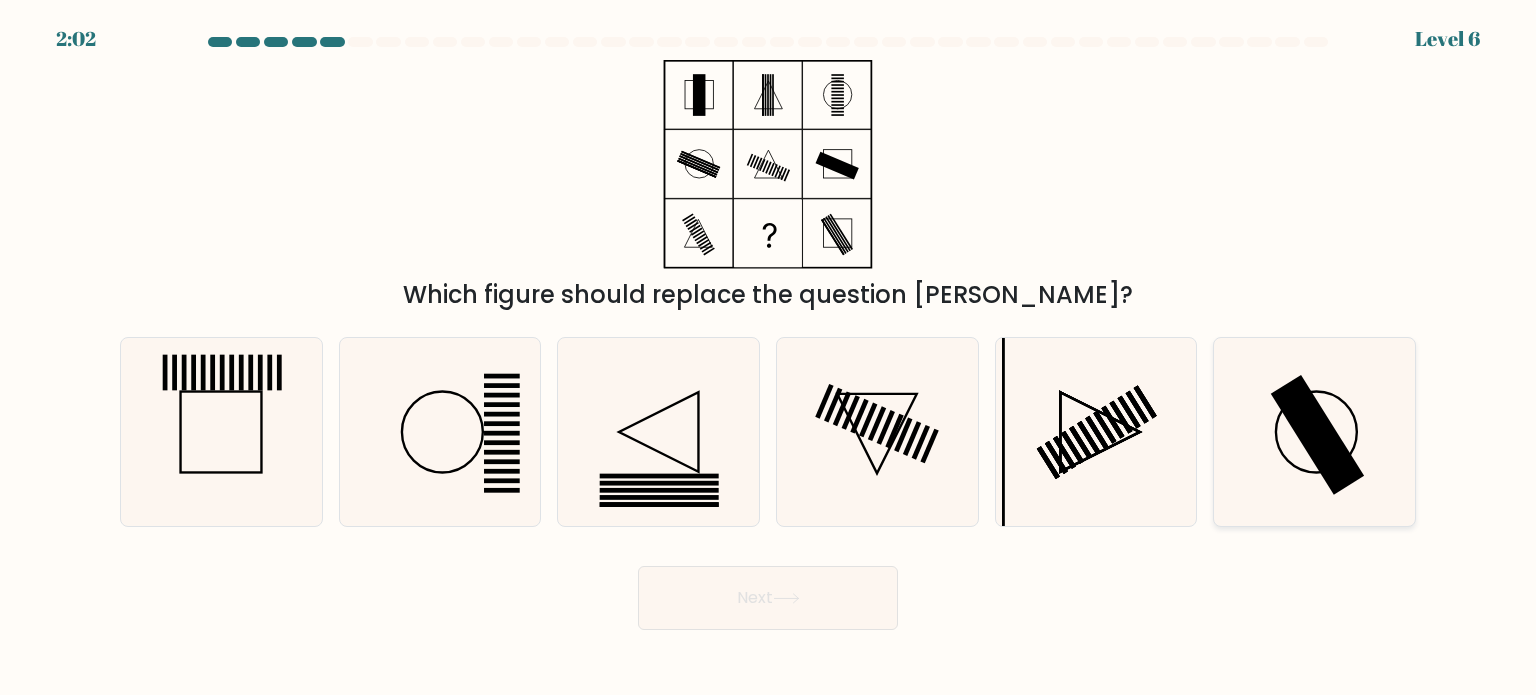 click 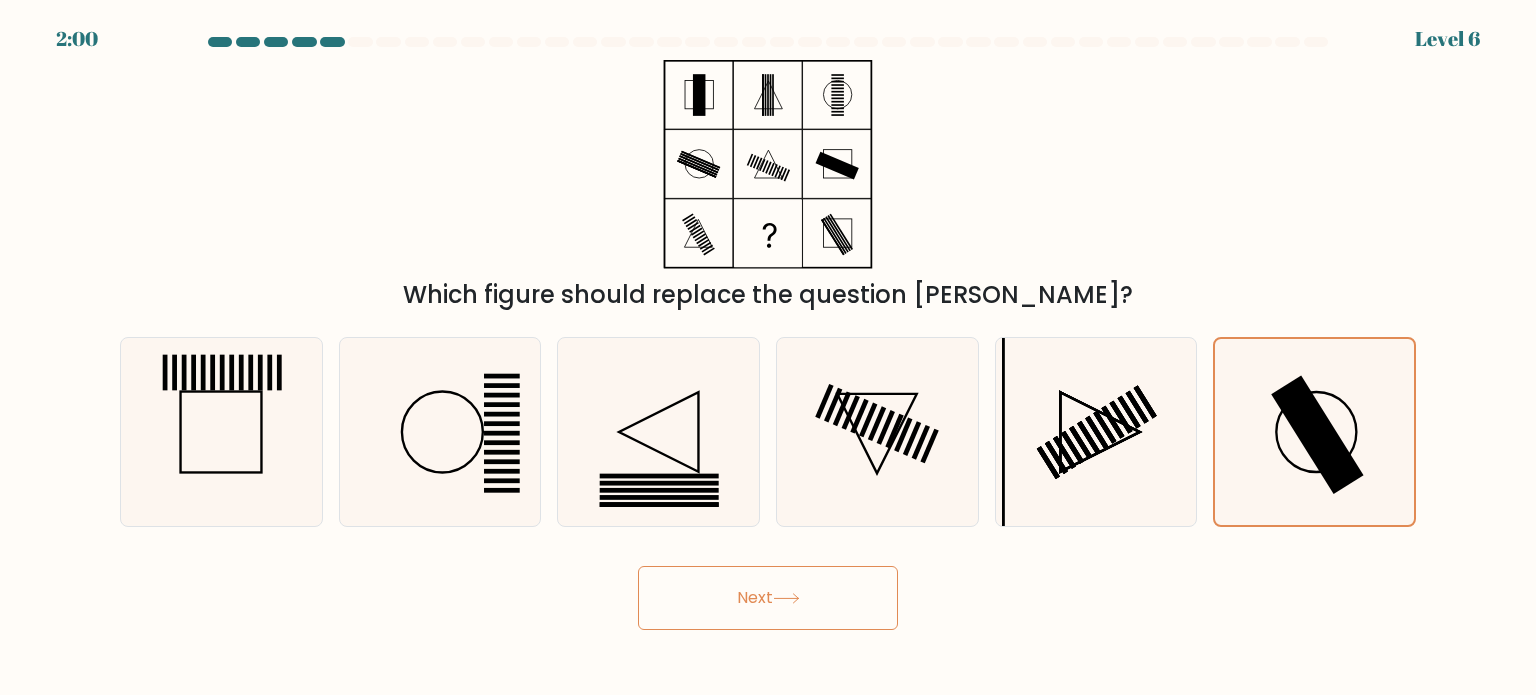click on "Next" at bounding box center (768, 598) 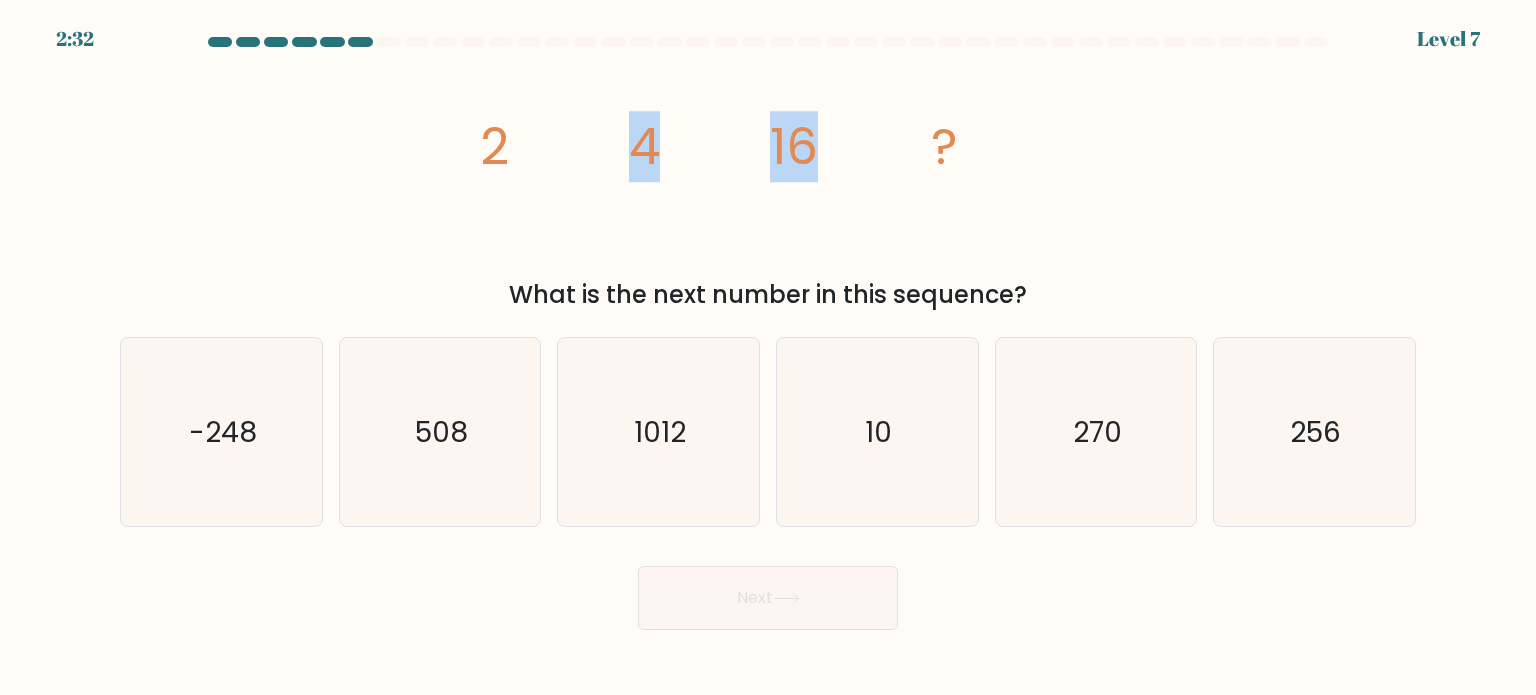 drag, startPoint x: 432, startPoint y: 65, endPoint x: 776, endPoint y: 277, distance: 404.0792 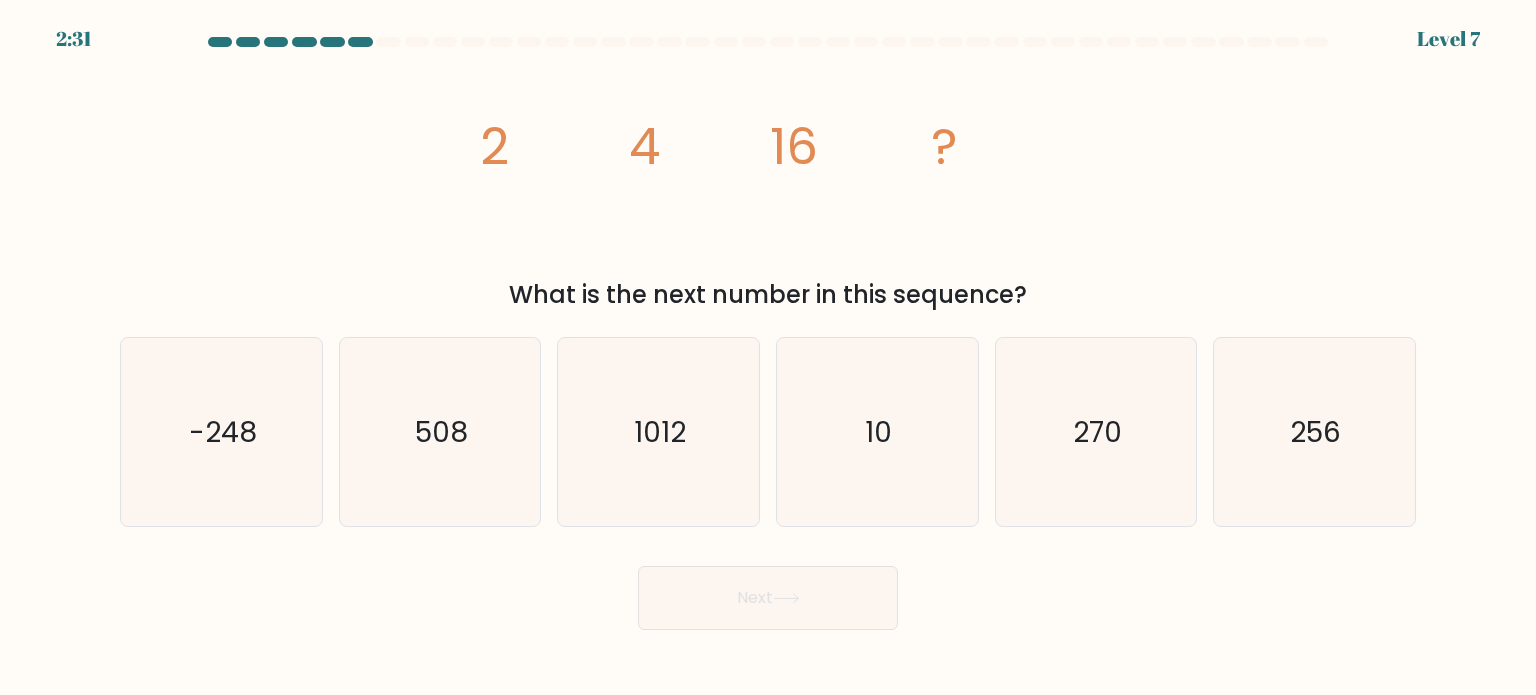 click on "image/svg+xml
2
4
16
?
What is the next number in this sequence?" at bounding box center (768, 186) 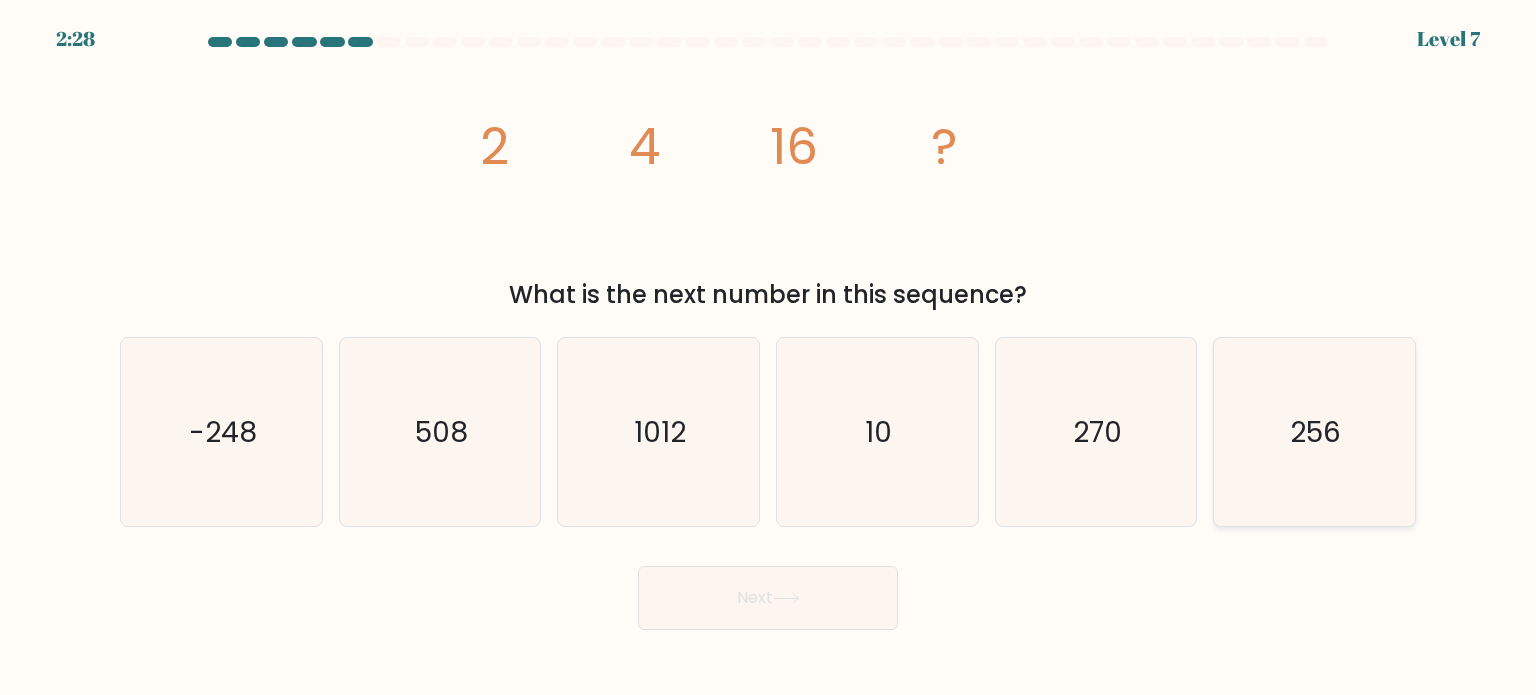 click on "256" 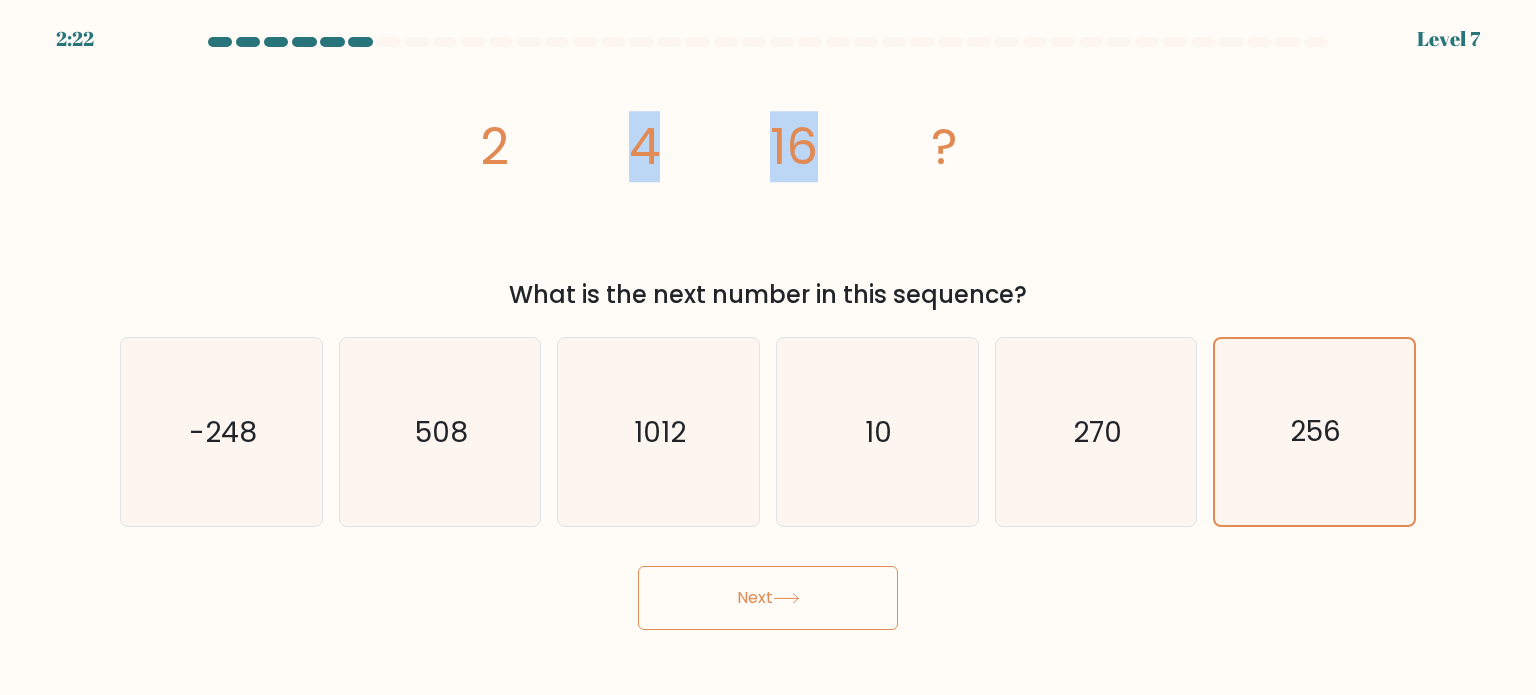 drag, startPoint x: 466, startPoint y: 91, endPoint x: 828, endPoint y: 227, distance: 386.704 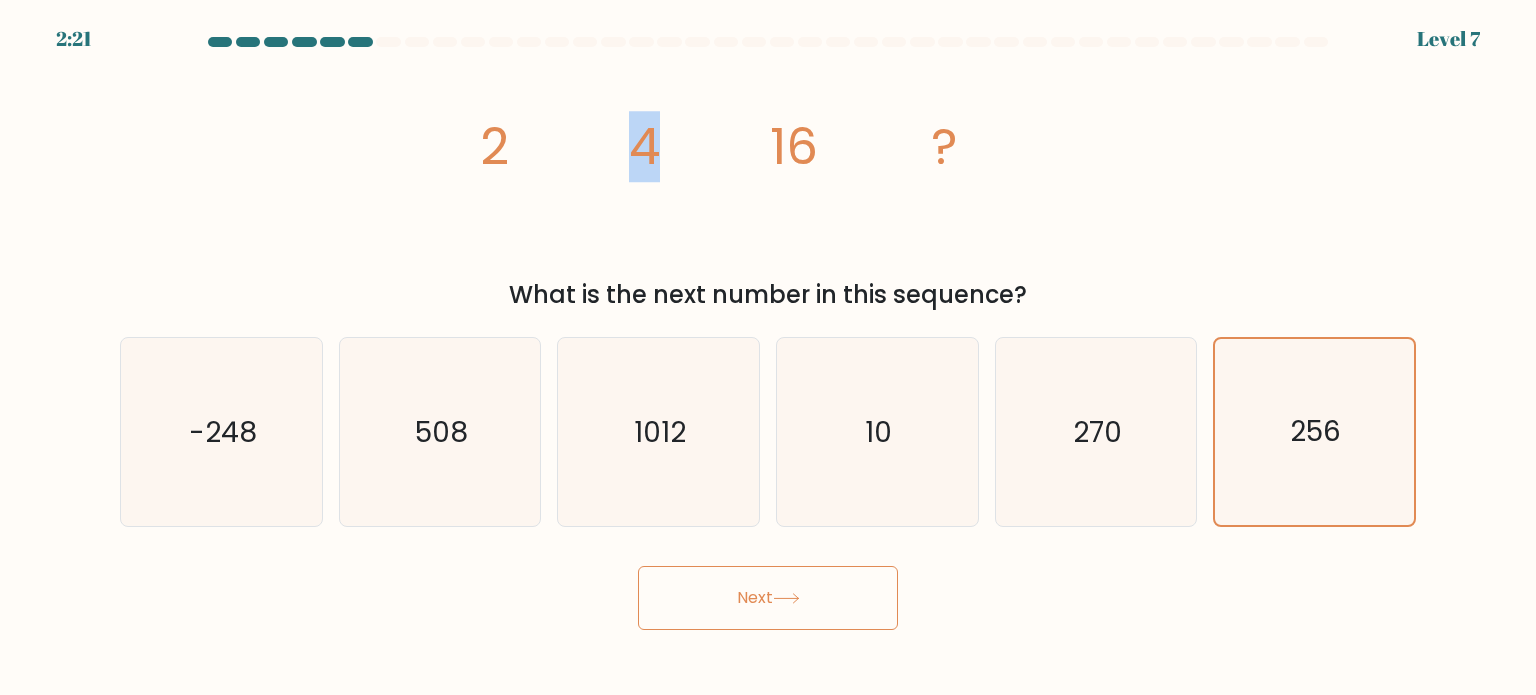 drag, startPoint x: 449, startPoint y: 109, endPoint x: 708, endPoint y: 207, distance: 276.92056 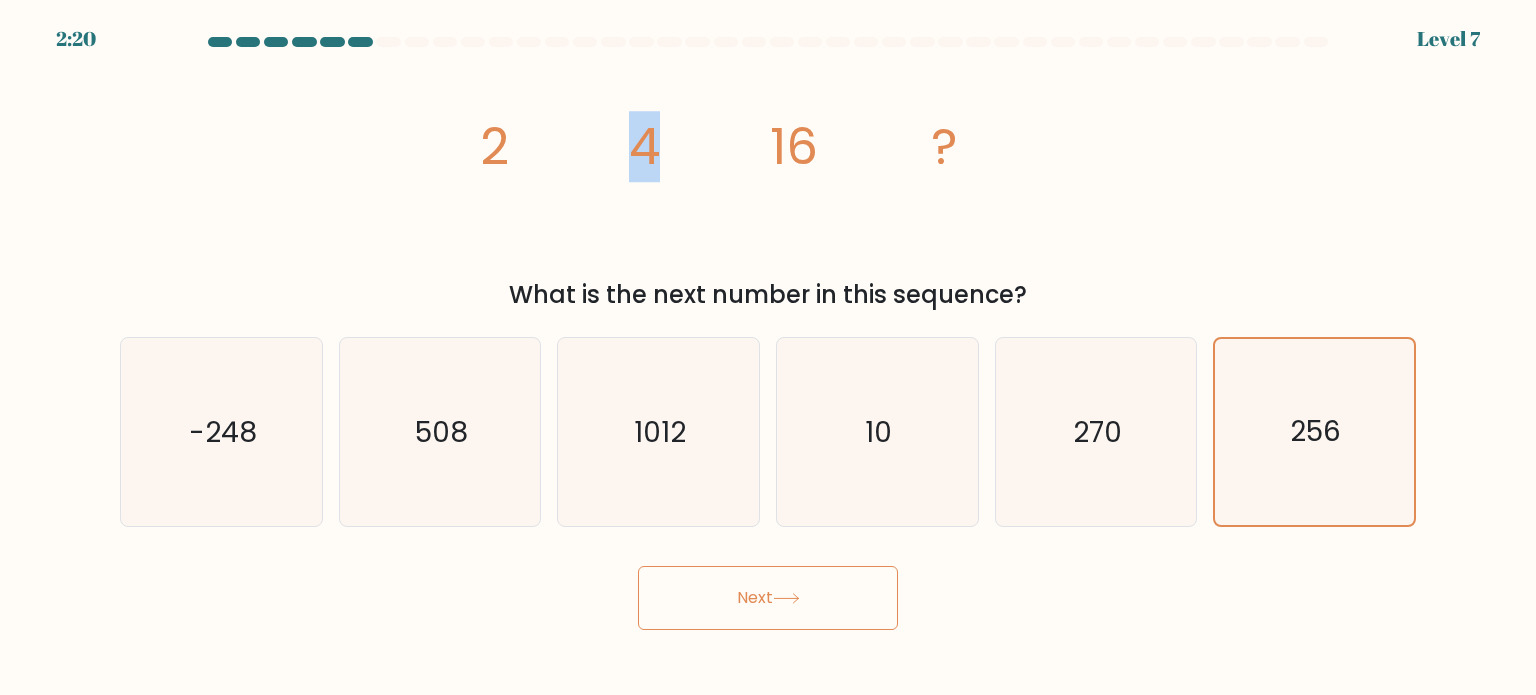 click on "image/svg+xml
2
4
16
?
What is the next number in this sequence?" at bounding box center (768, 186) 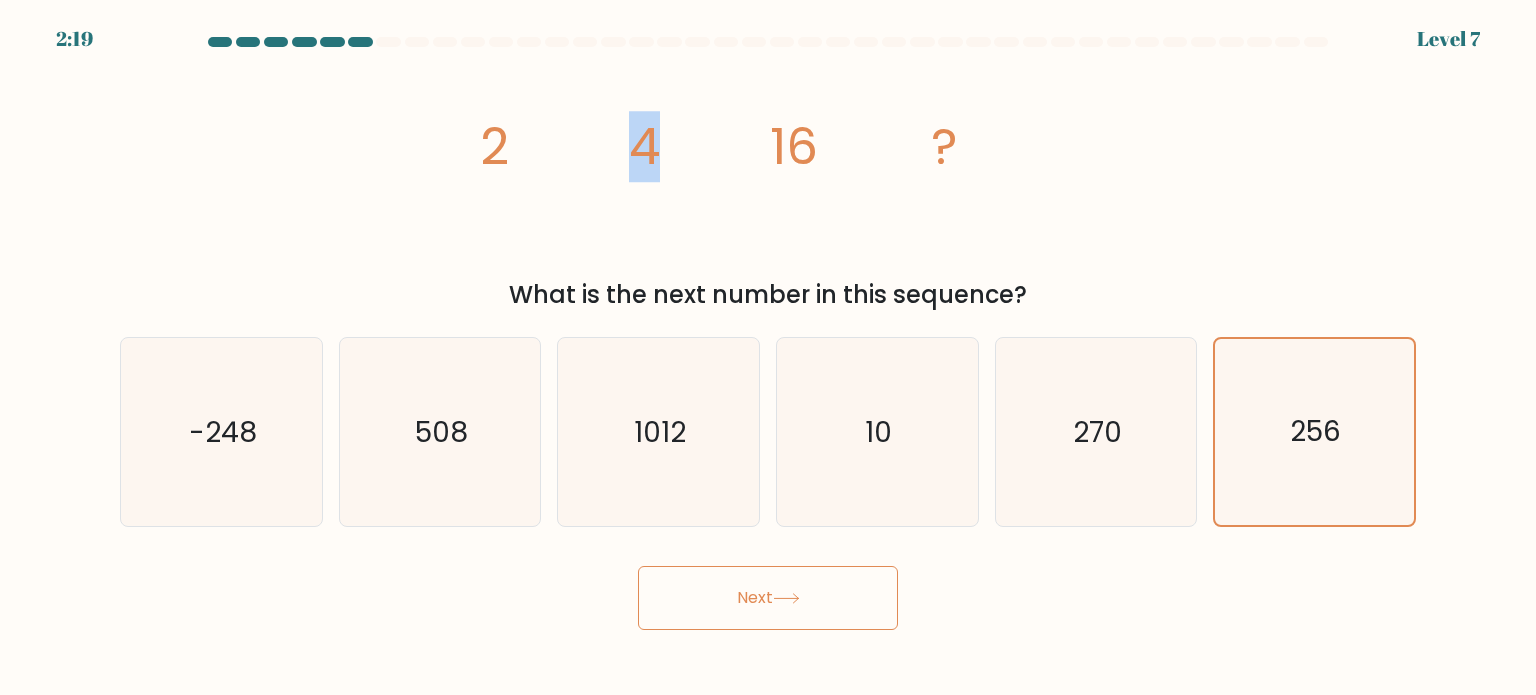 drag, startPoint x: 457, startPoint y: 68, endPoint x: 455, endPoint y: 85, distance: 17.117243 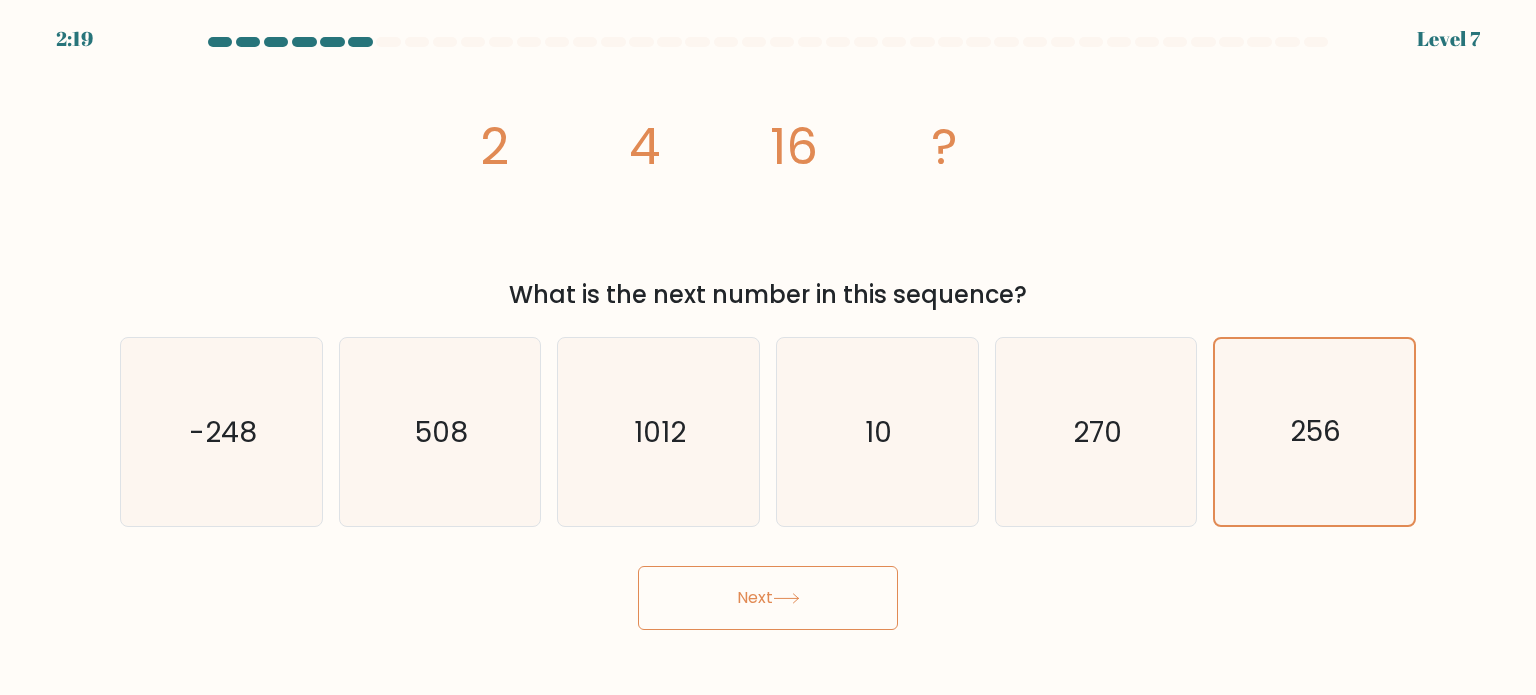 click on "What is the next number in this sequence?" at bounding box center (768, 295) 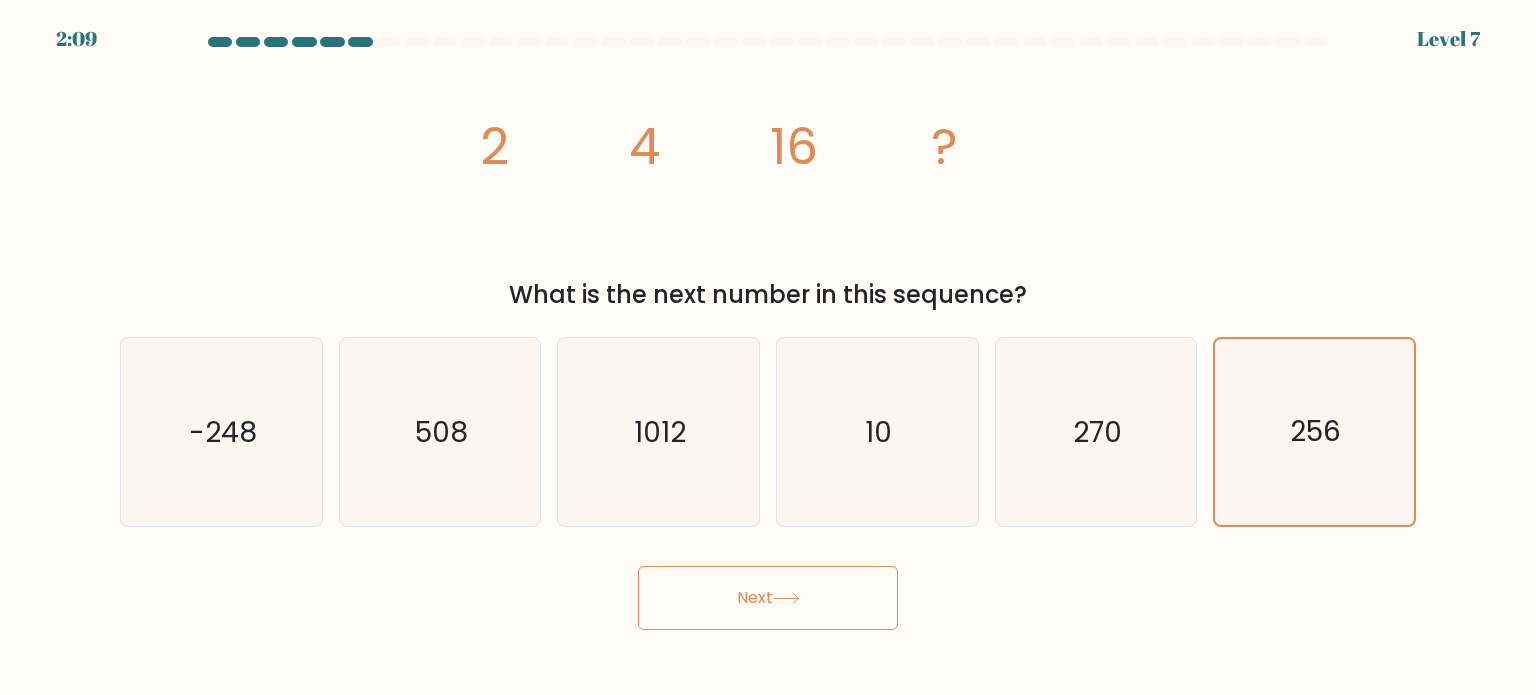 click on "Next" at bounding box center [768, 598] 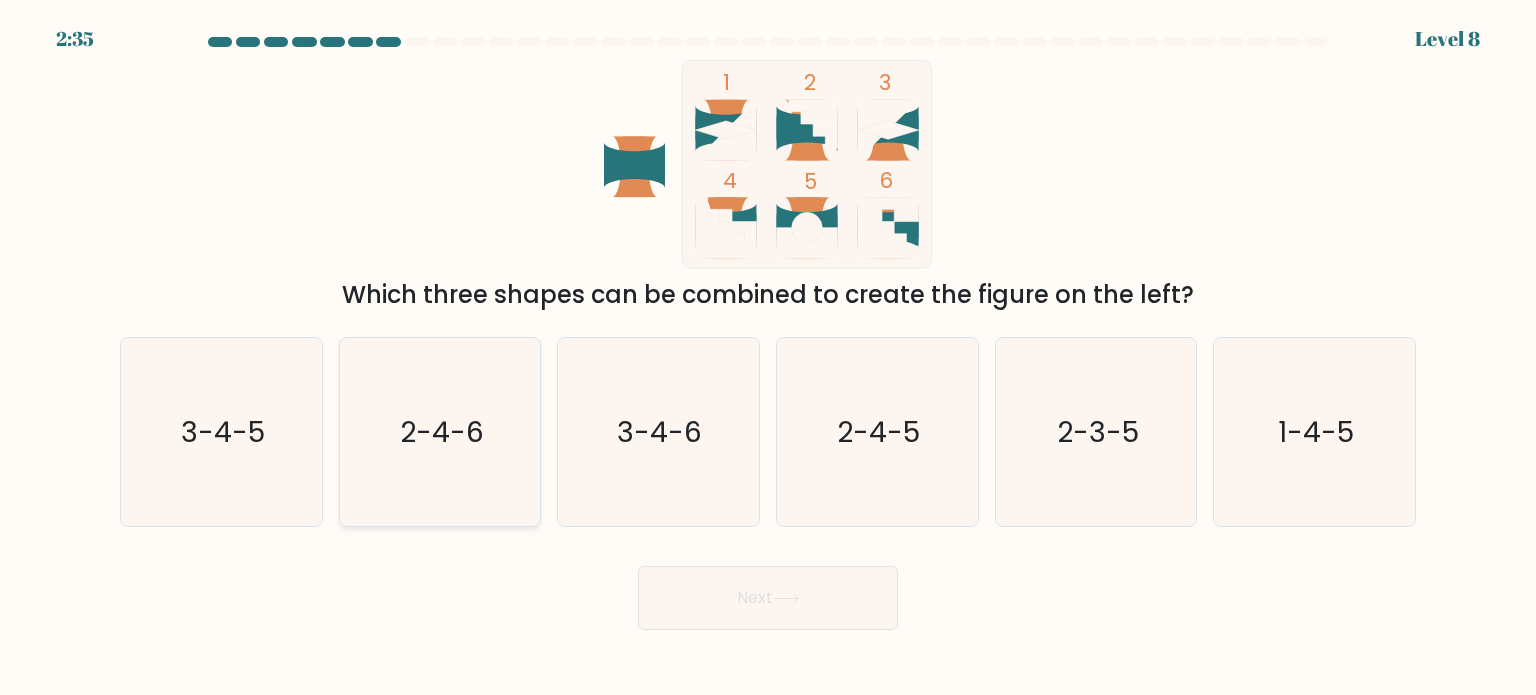 click on "2-4-6" 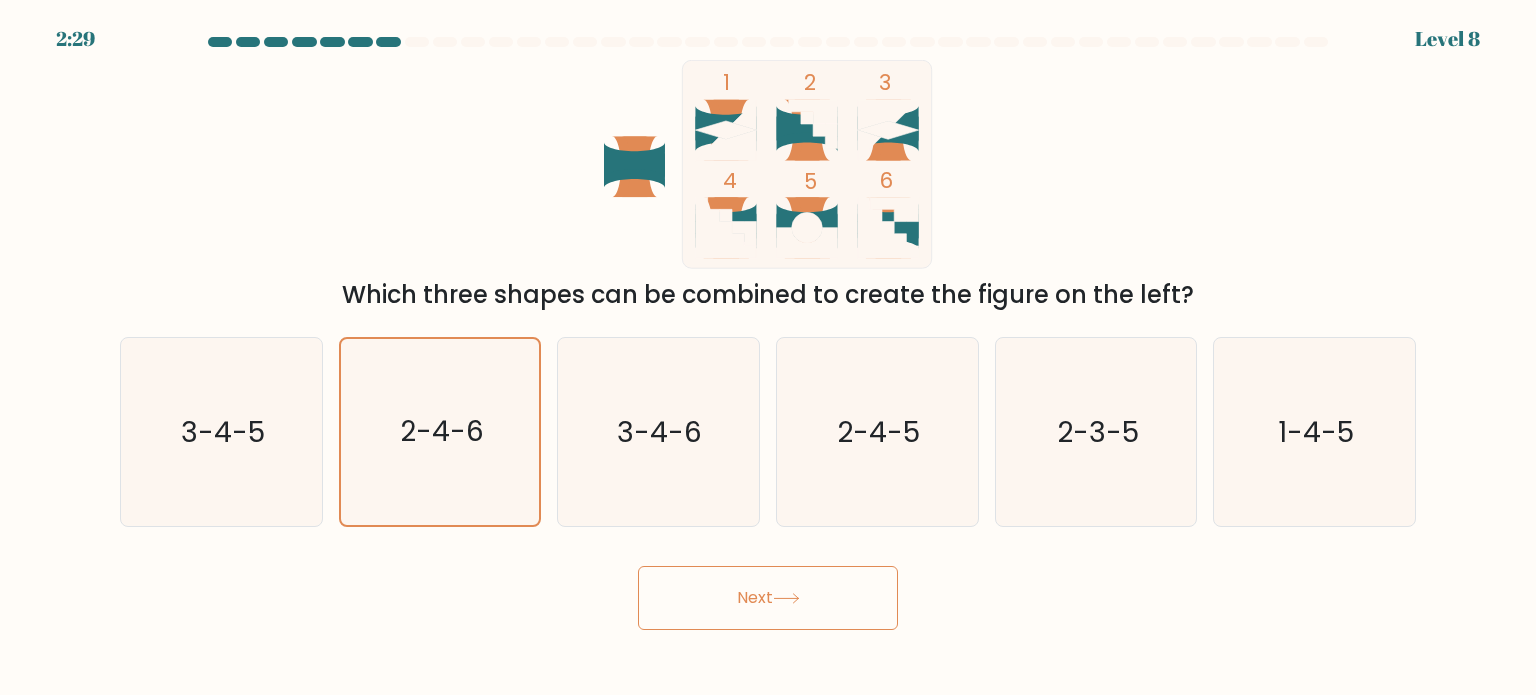 click on "Next" at bounding box center (768, 598) 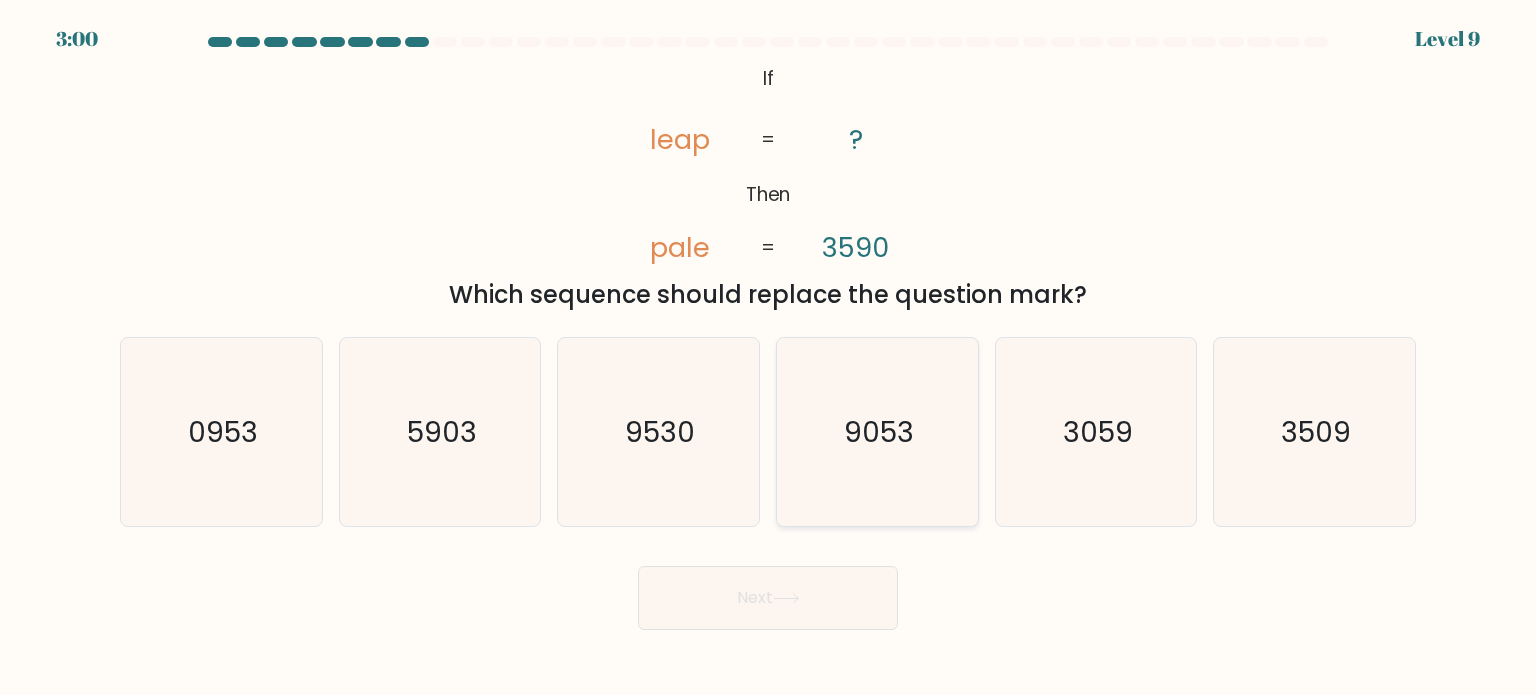 click on "9053" 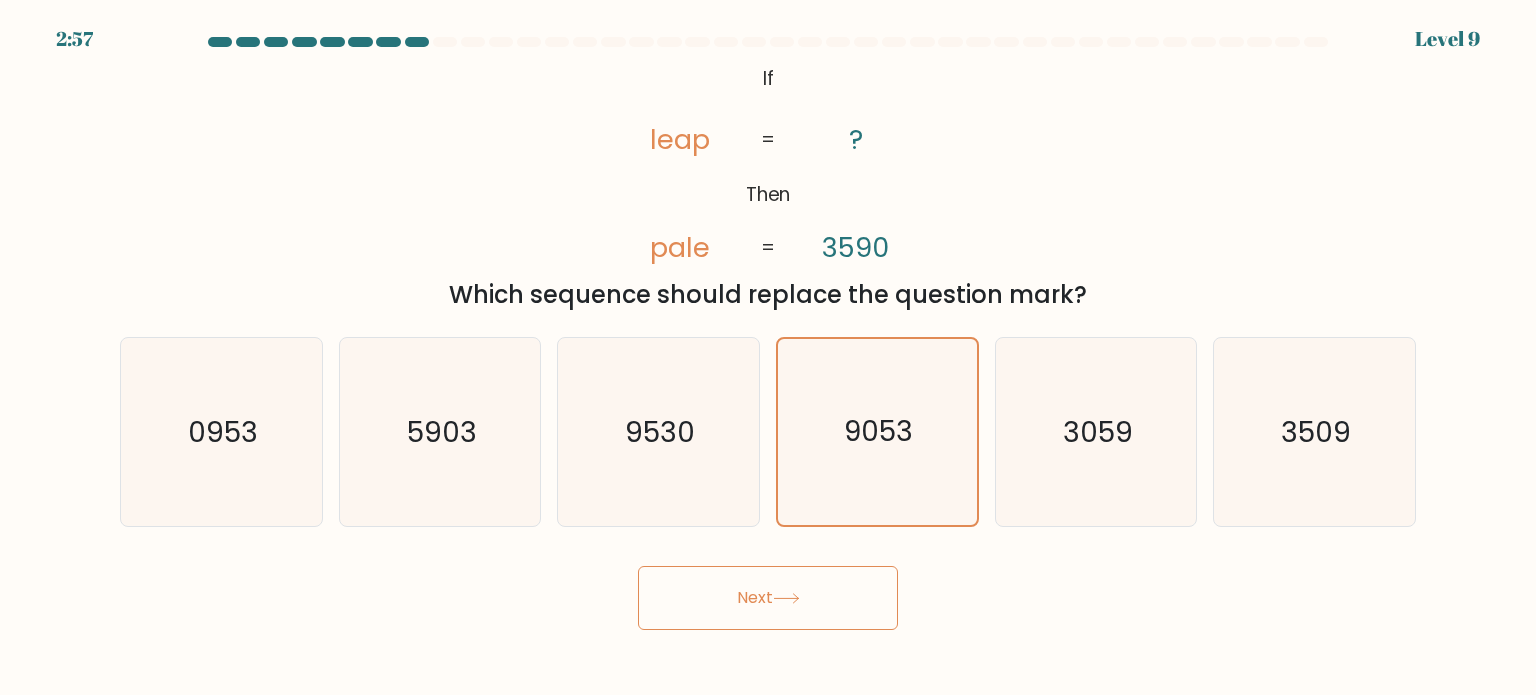 click on "Next" at bounding box center [768, 598] 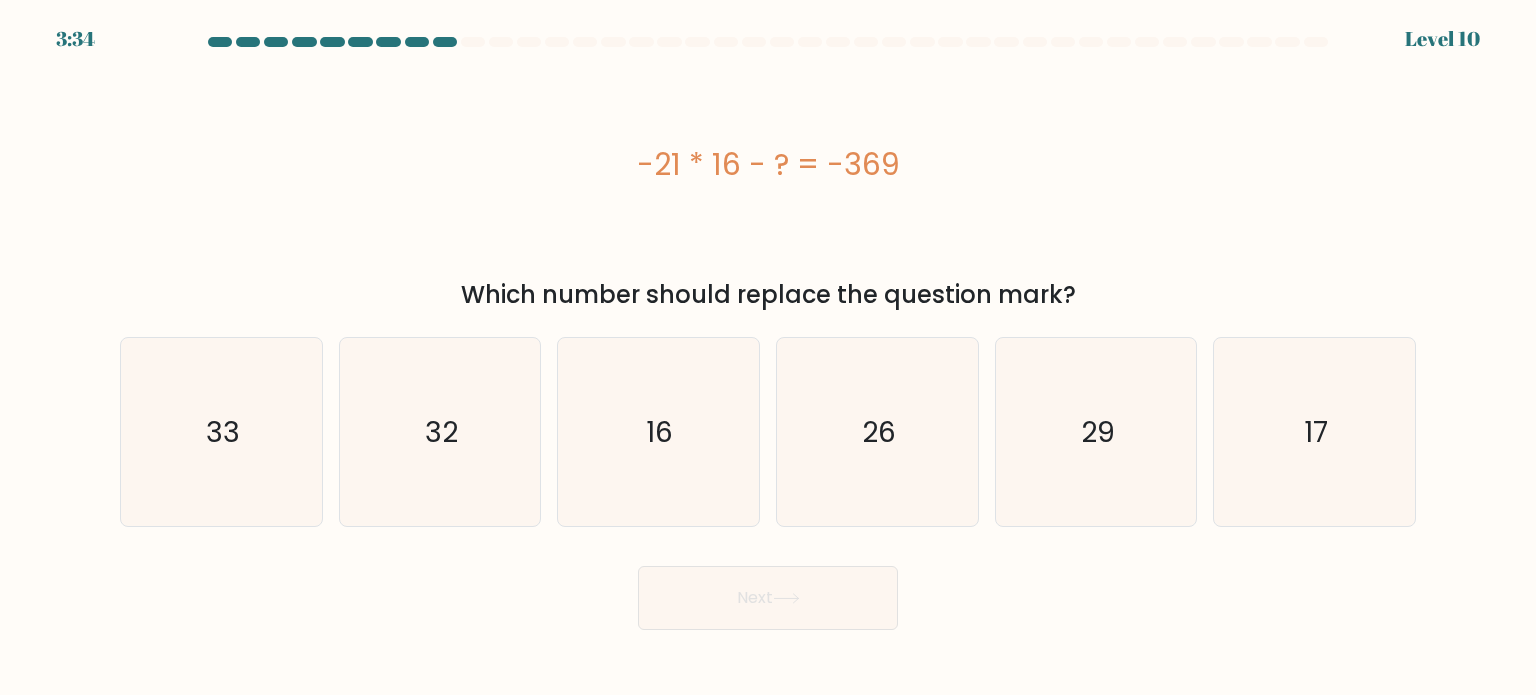 drag, startPoint x: 860, startPoint y: 309, endPoint x: 422, endPoint y: 87, distance: 491.04785 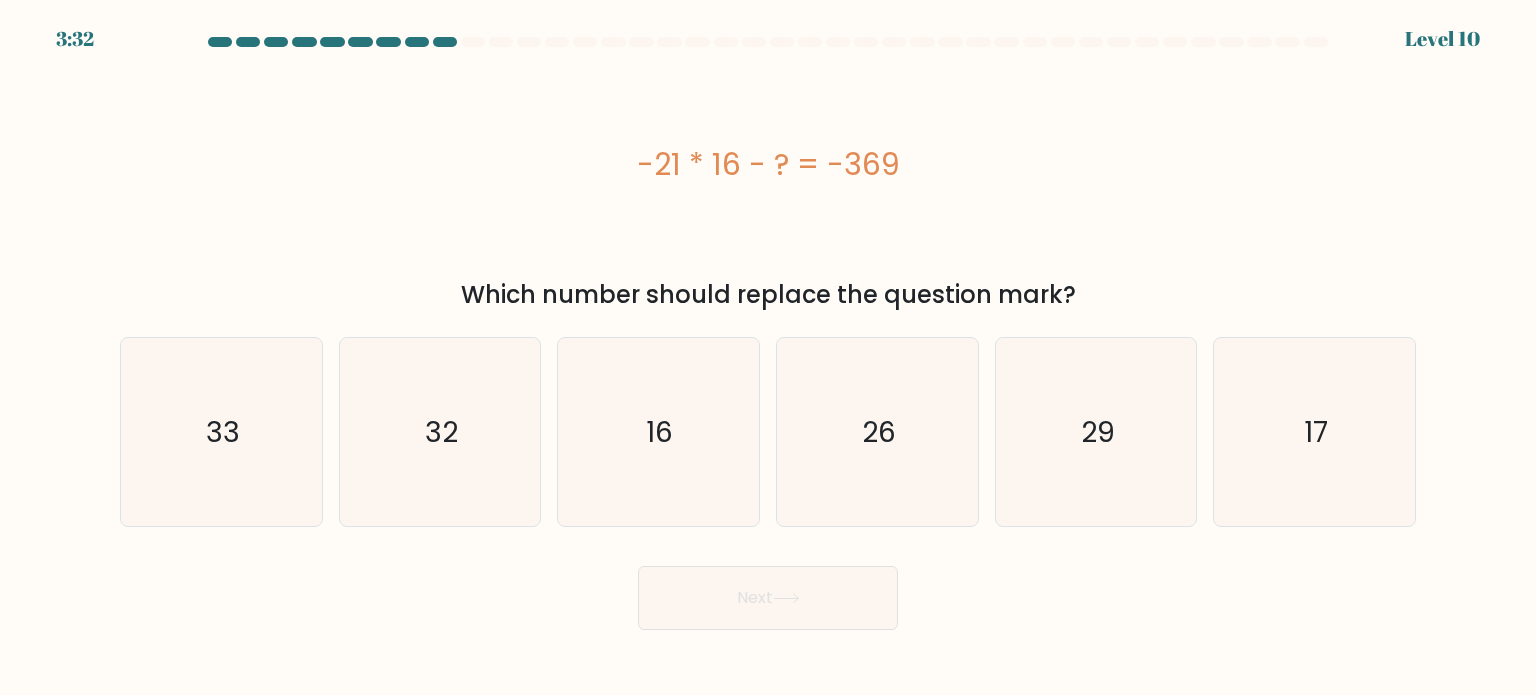 drag, startPoint x: 422, startPoint y: 87, endPoint x: 959, endPoint y: 319, distance: 584.97266 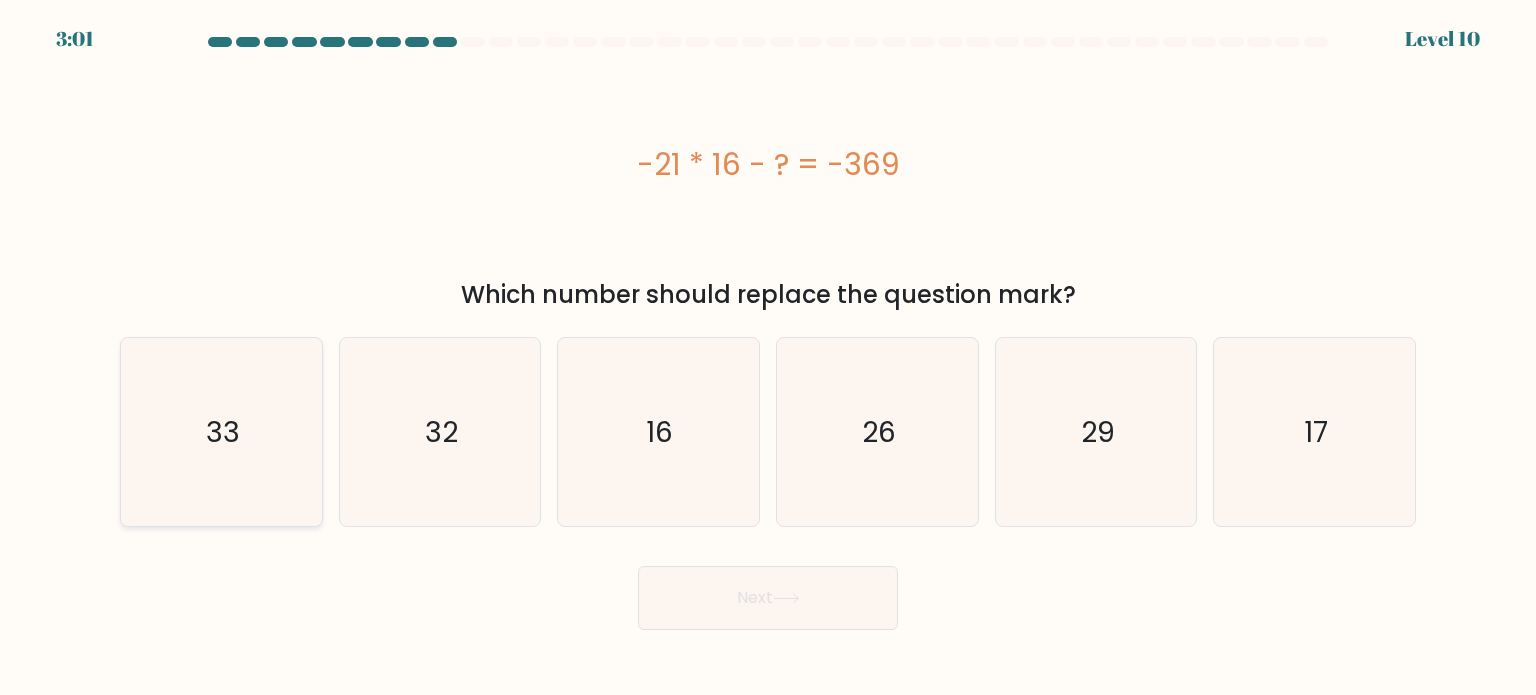 click on "33" 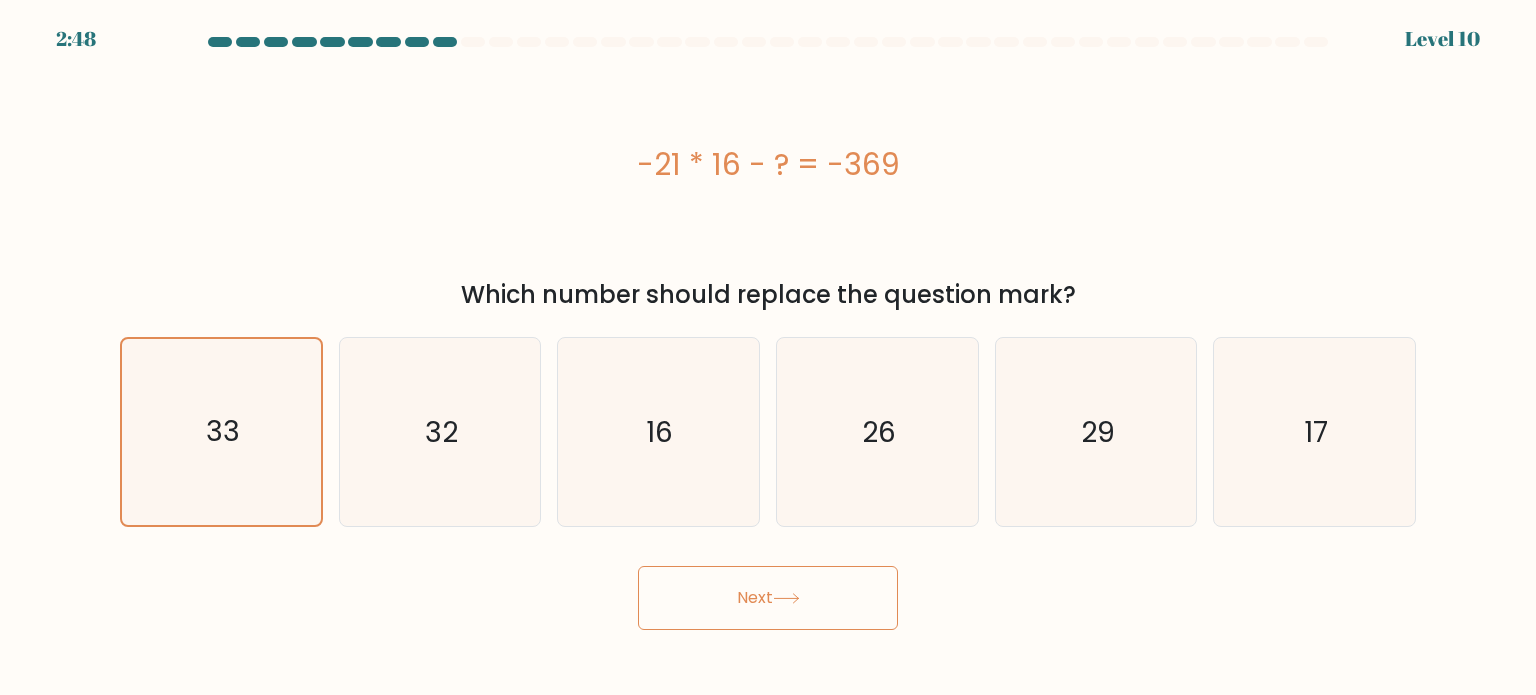 click on "Next" at bounding box center [768, 598] 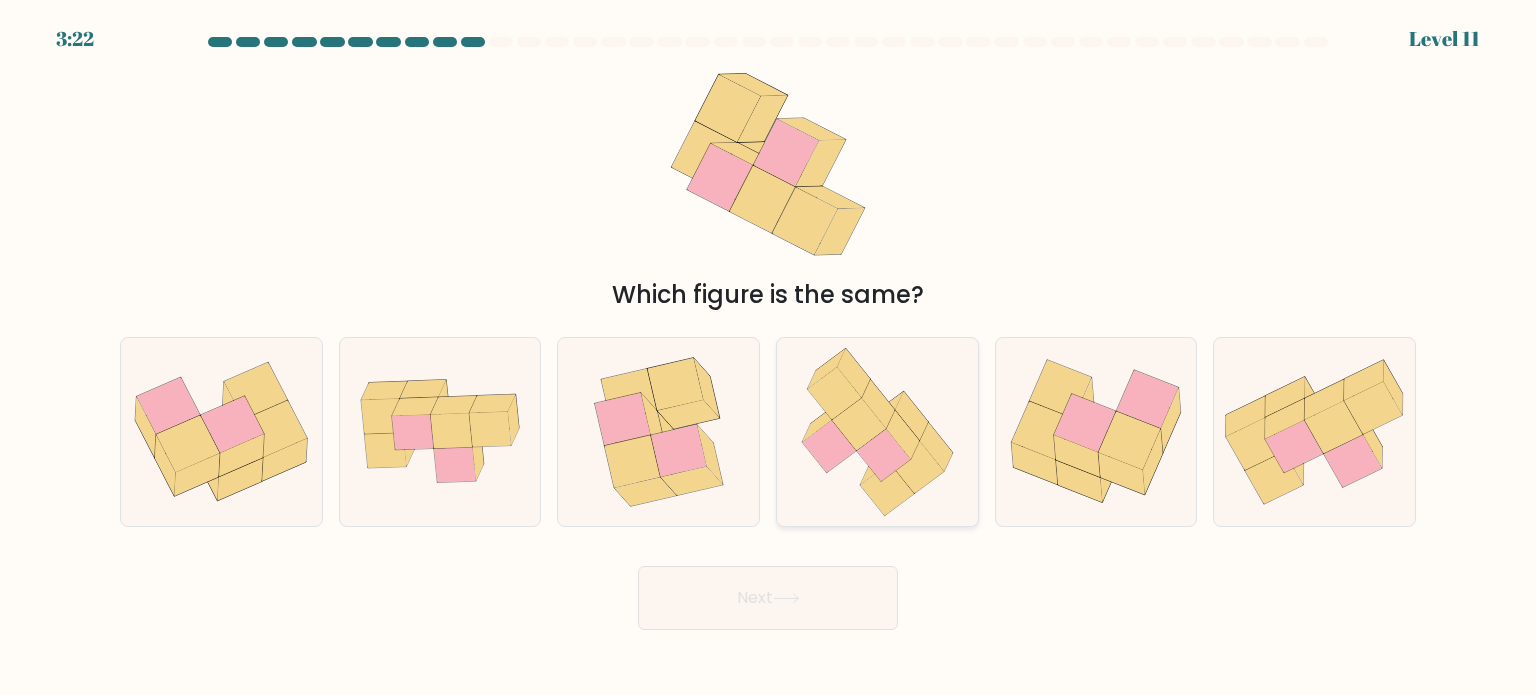 click 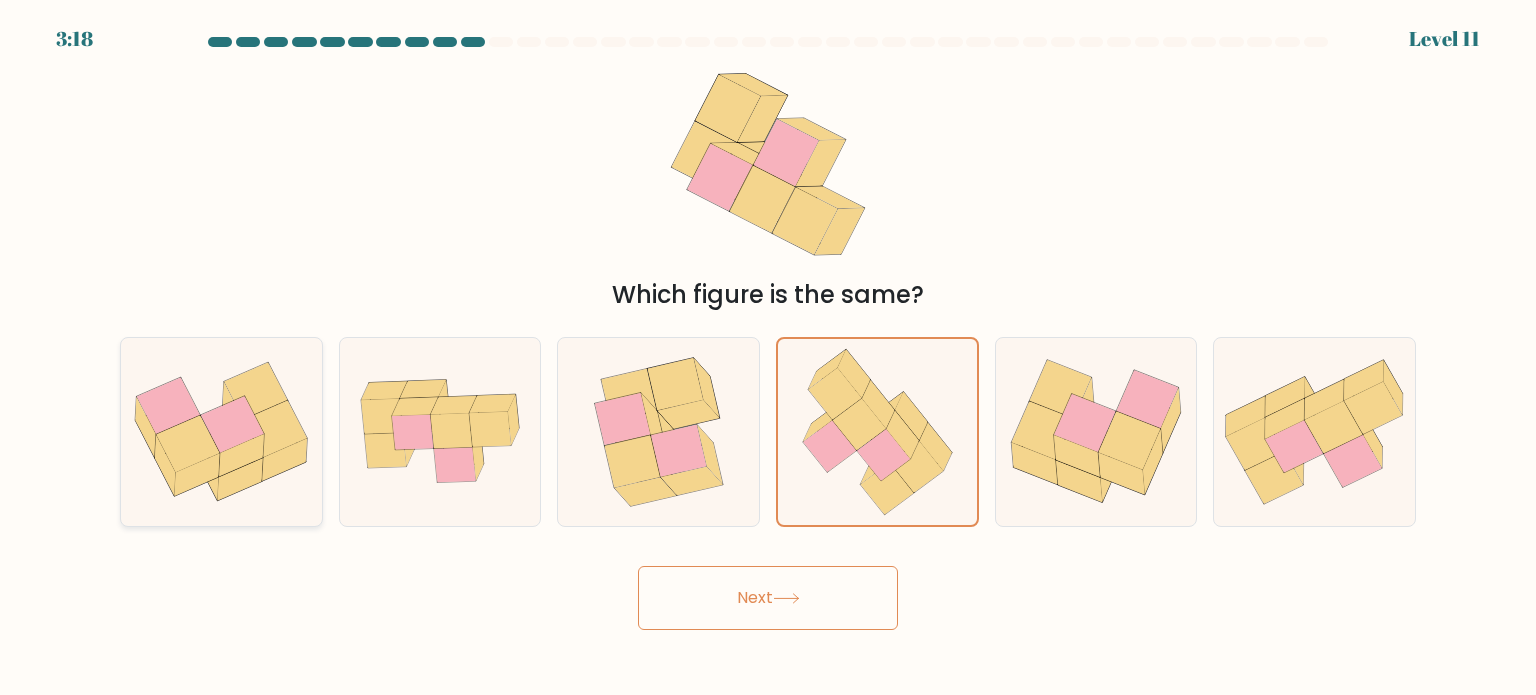 click 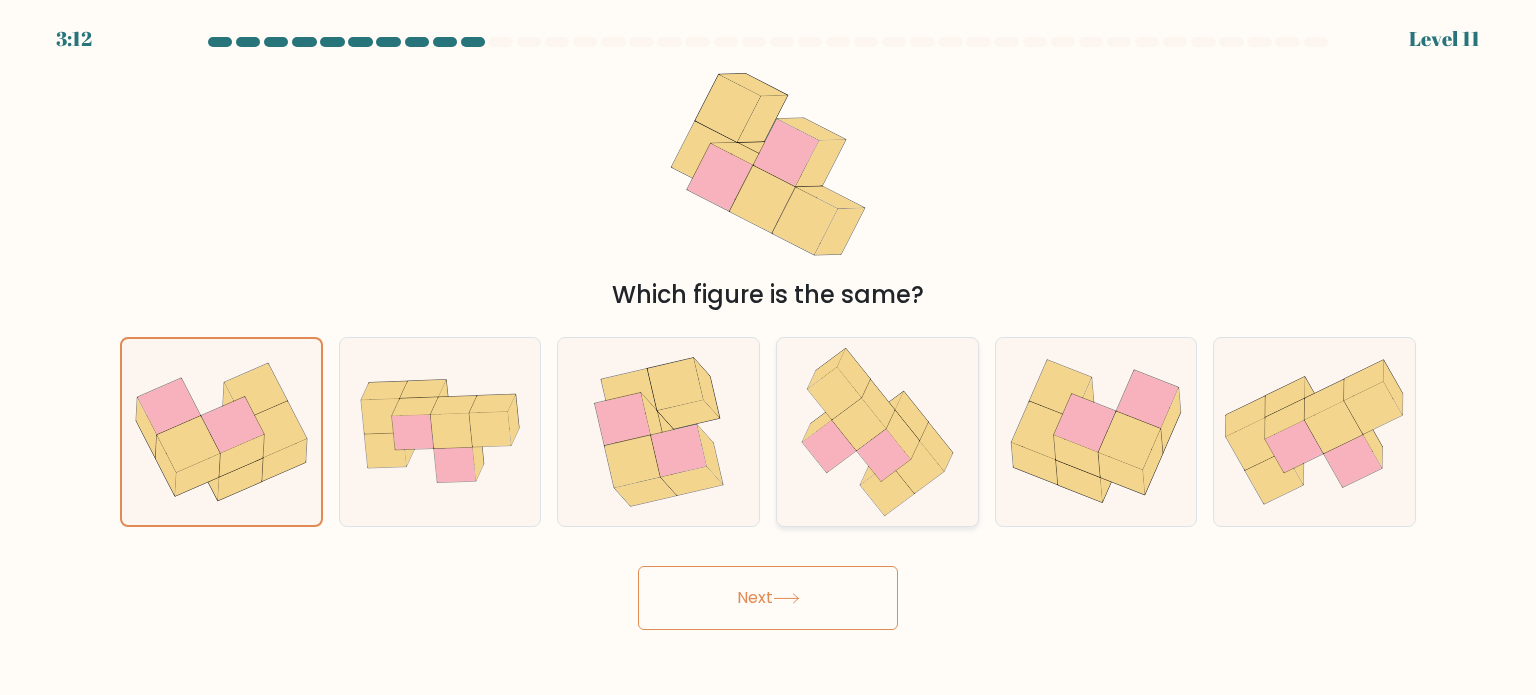 click 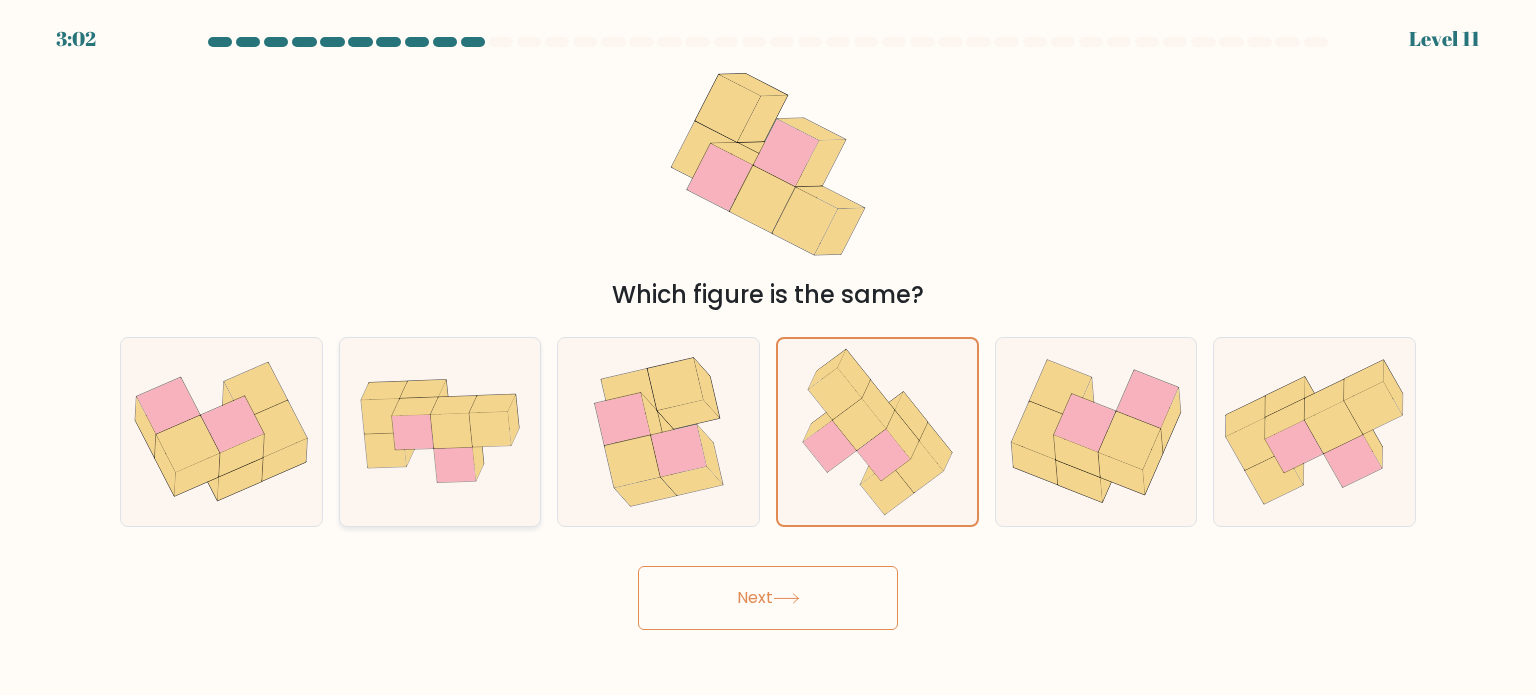 click 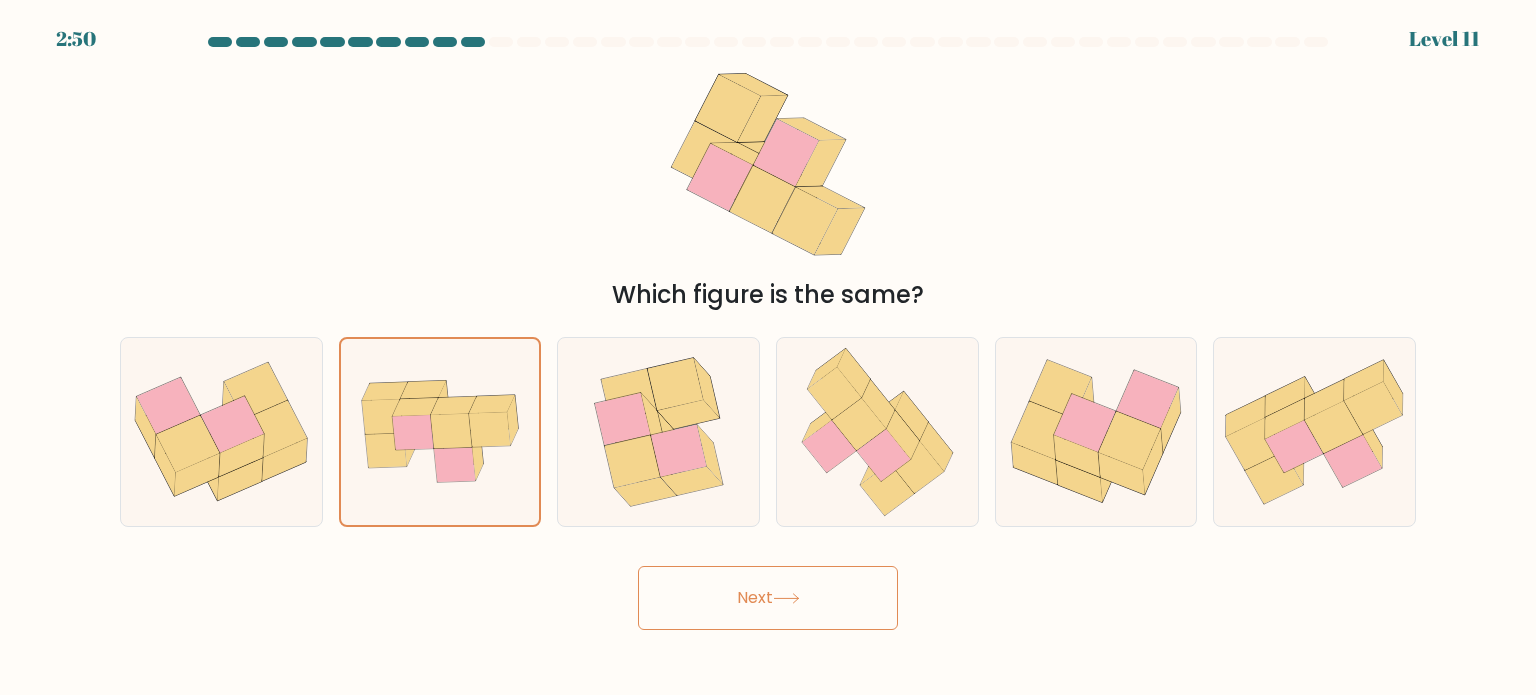 click on "d." at bounding box center [877, 432] 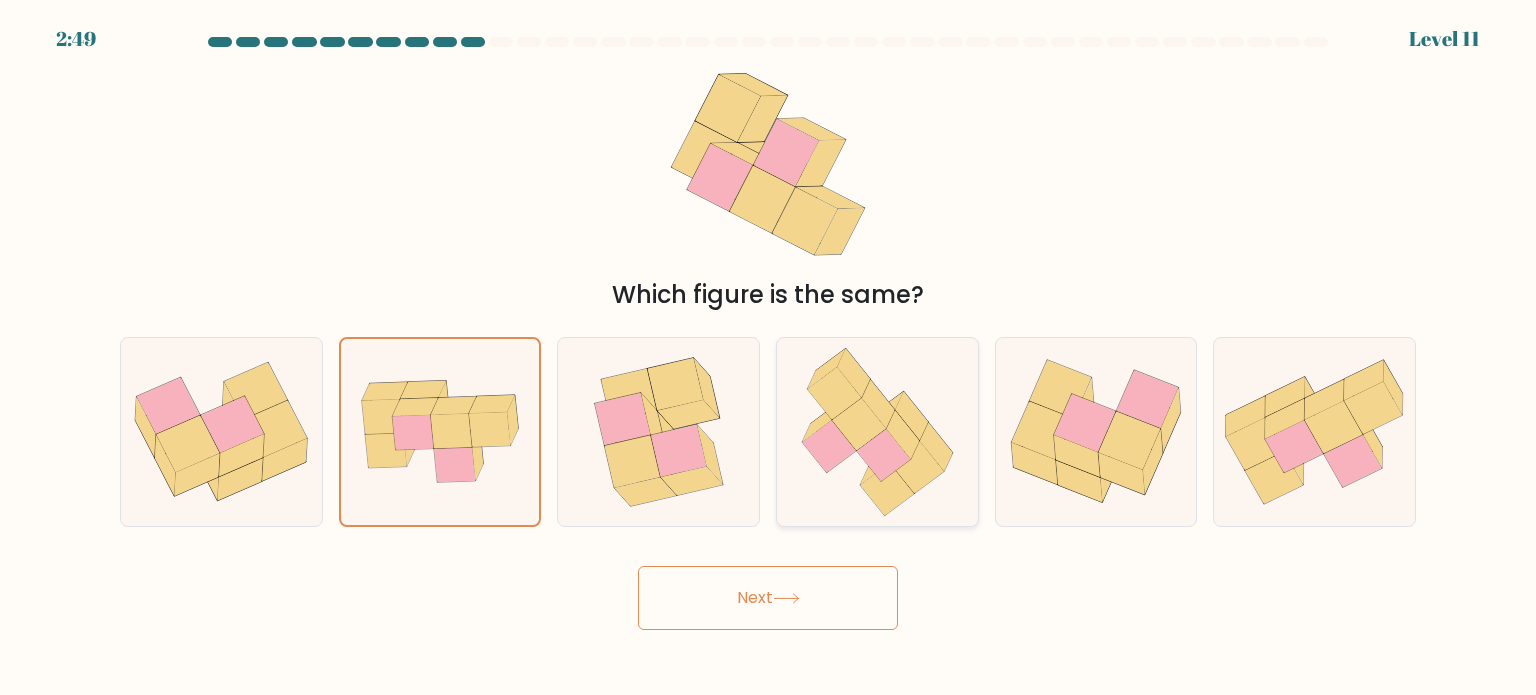 click 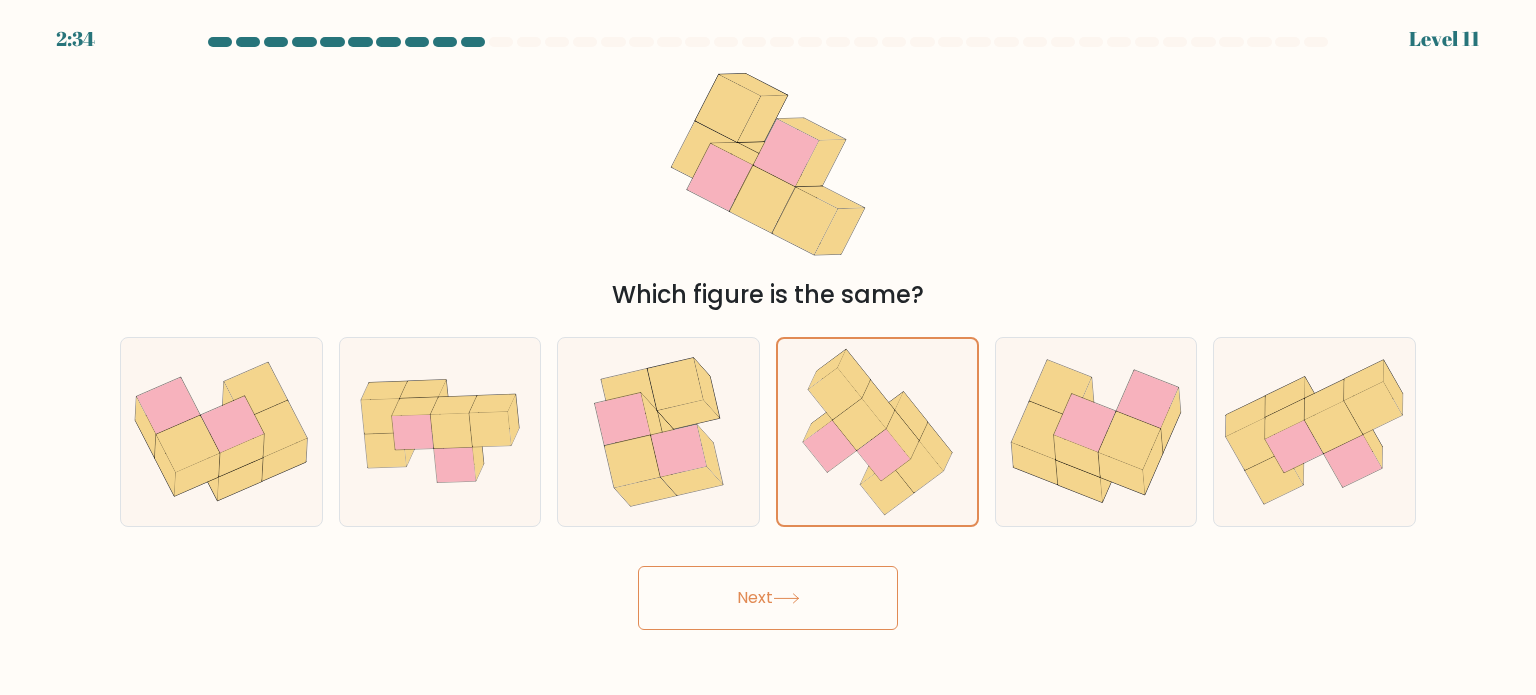 click on "Next" at bounding box center [768, 598] 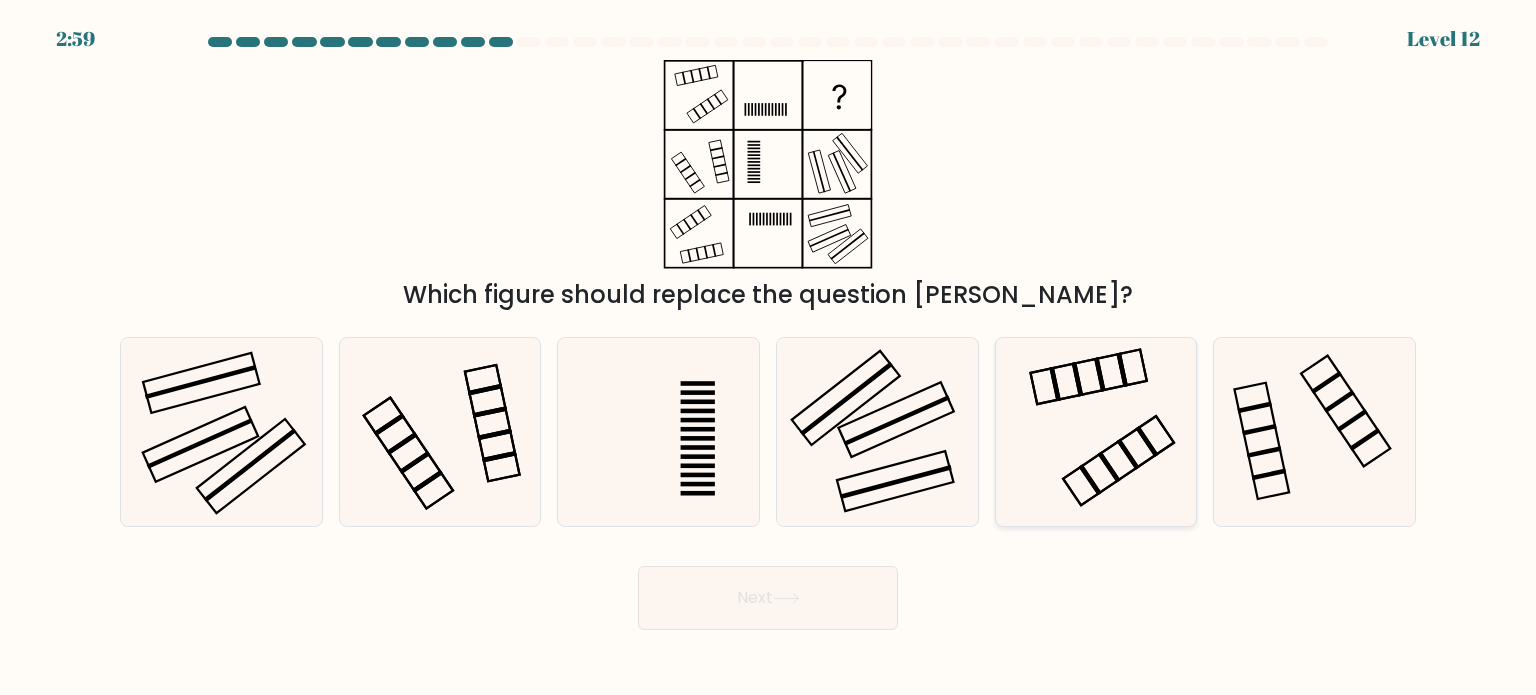 click 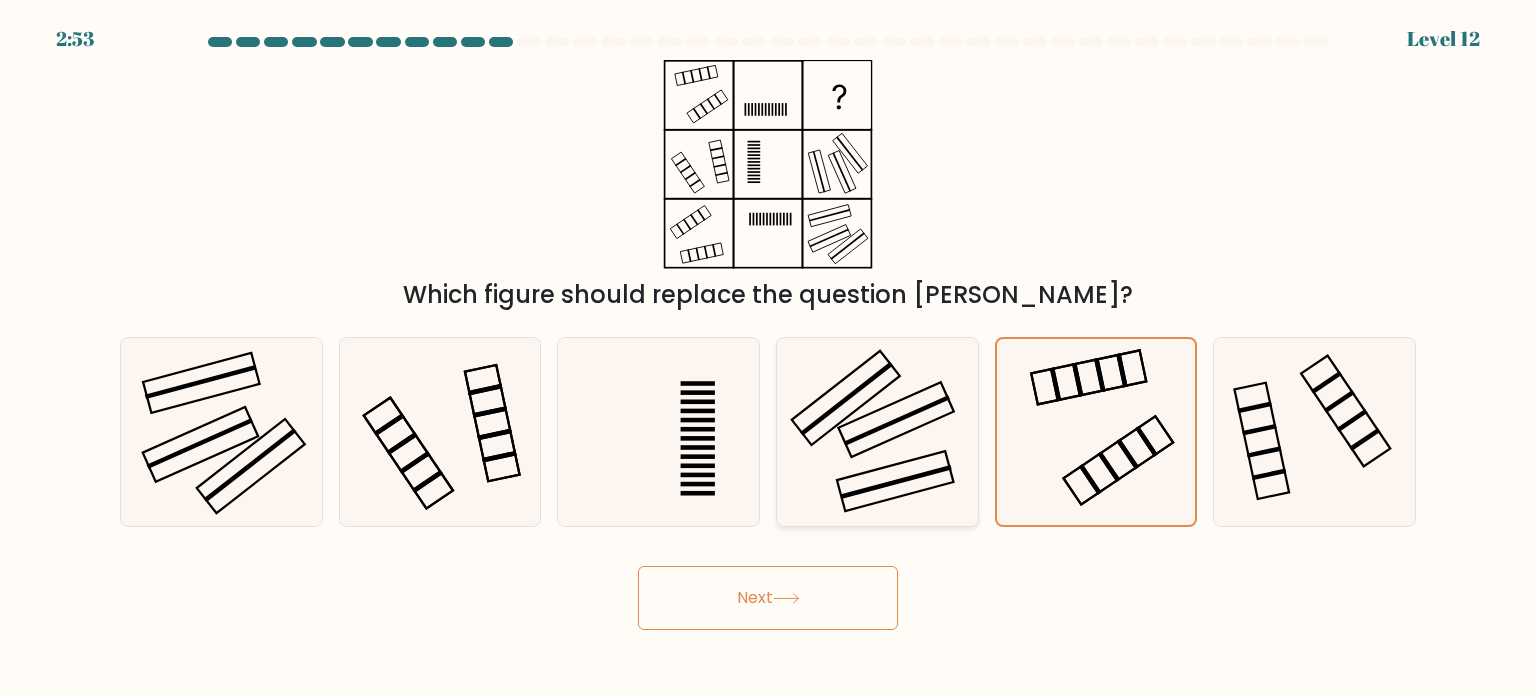 click 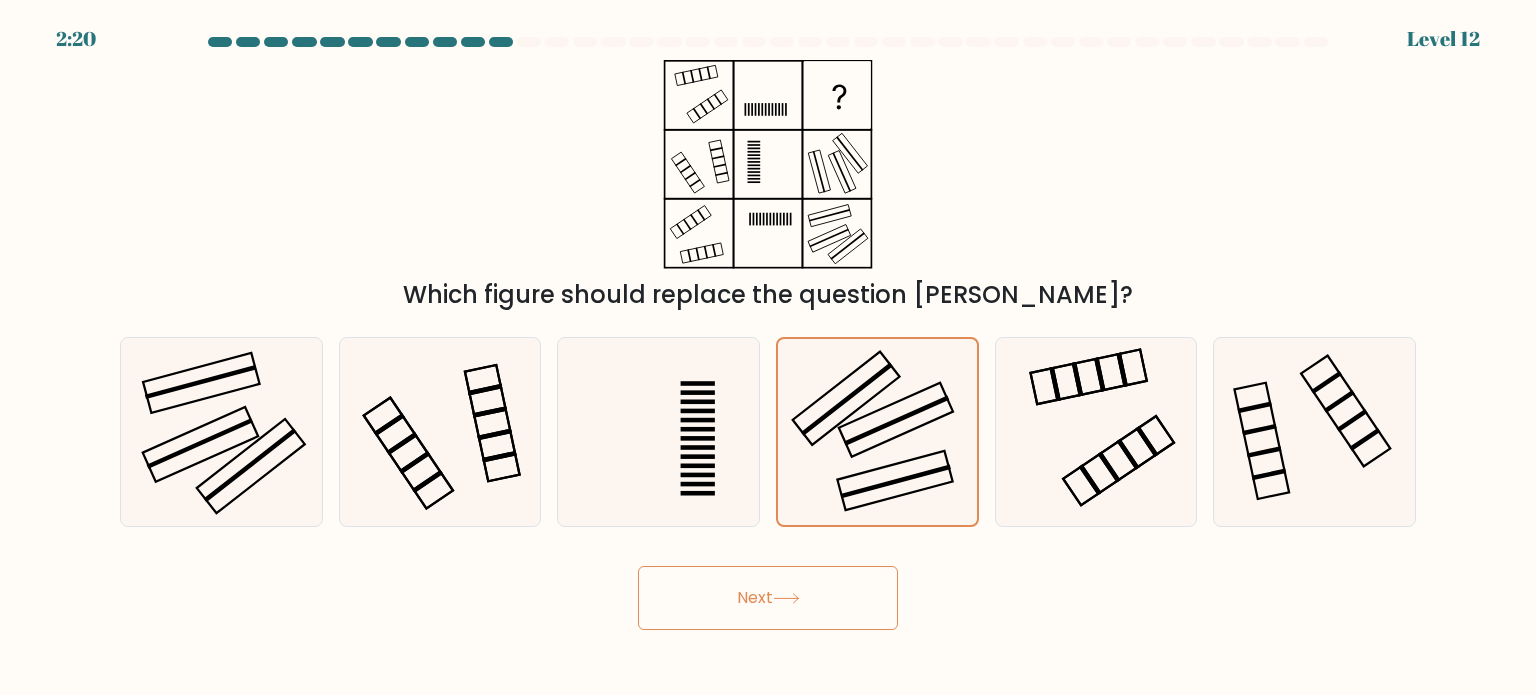 click on "Next" at bounding box center [768, 598] 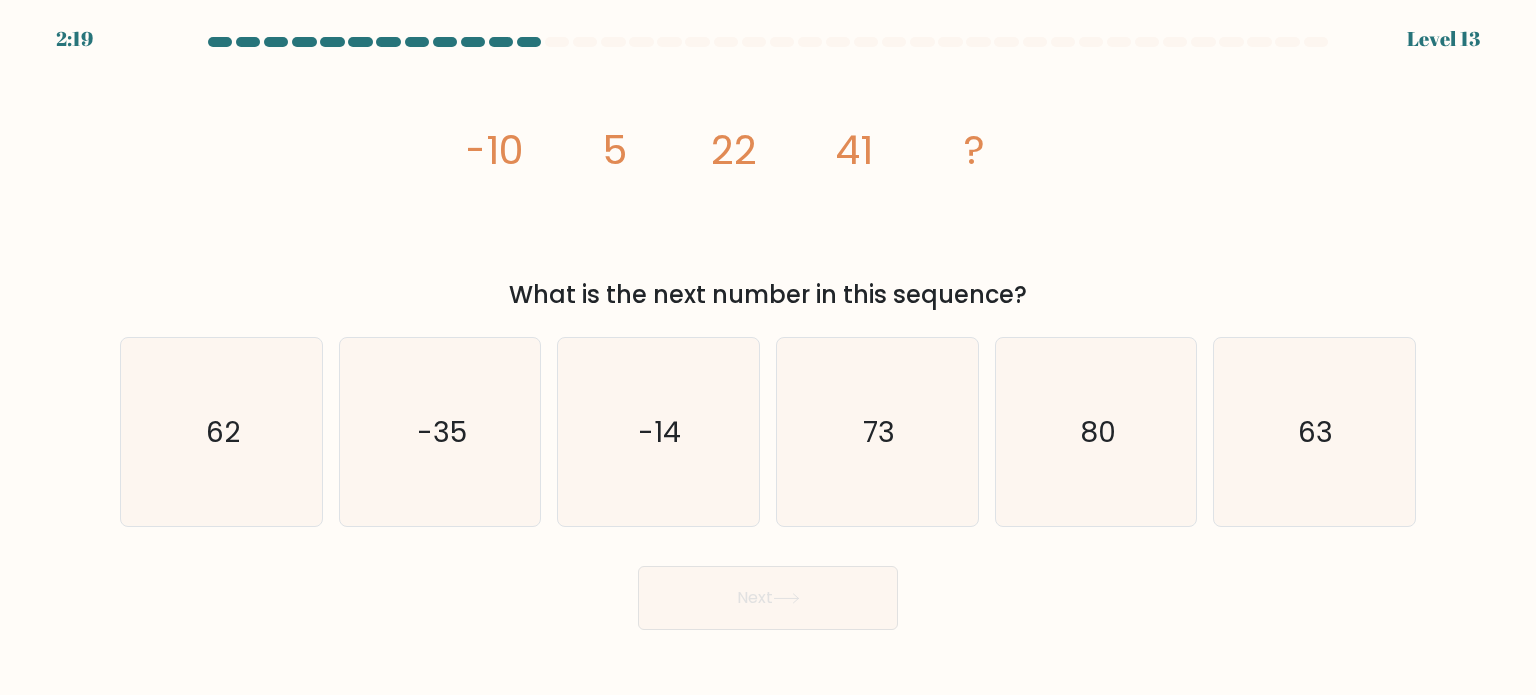 drag, startPoint x: 455, startPoint y: 135, endPoint x: 1032, endPoint y: 303, distance: 600.9601 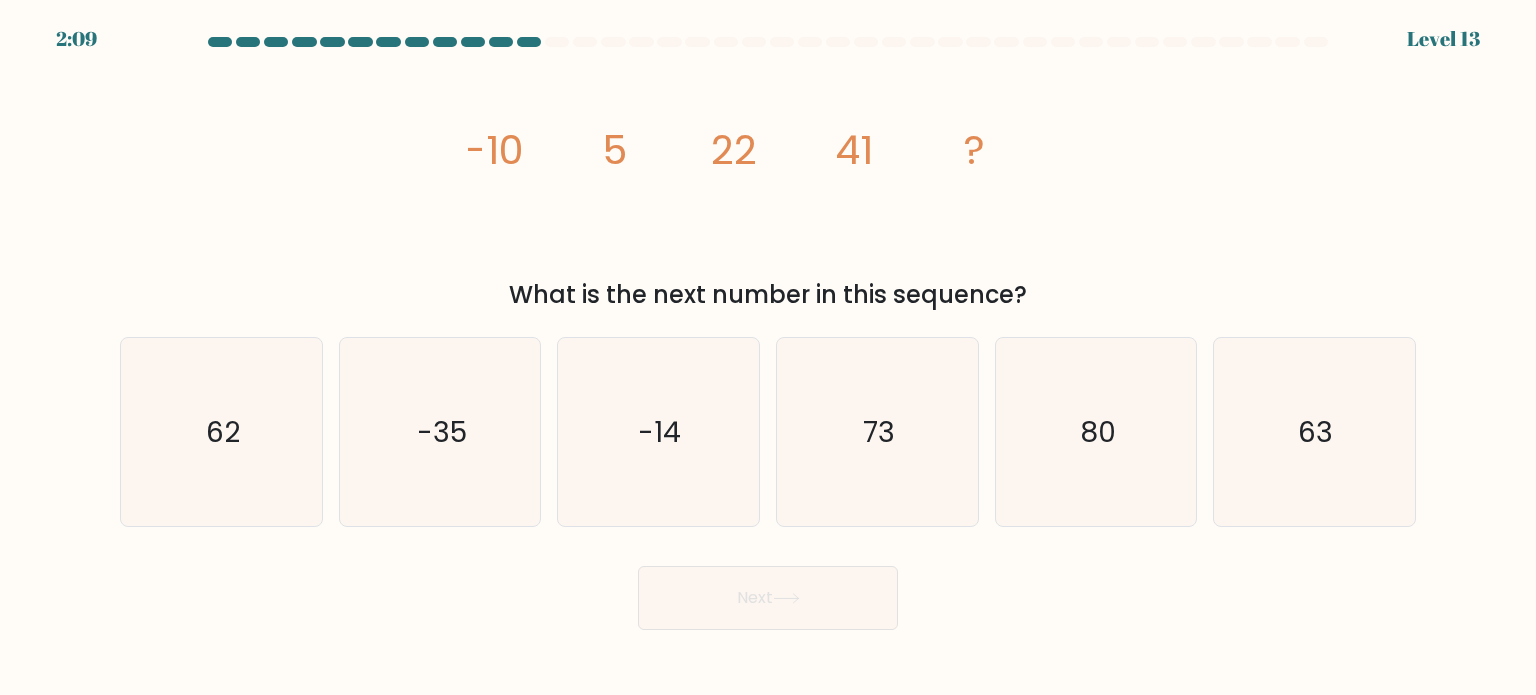 click on "image/svg+xml
-10
5
22
41
?" 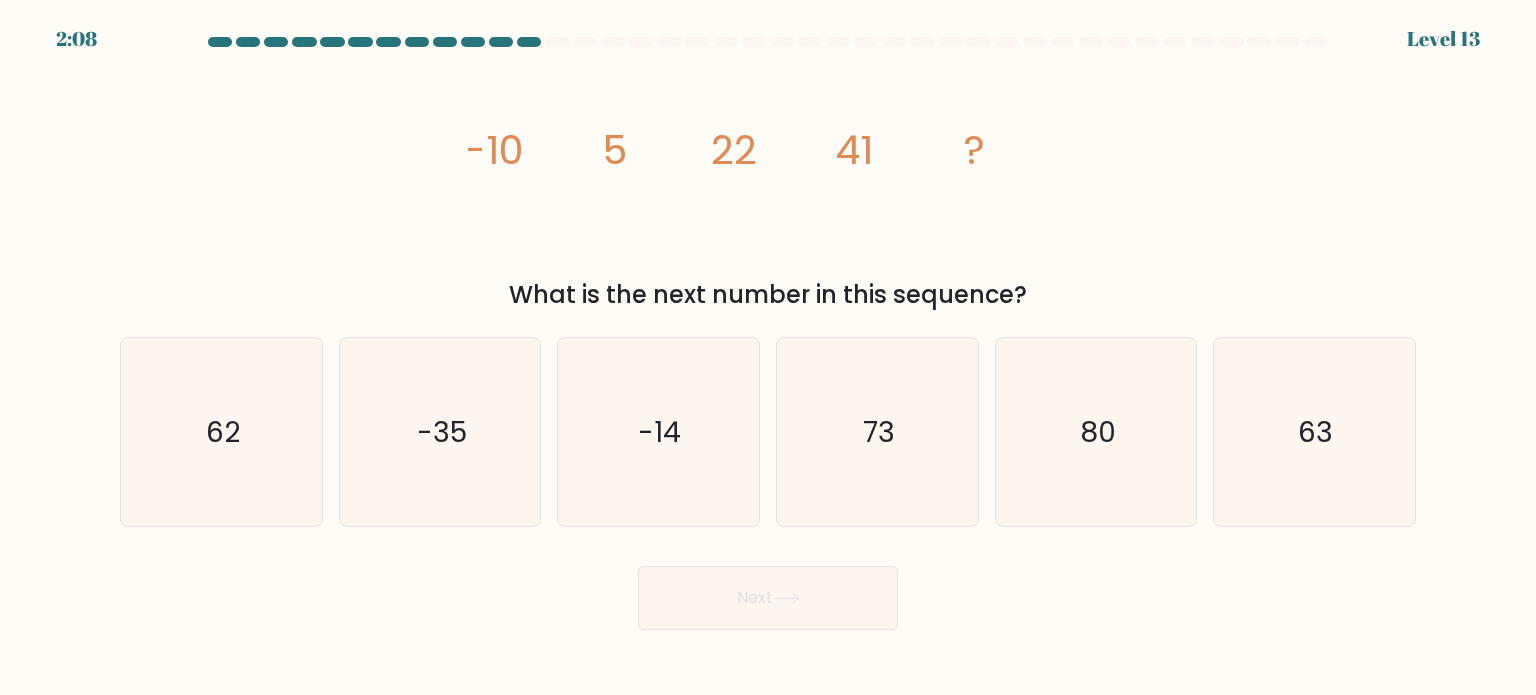 click at bounding box center [768, 333] 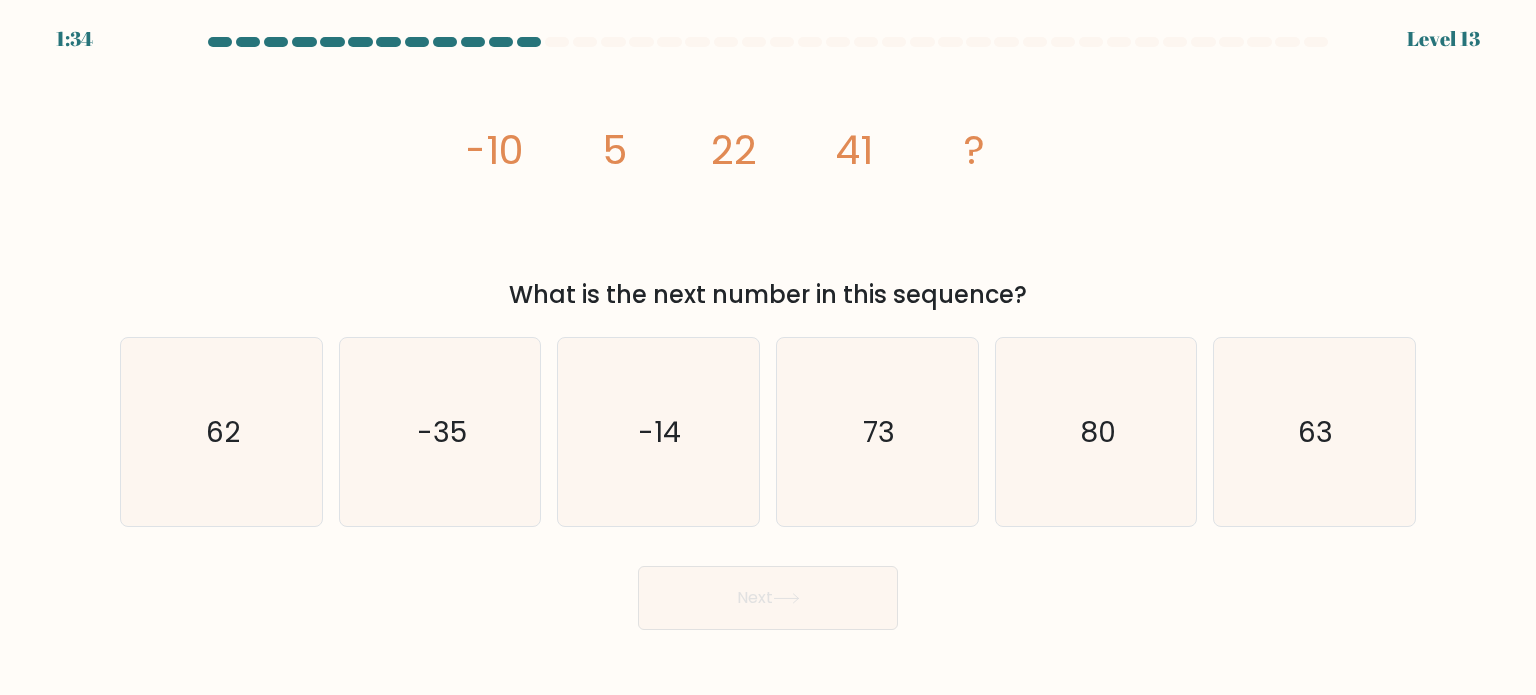 drag, startPoint x: 460, startPoint y: 147, endPoint x: 1031, endPoint y: 284, distance: 587.20526 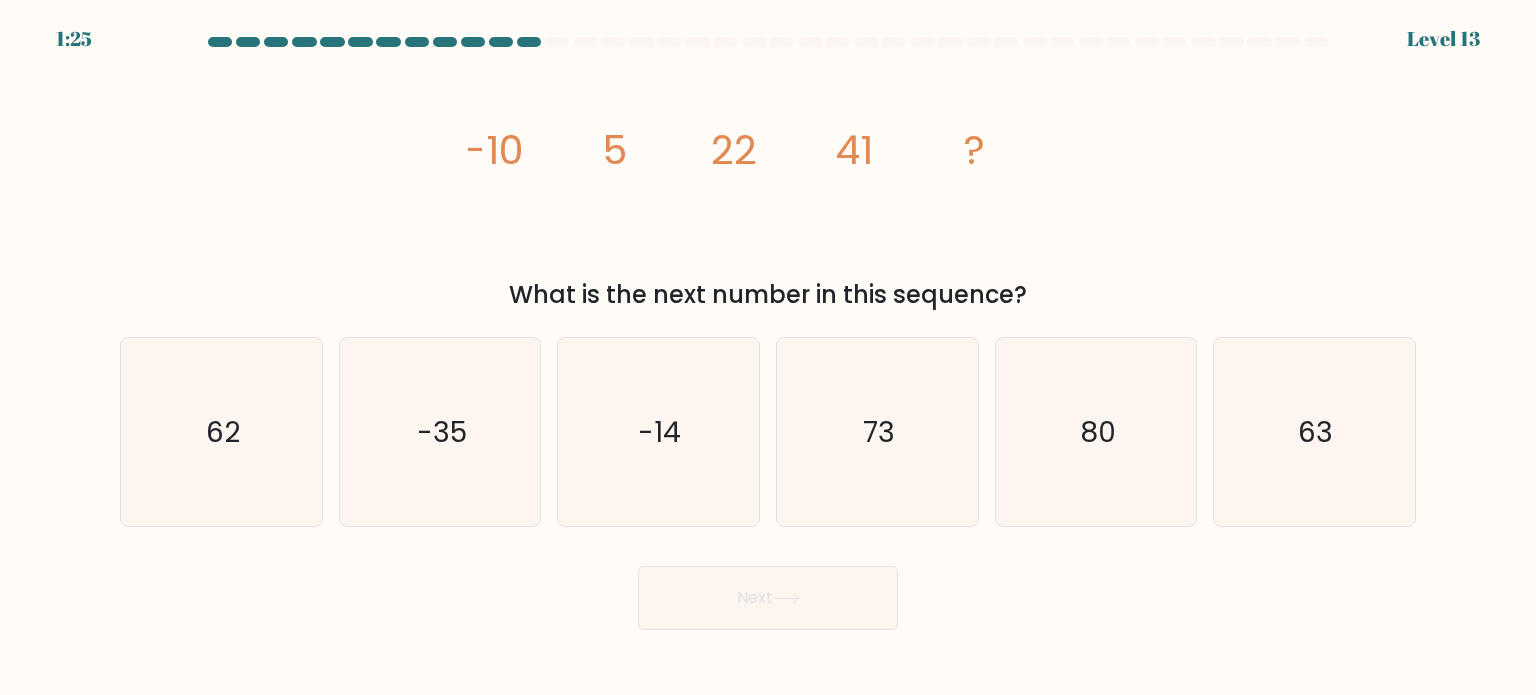 click on "image/svg+xml
-10
5
22
41
?" 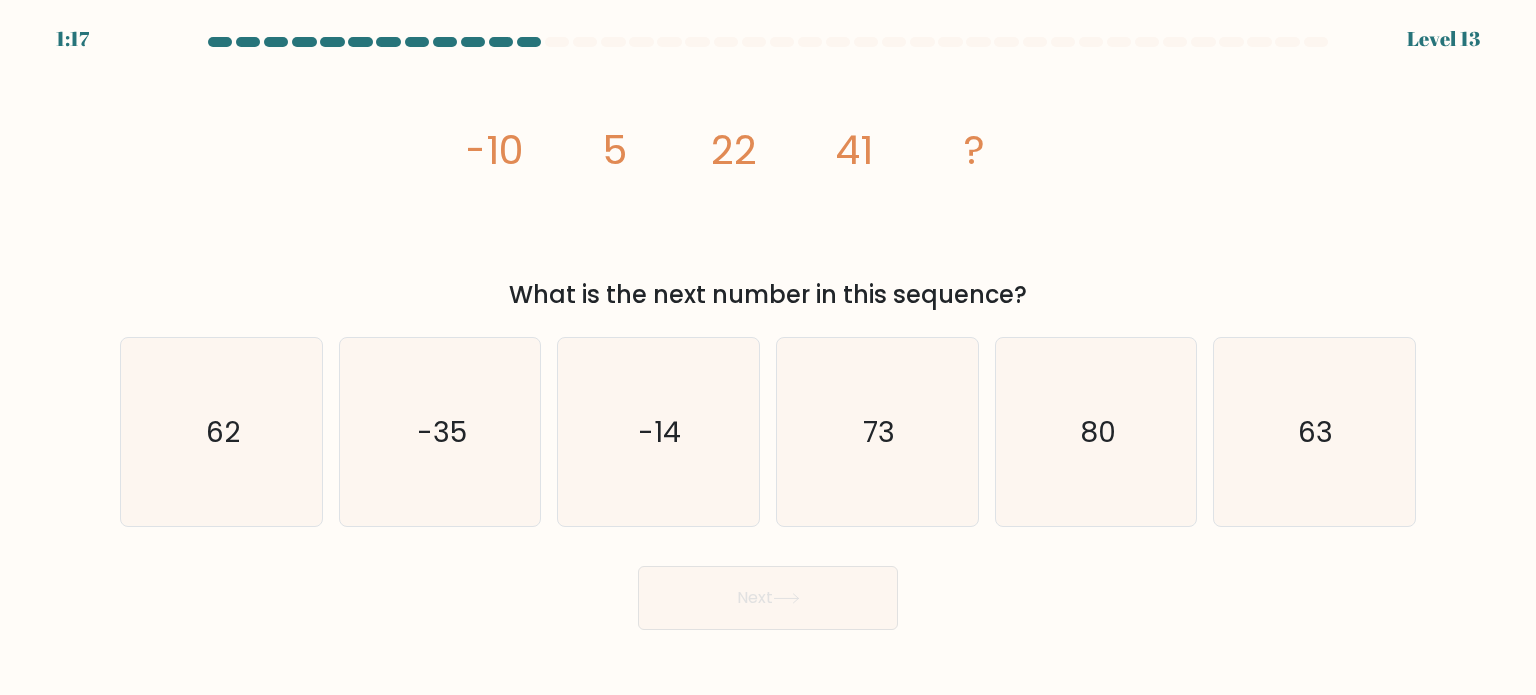 click on "22" 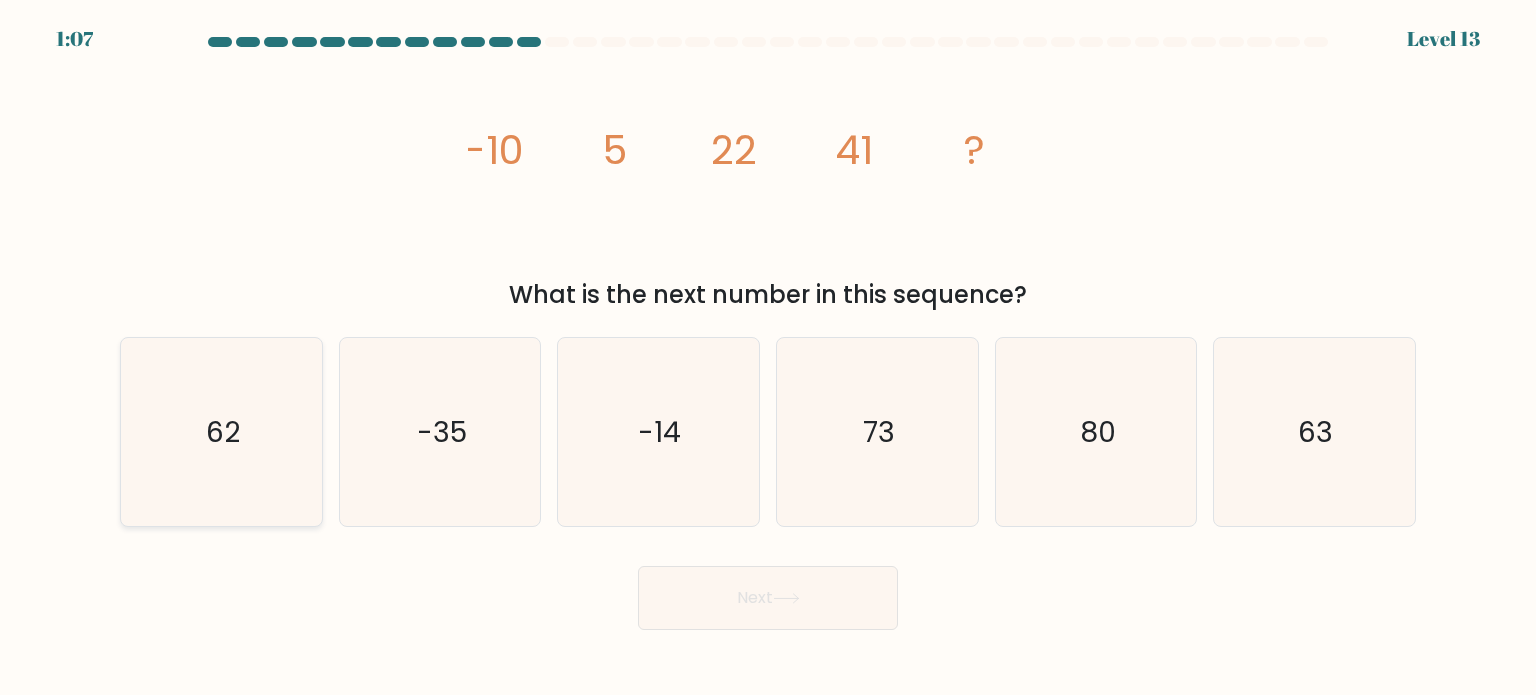 click on "62" 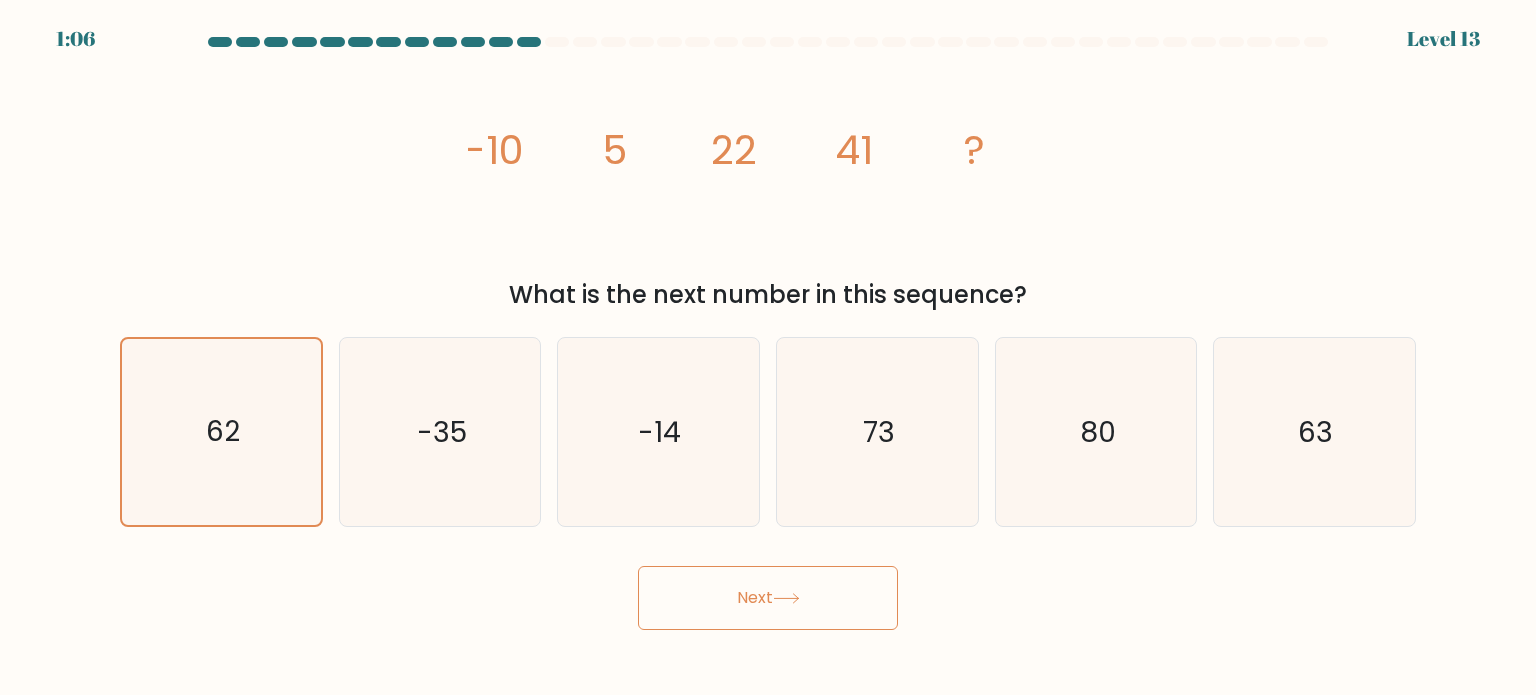 click on "Next" at bounding box center [768, 598] 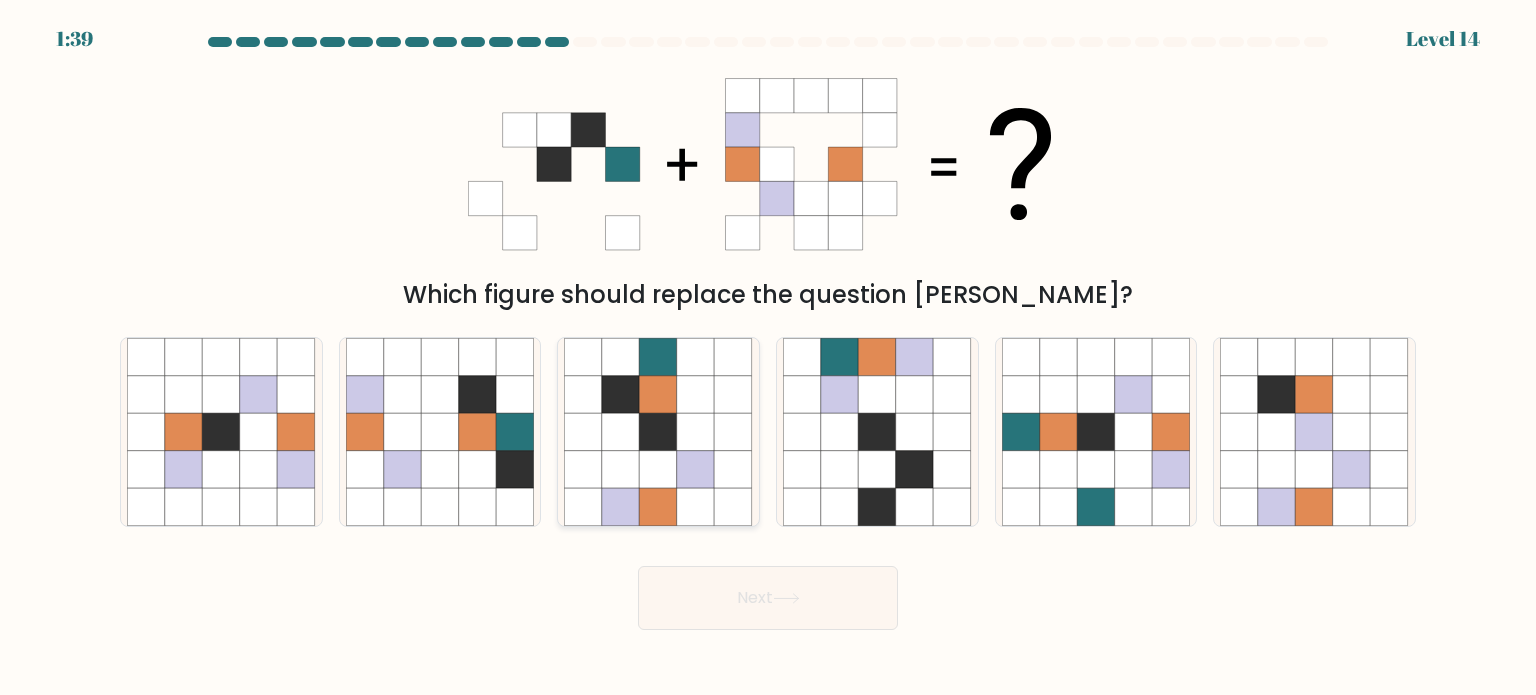 click 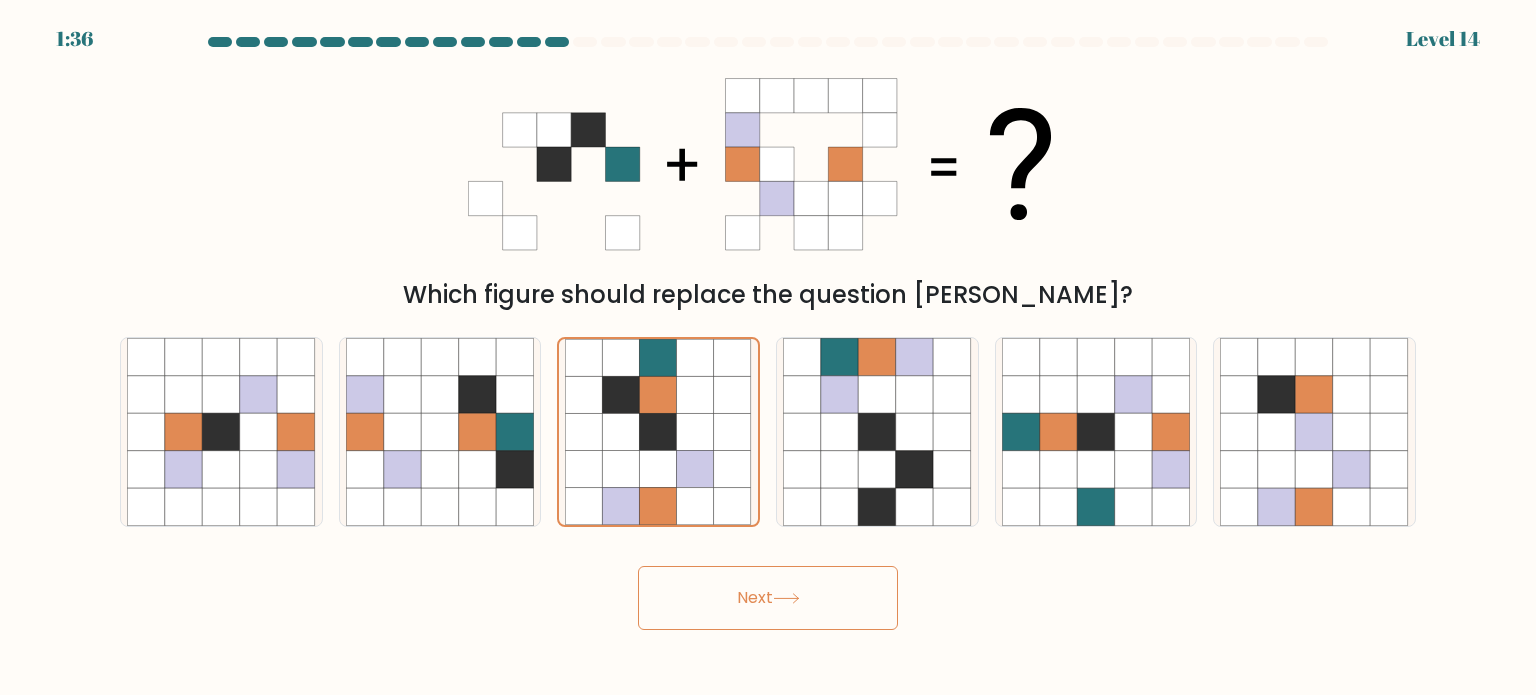 click on "Next" at bounding box center (768, 598) 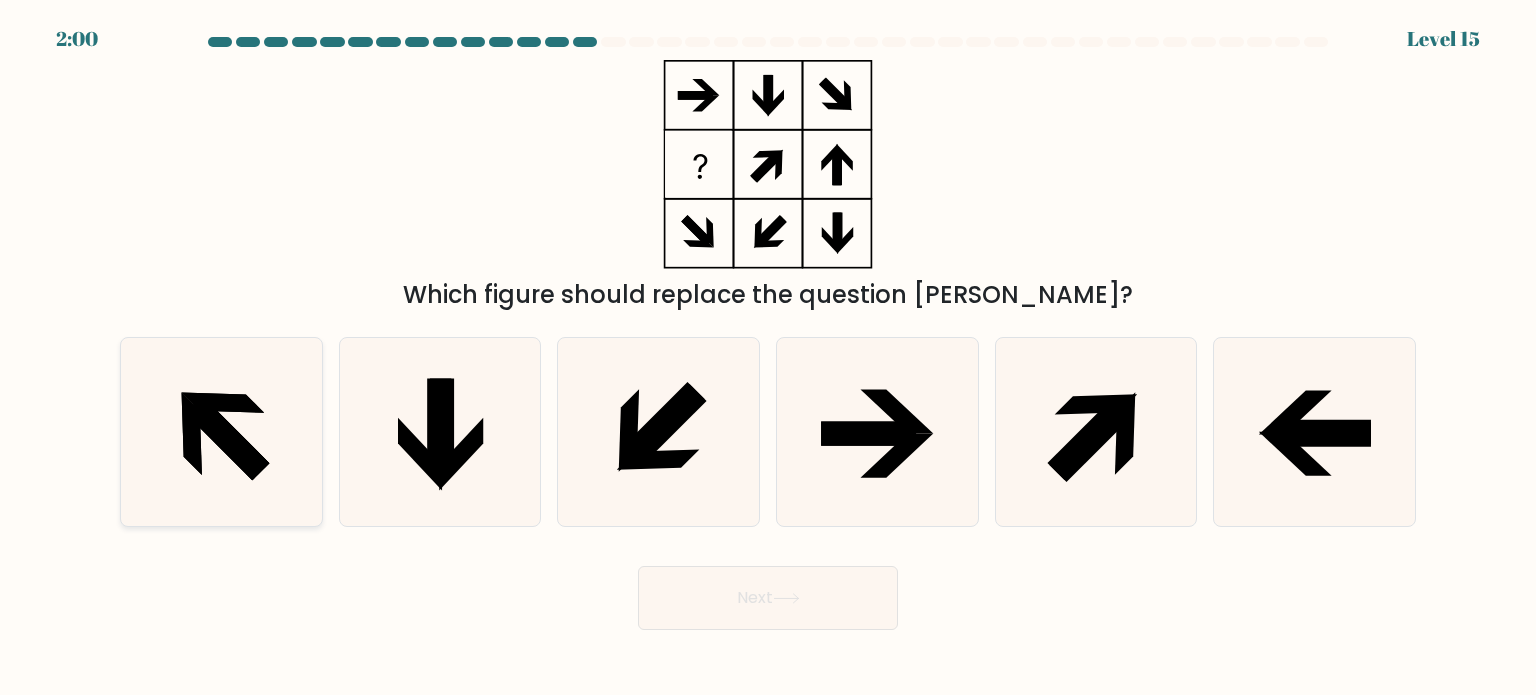 click 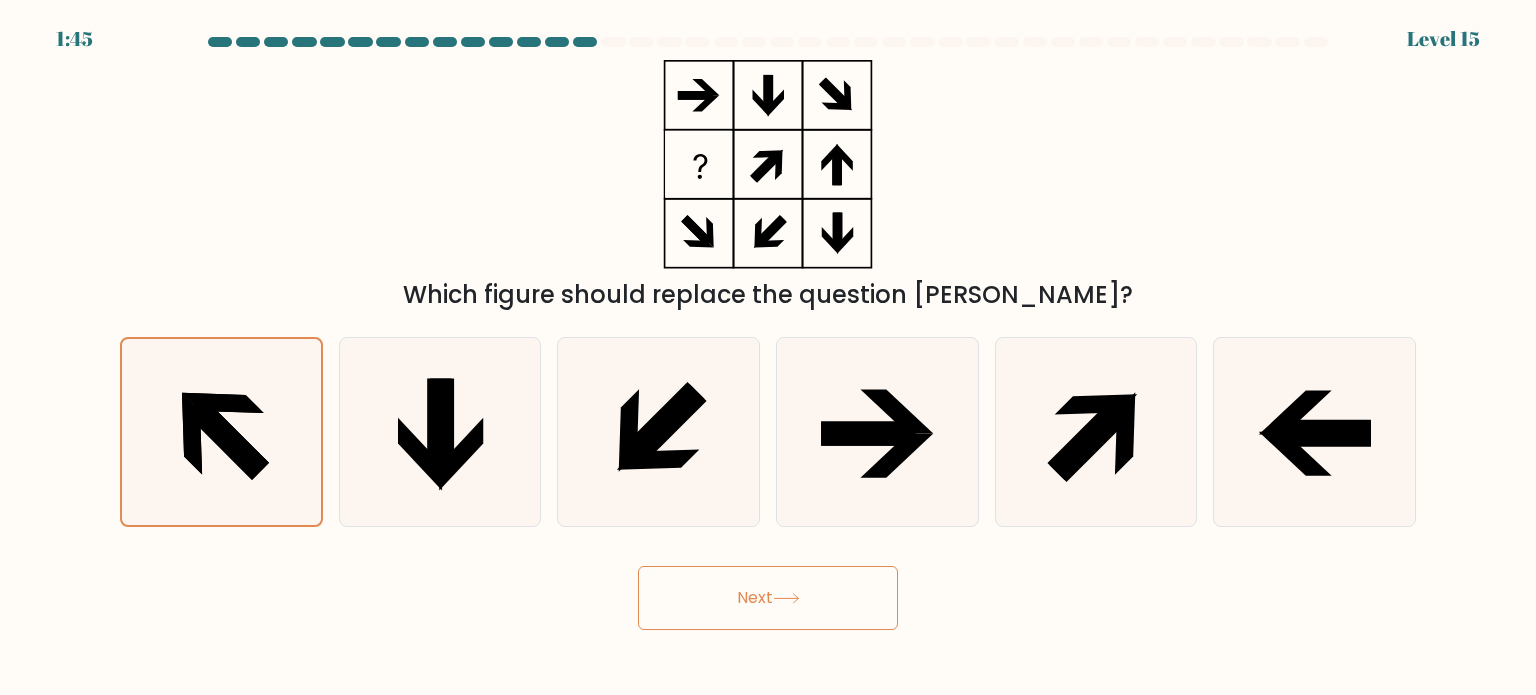 click on "Next" at bounding box center (768, 598) 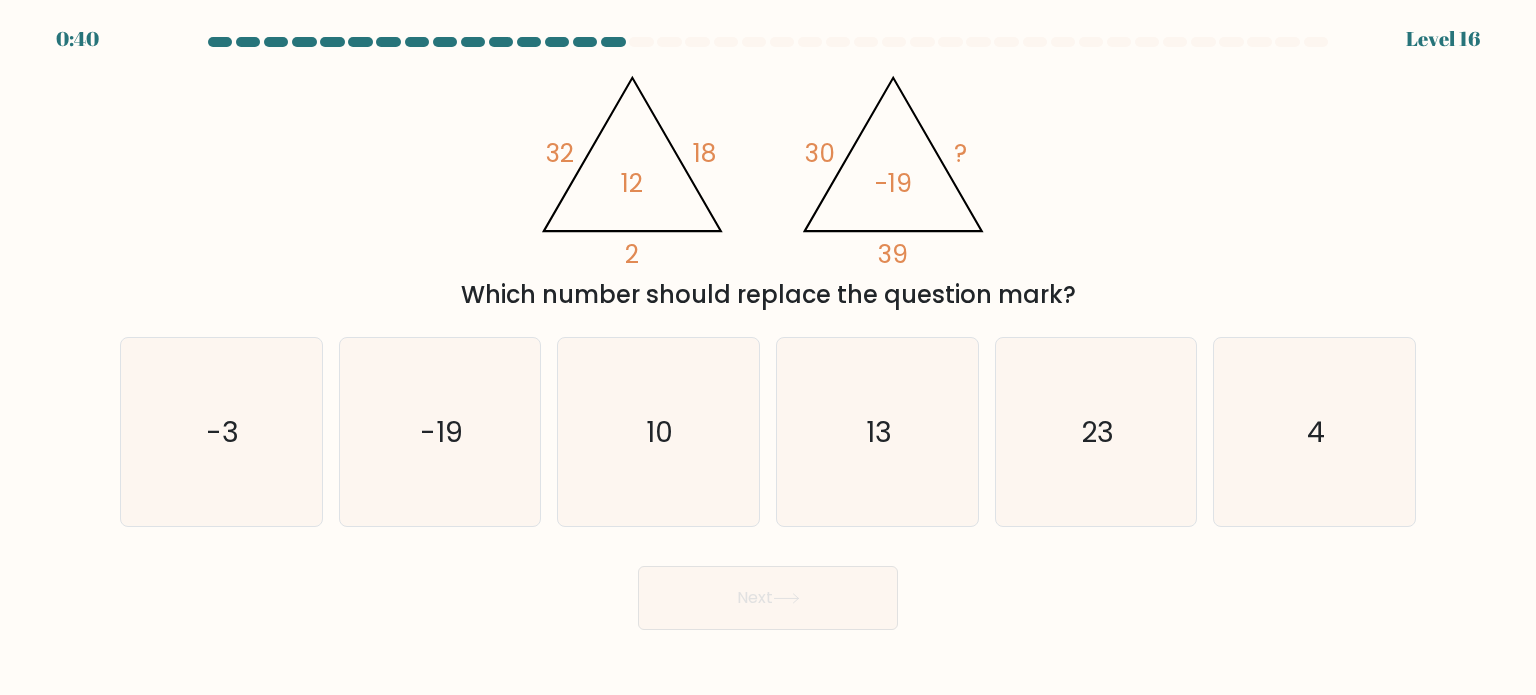 type 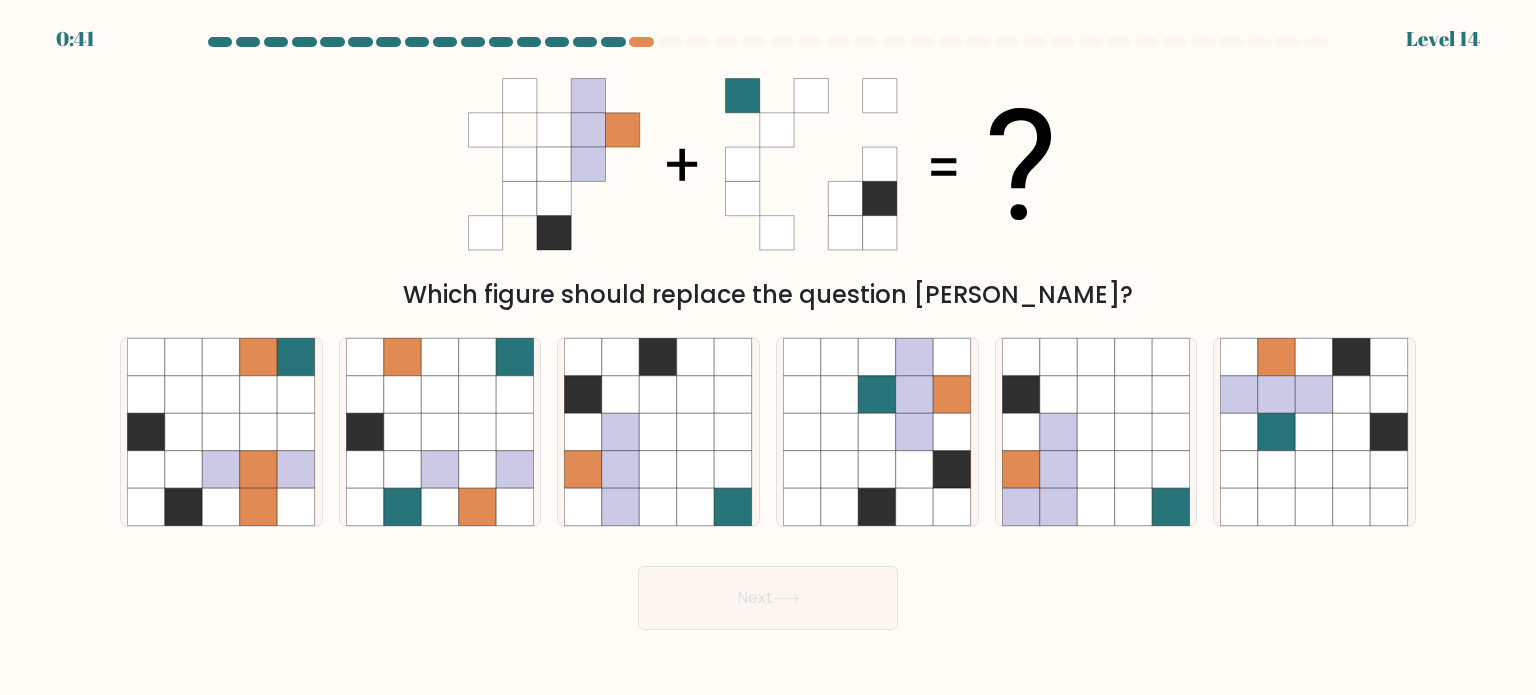 scroll, scrollTop: 0, scrollLeft: 0, axis: both 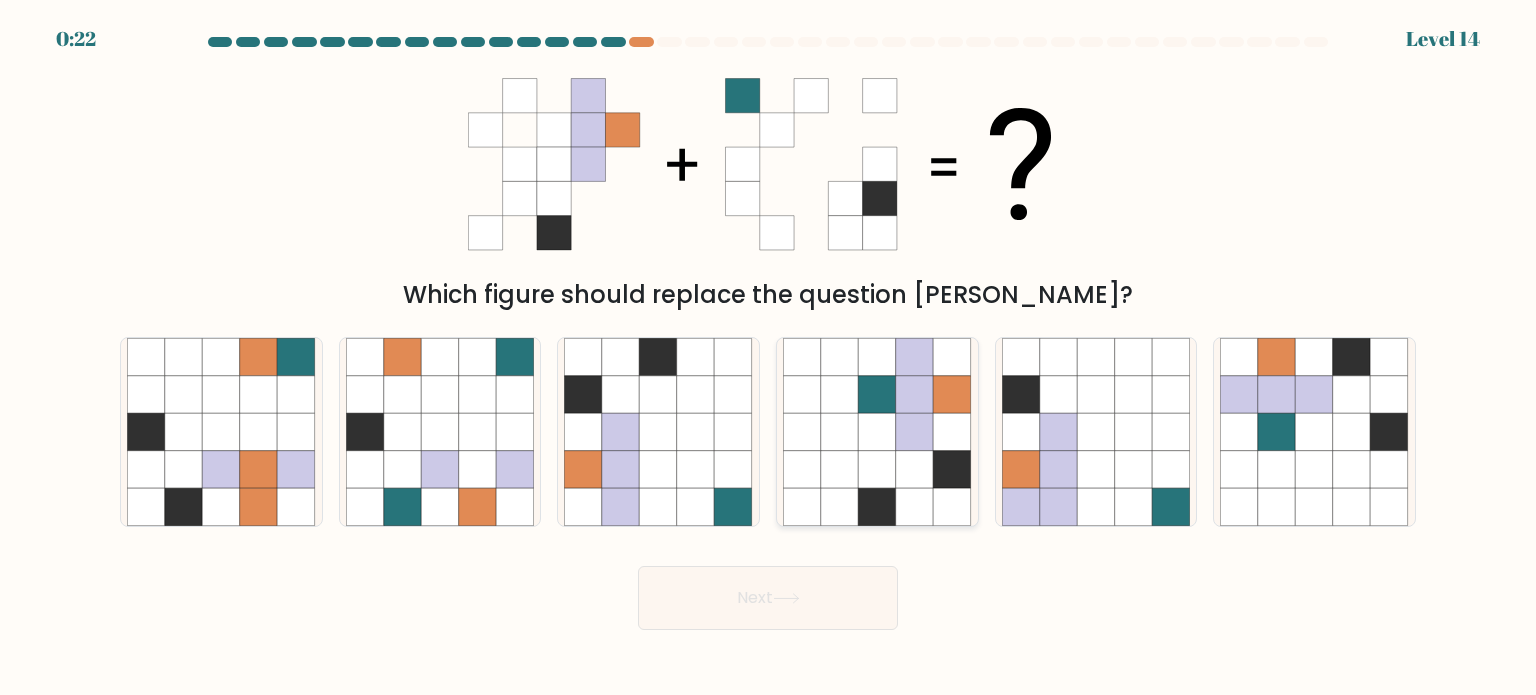 click 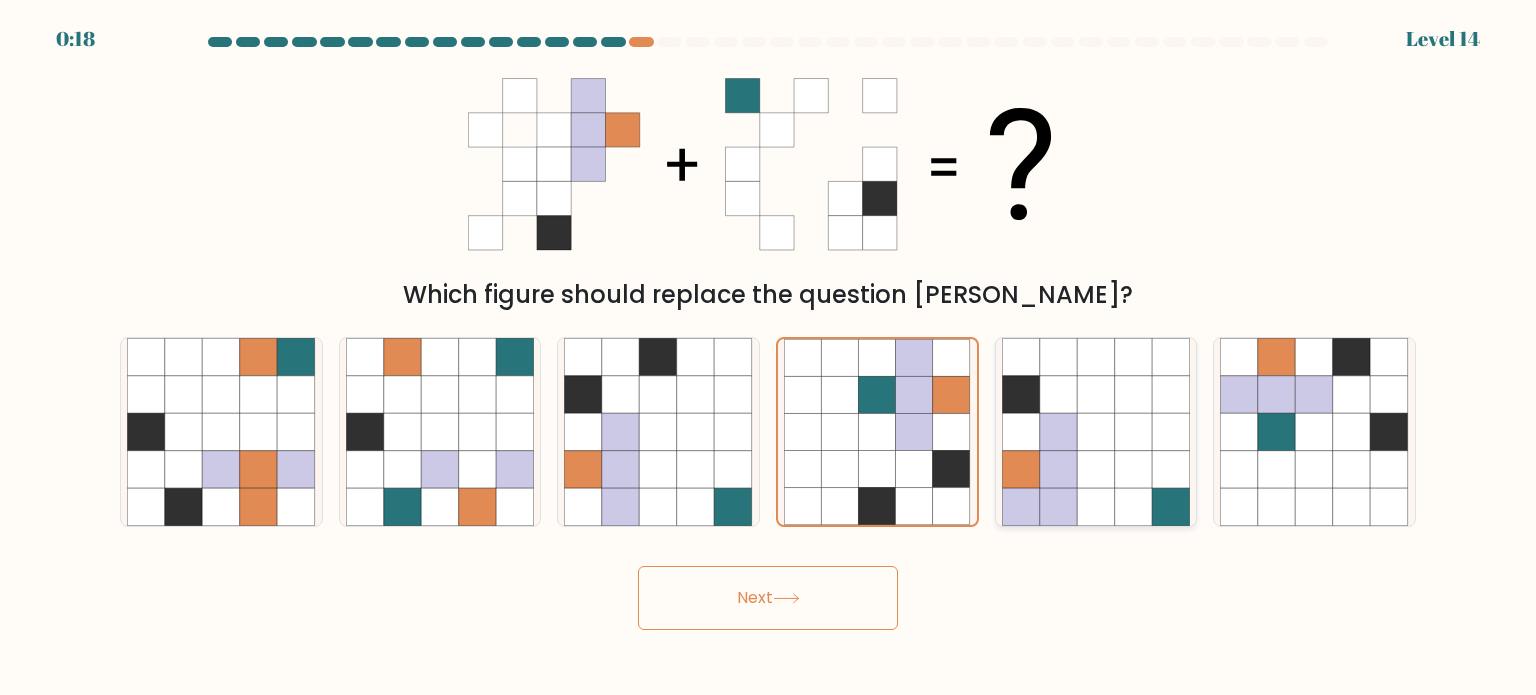 click 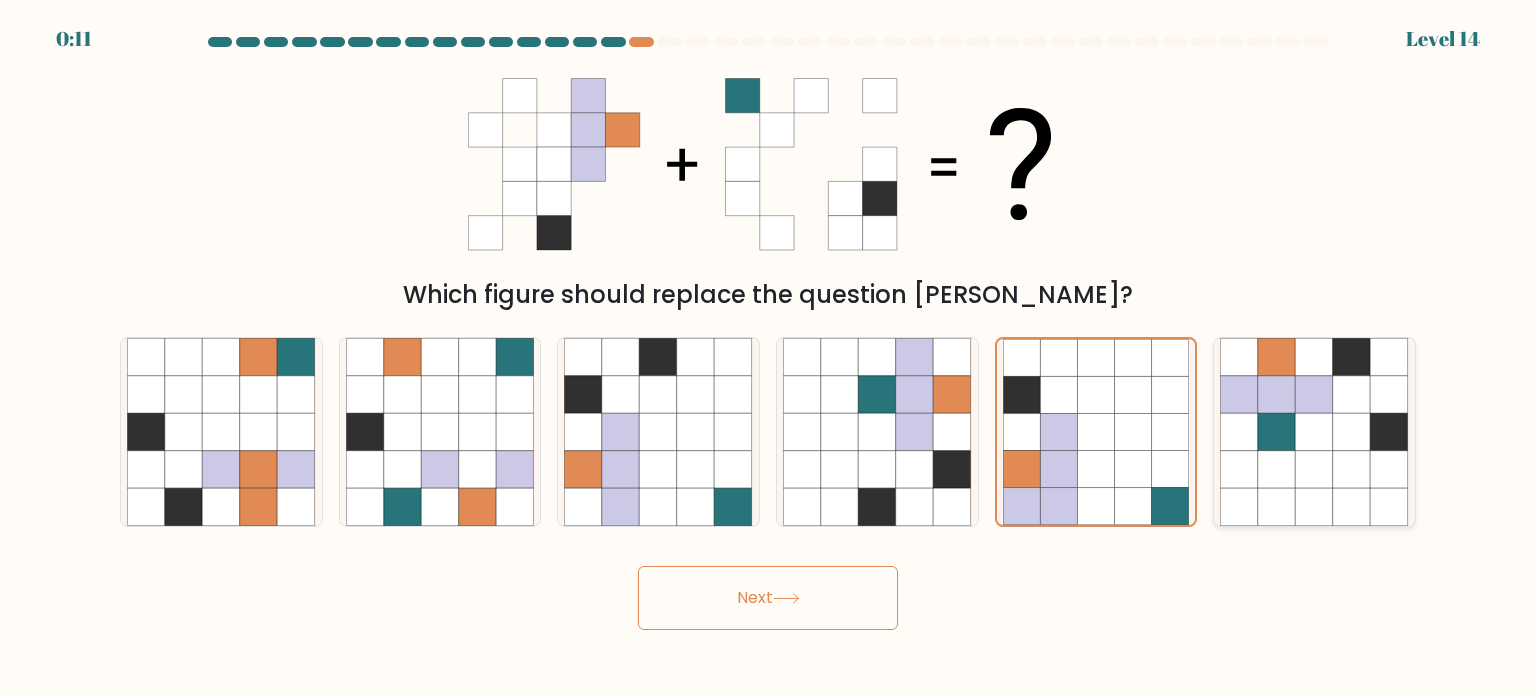 click 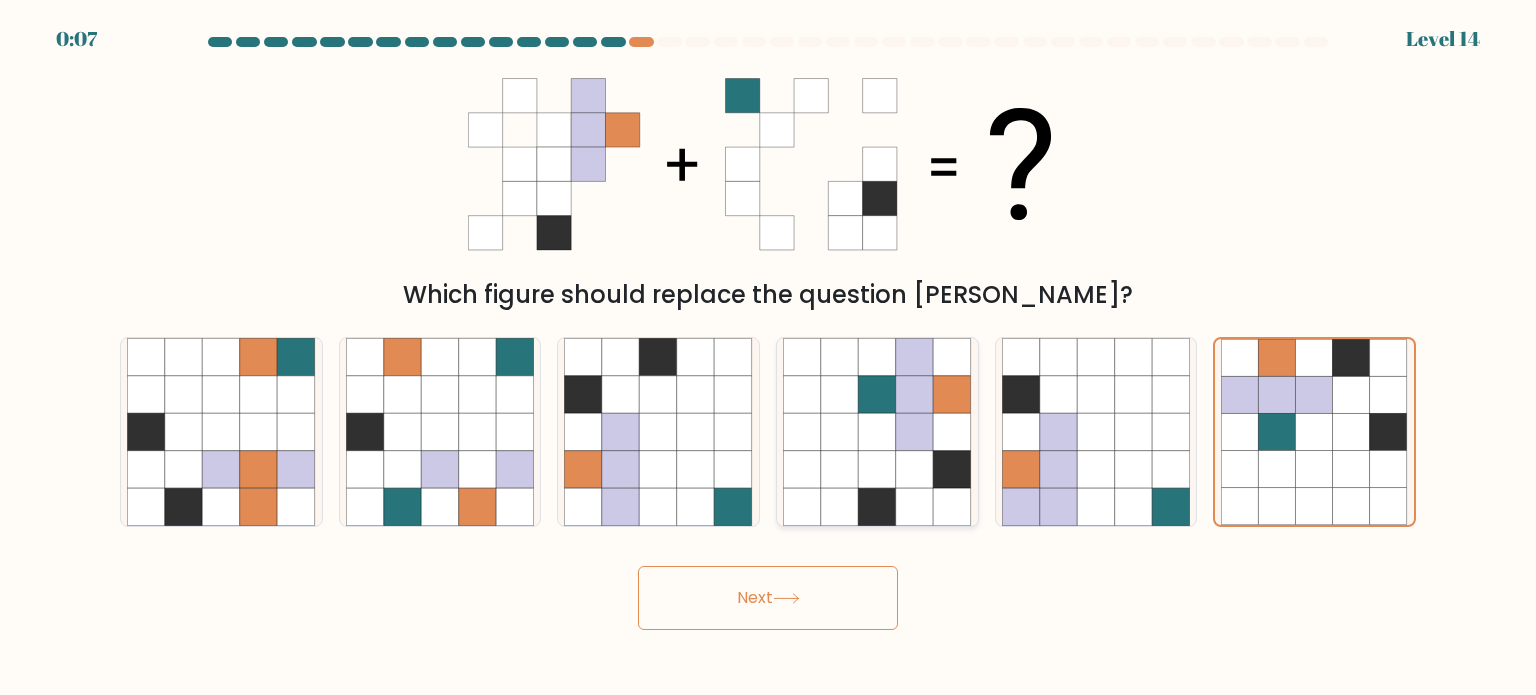 click 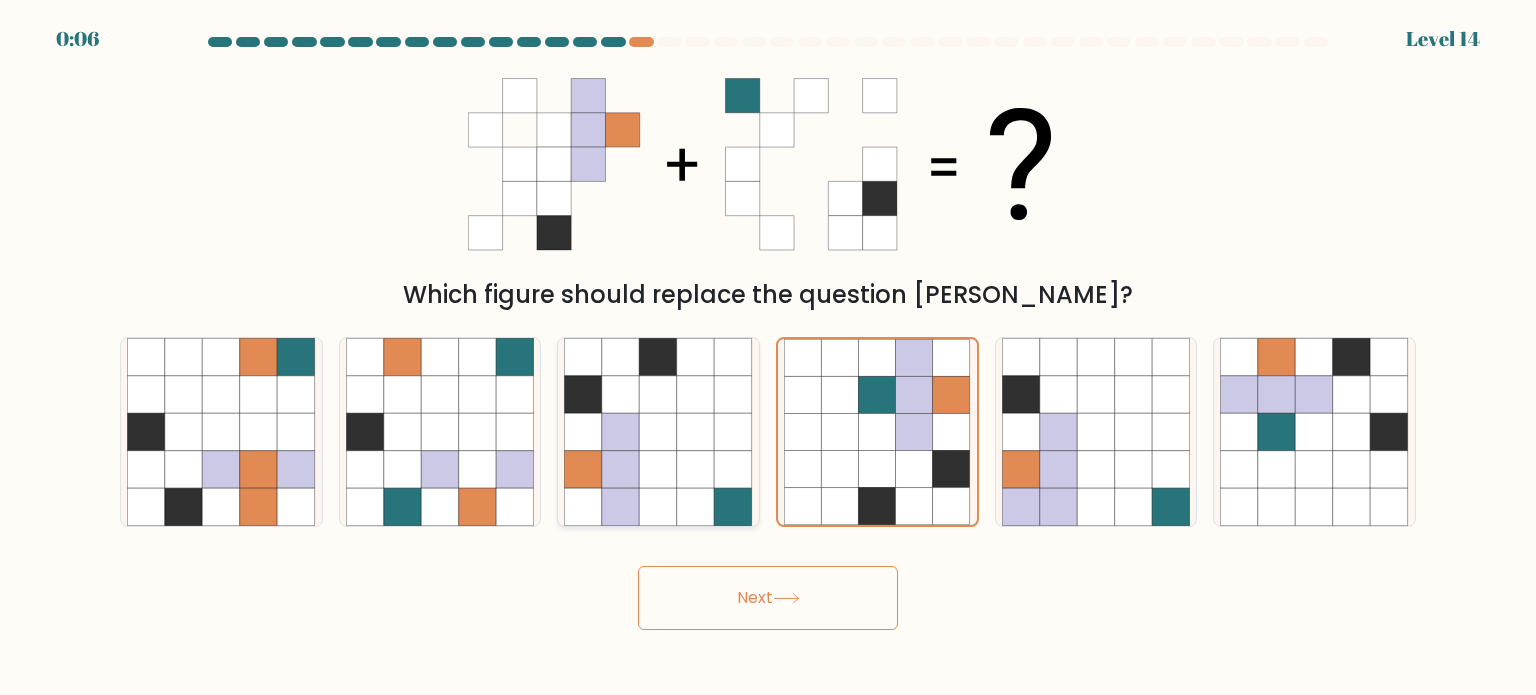 click 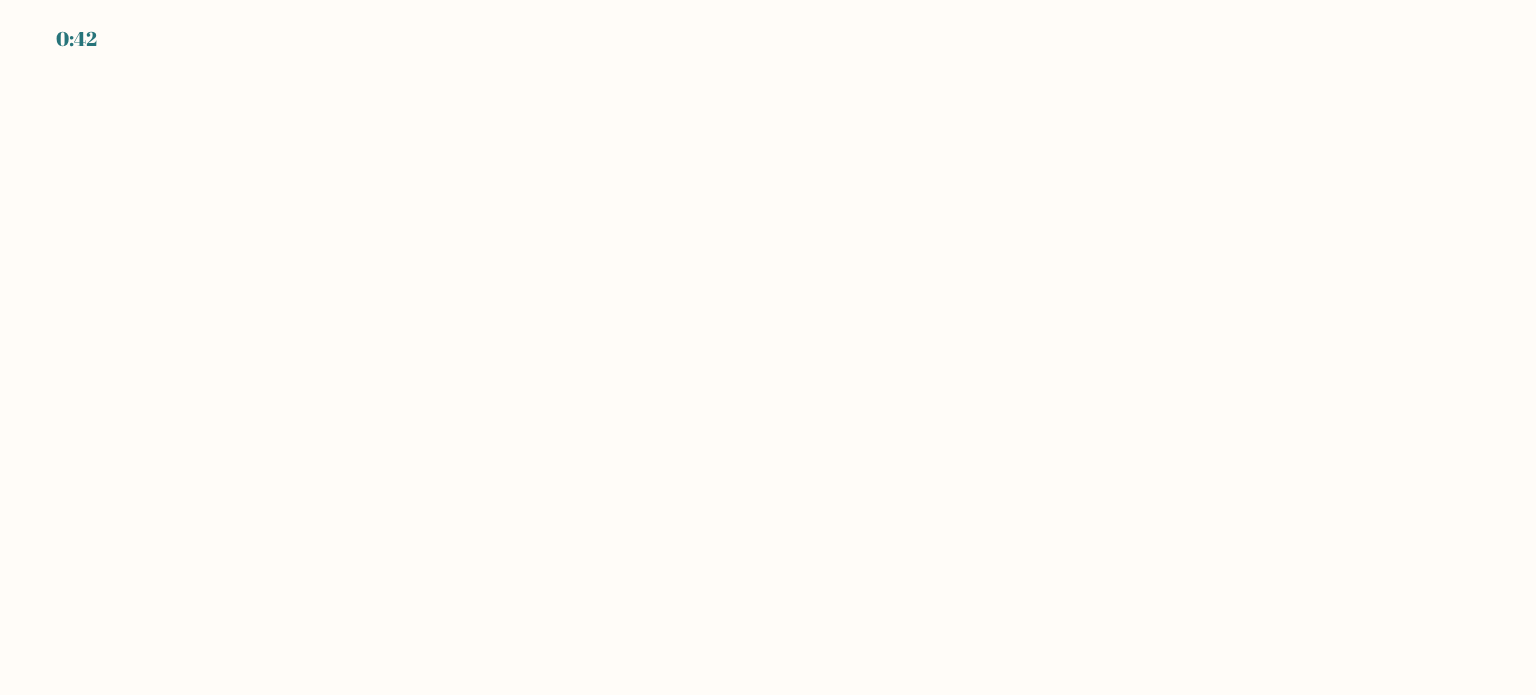 scroll, scrollTop: 0, scrollLeft: 0, axis: both 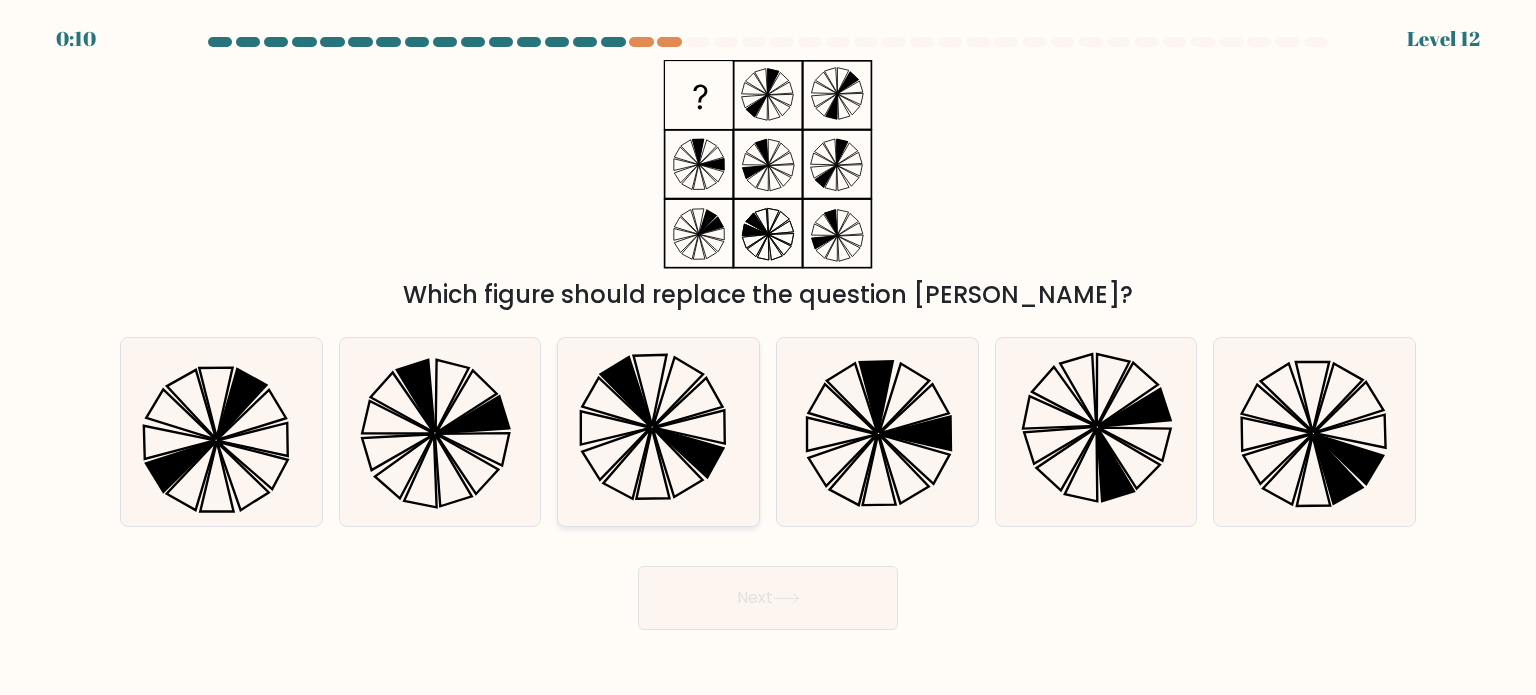 click 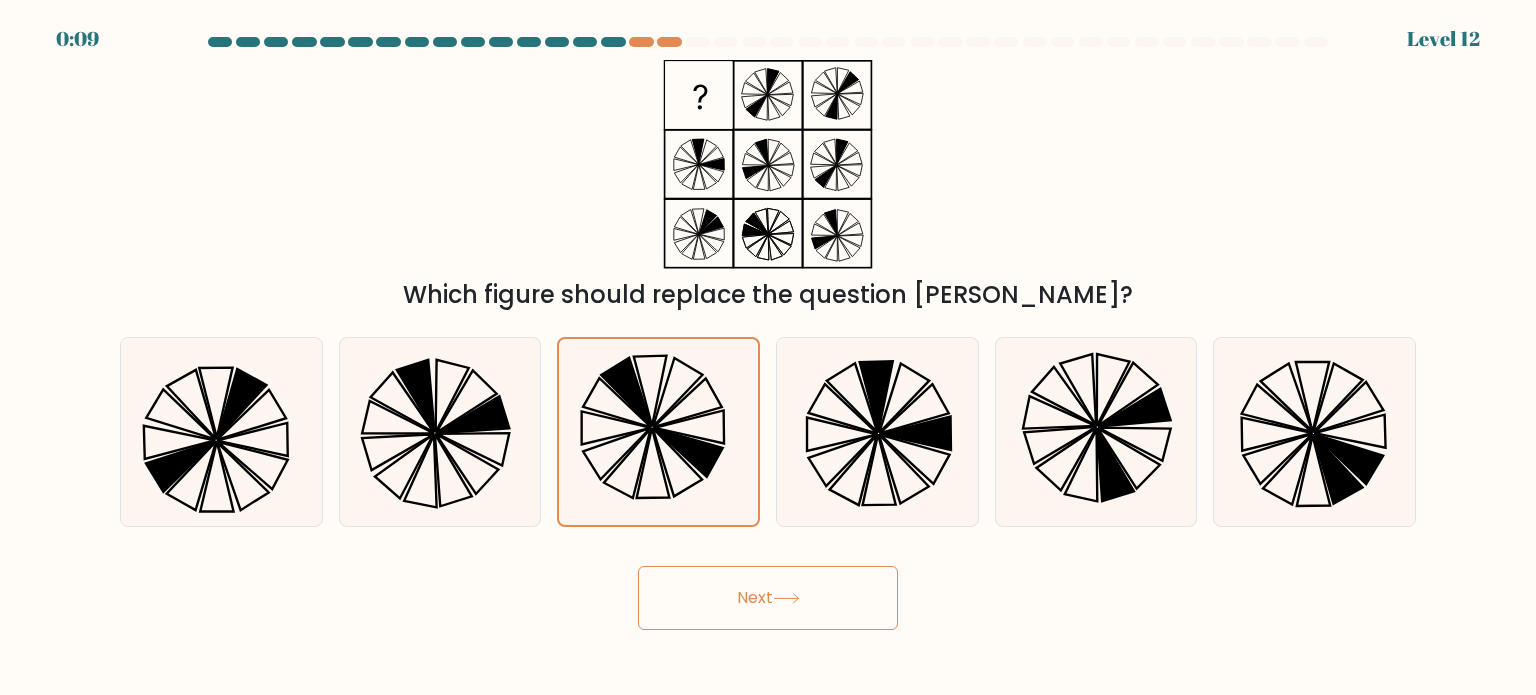 click on "Next" at bounding box center [768, 598] 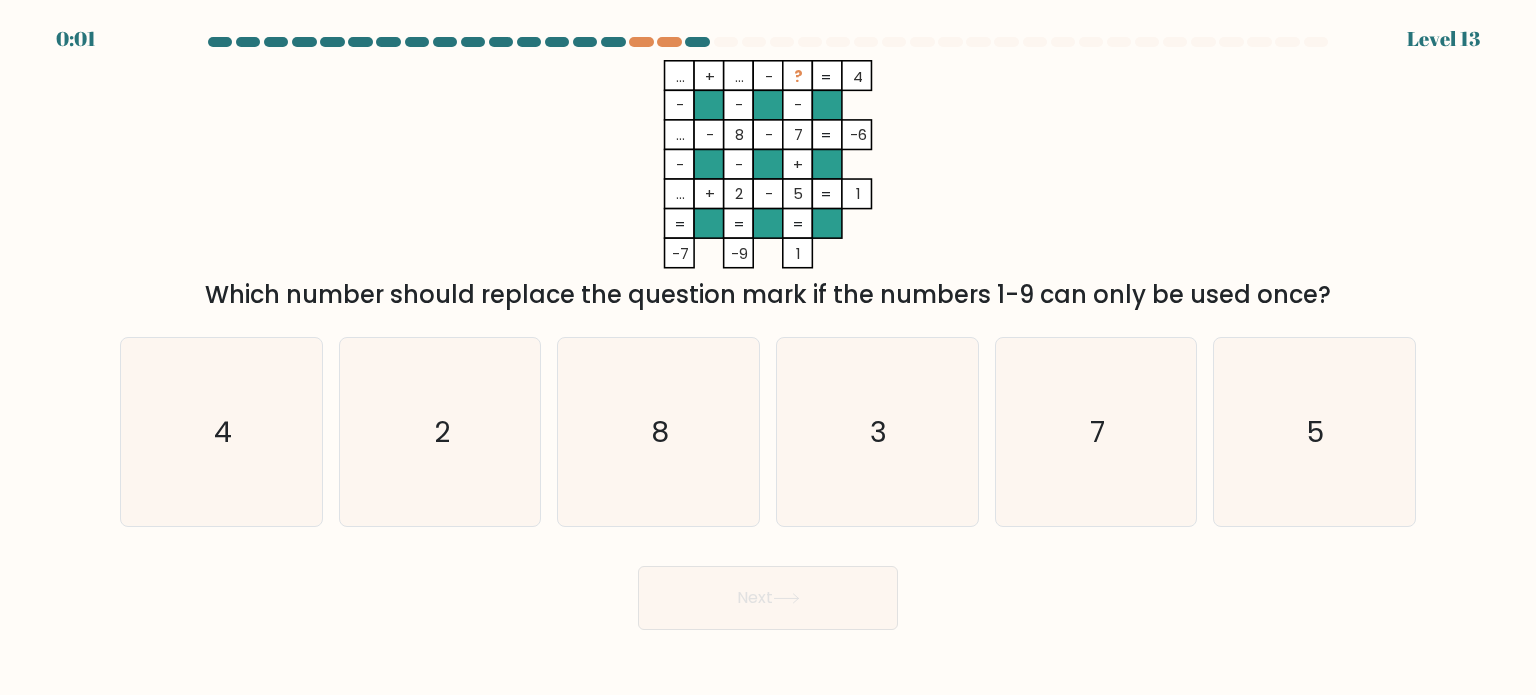 drag, startPoint x: 887, startPoint y: 438, endPoint x: 861, endPoint y: 539, distance: 104.292854 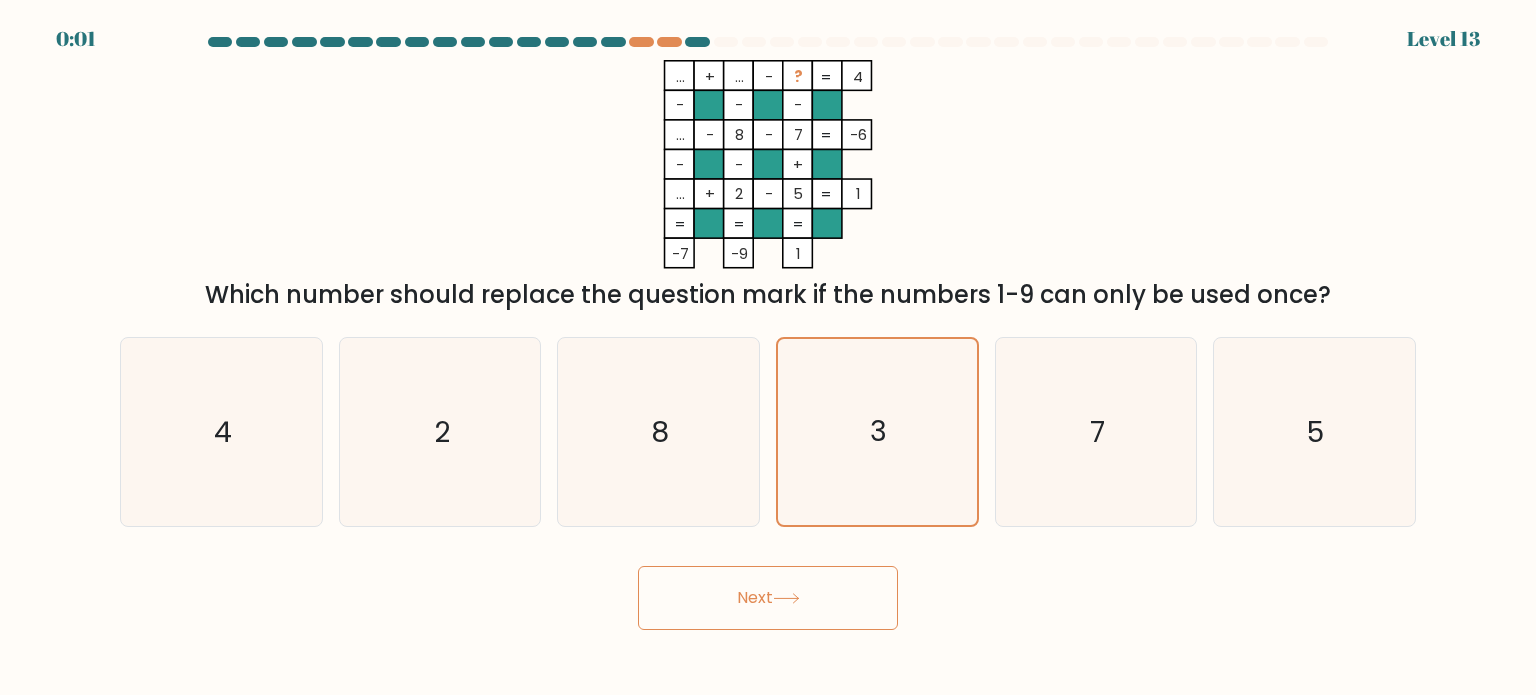 click on "Next" at bounding box center (768, 598) 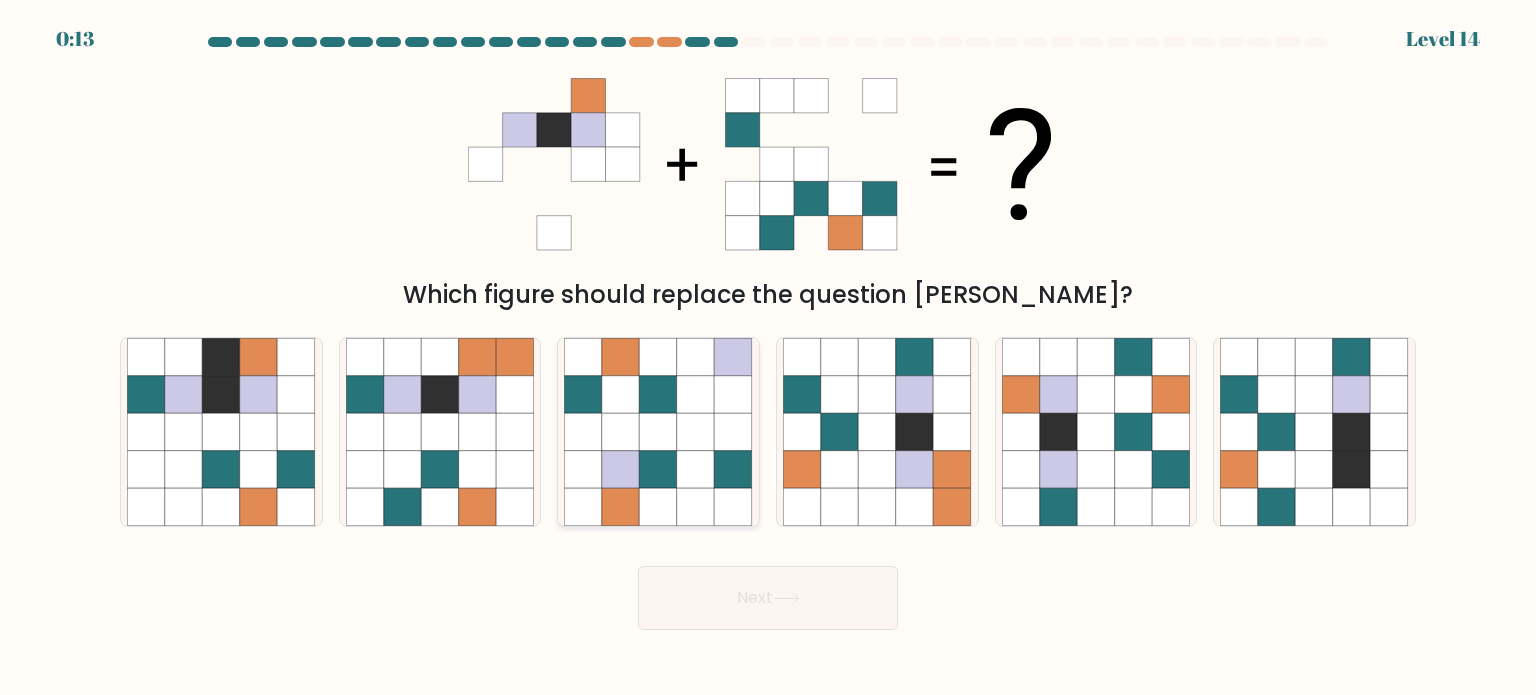 click 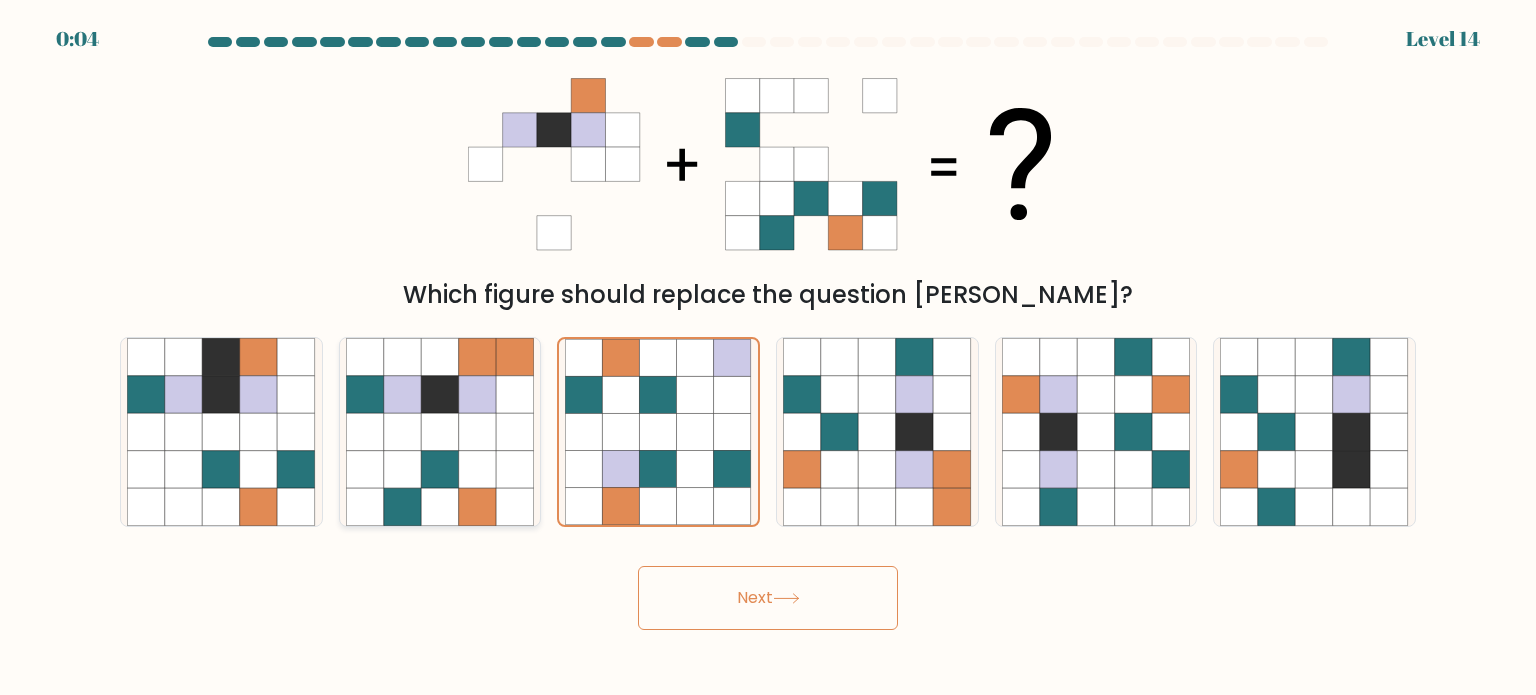 click 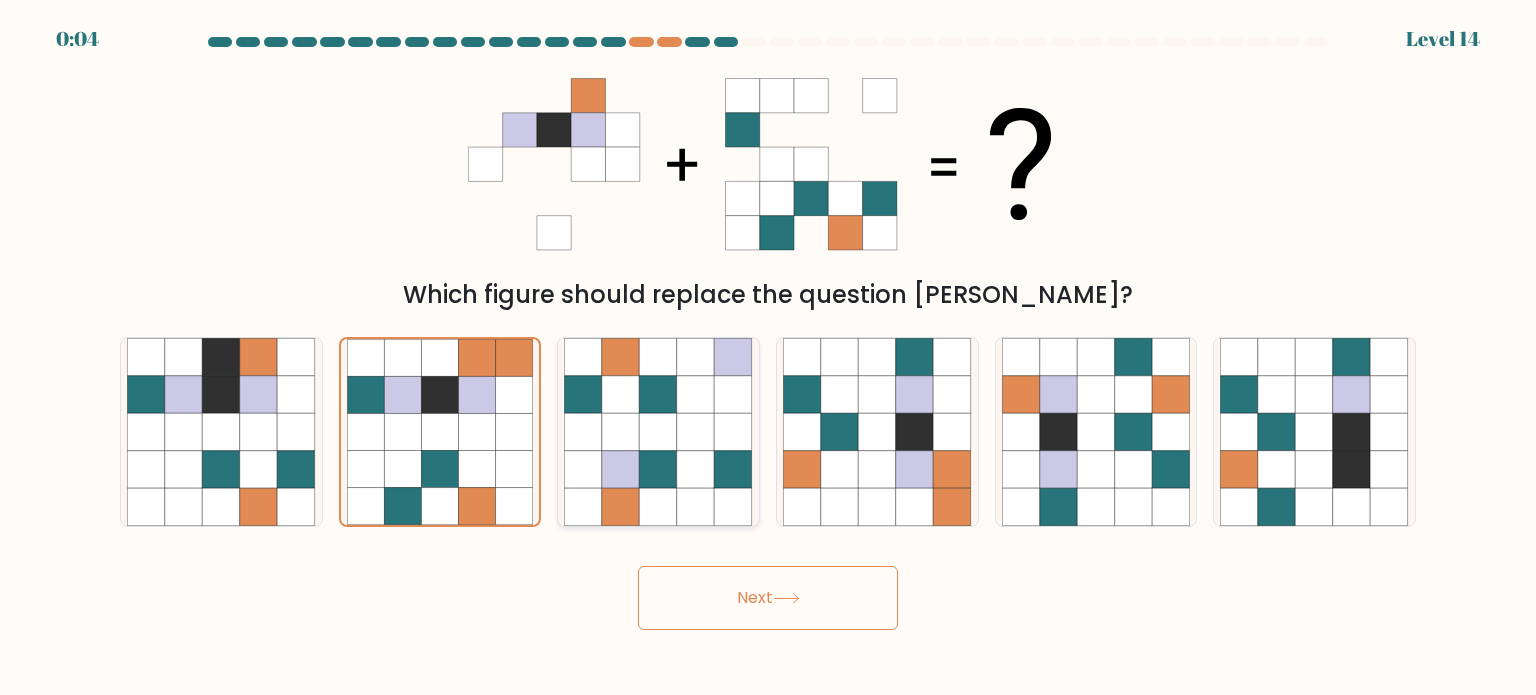 click 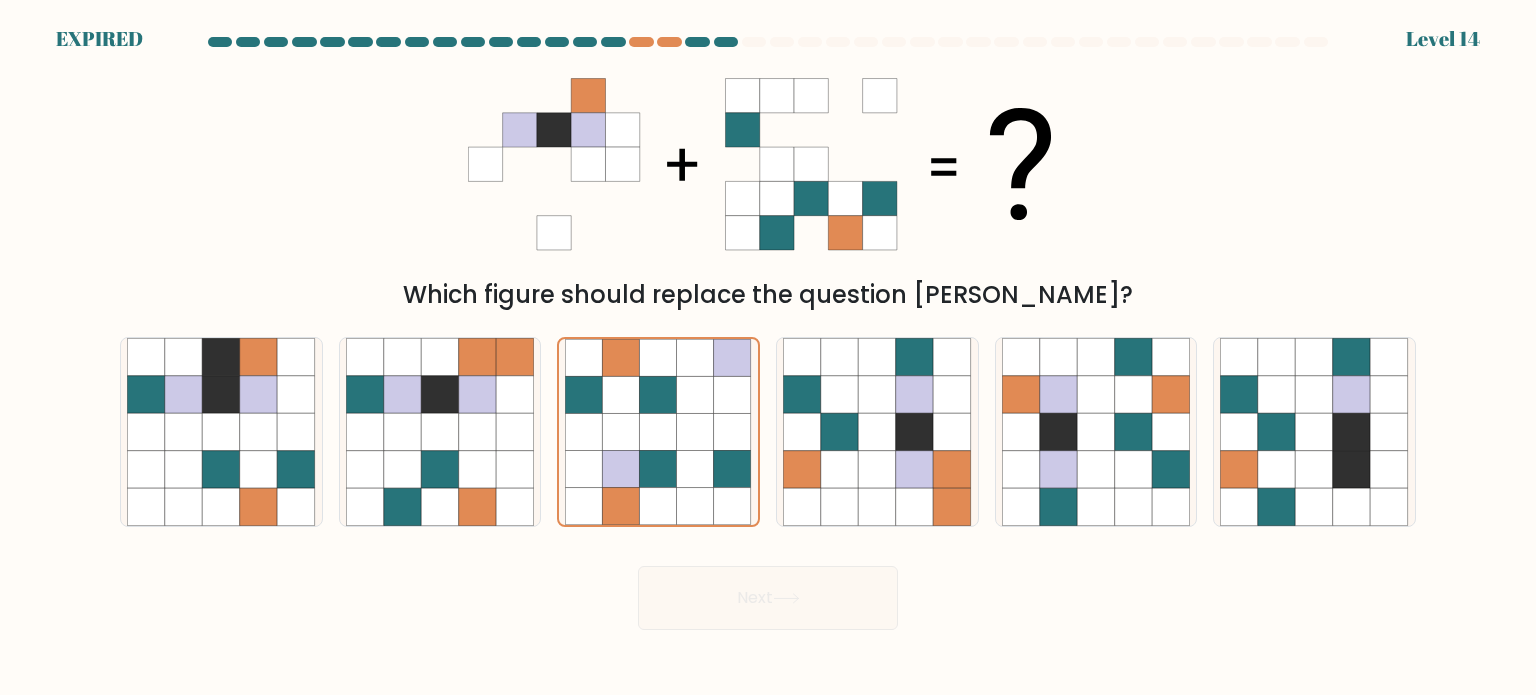 click on "Next" at bounding box center (768, 590) 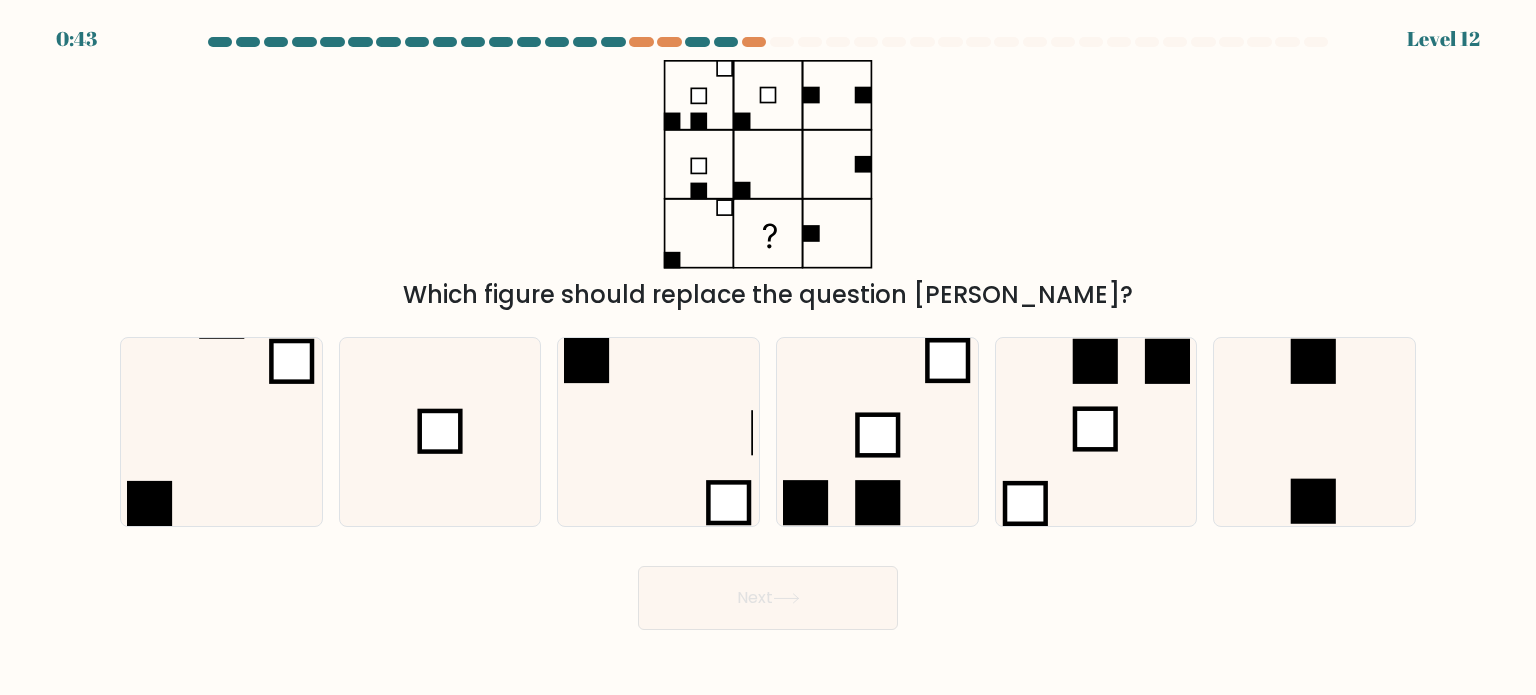 scroll, scrollTop: 0, scrollLeft: 0, axis: both 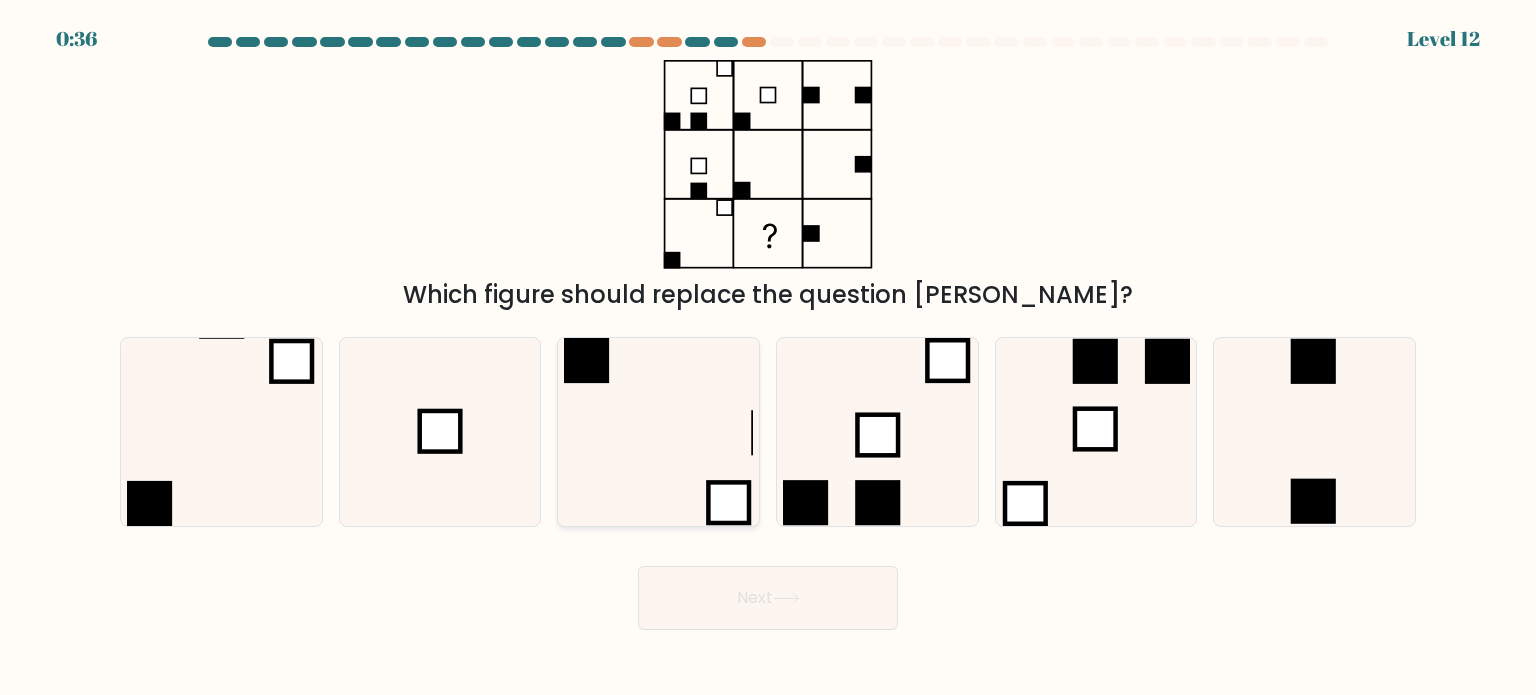click 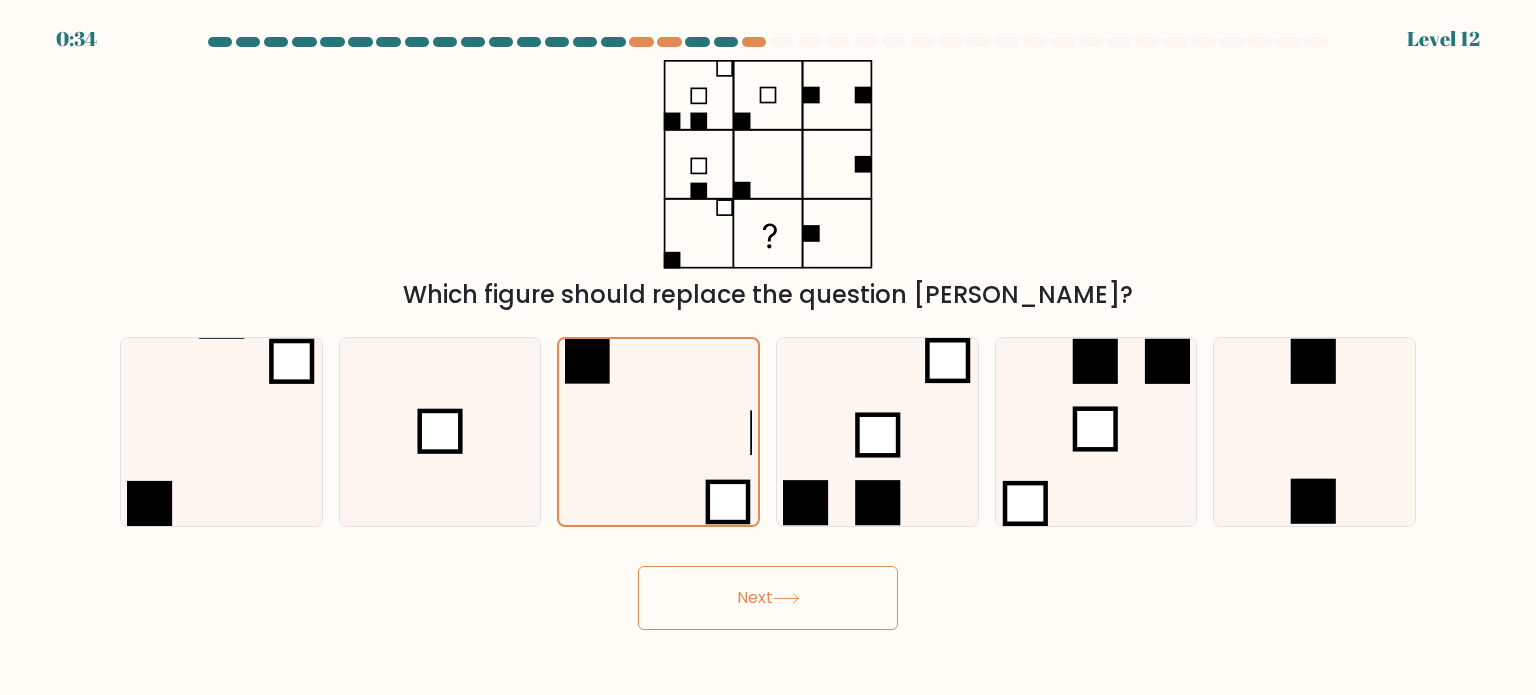 click on "Next" at bounding box center [768, 598] 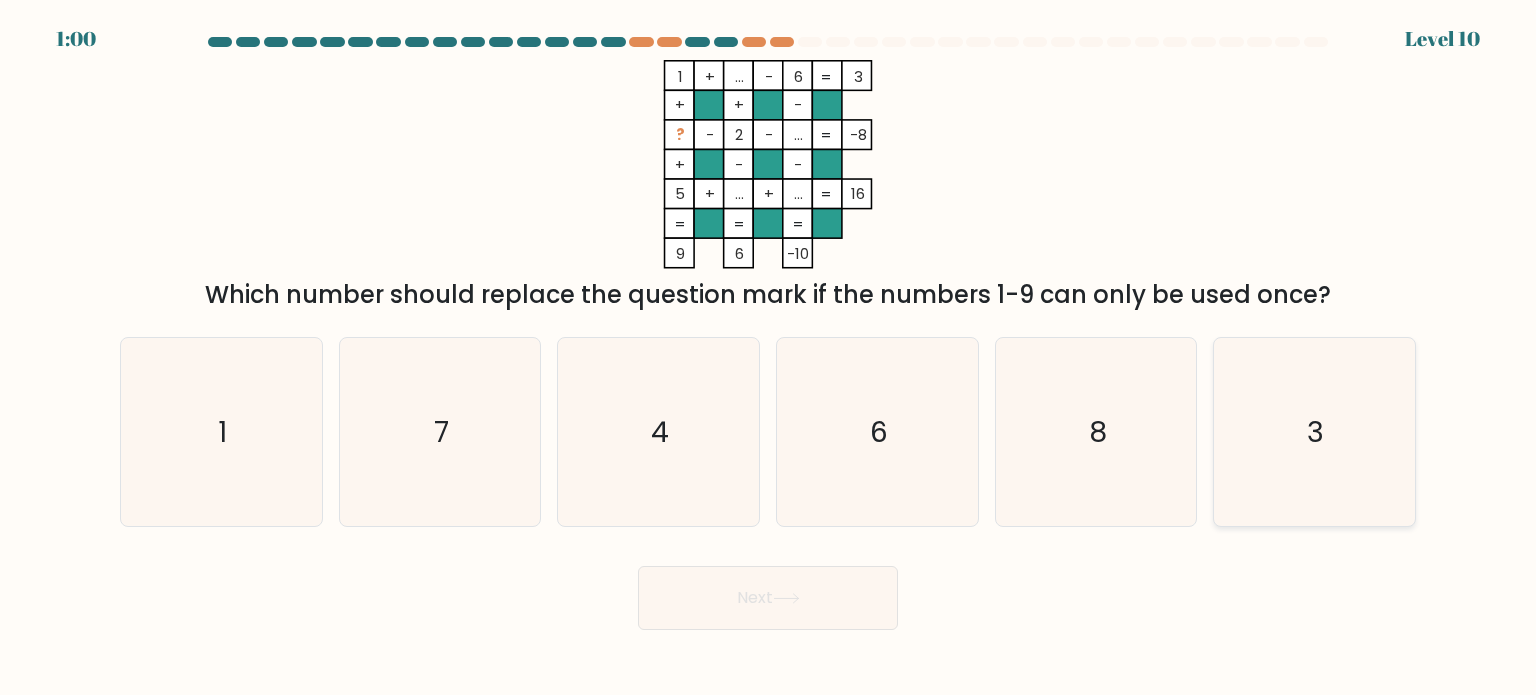 click on "3" 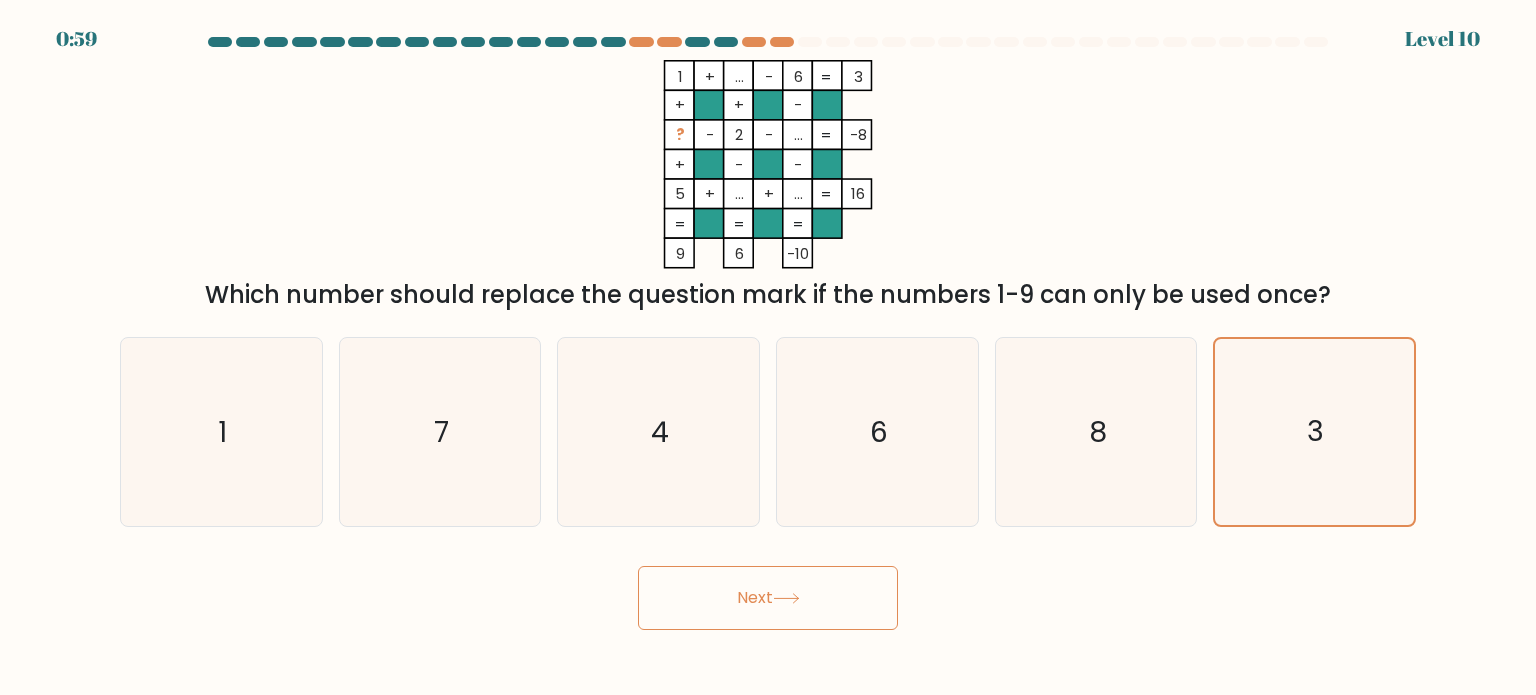 click on "Next" at bounding box center [768, 598] 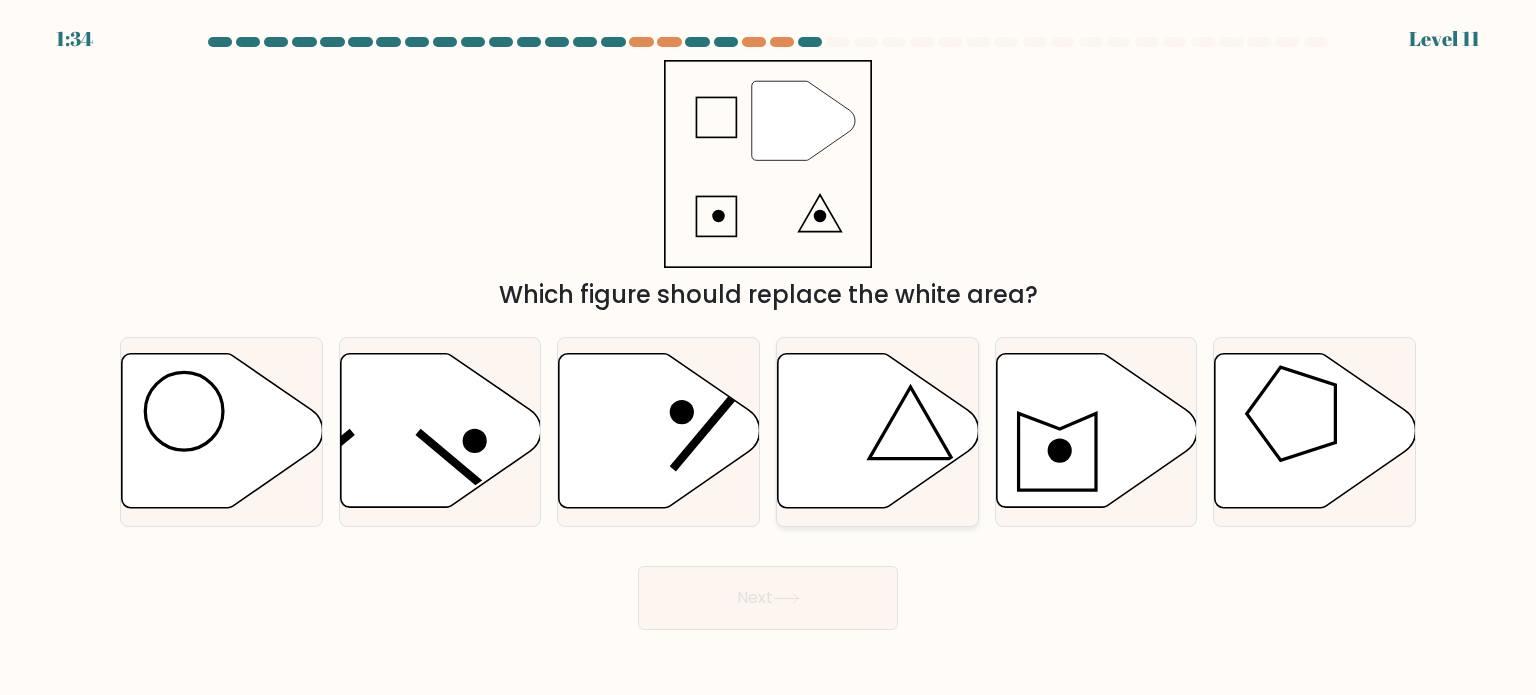 click 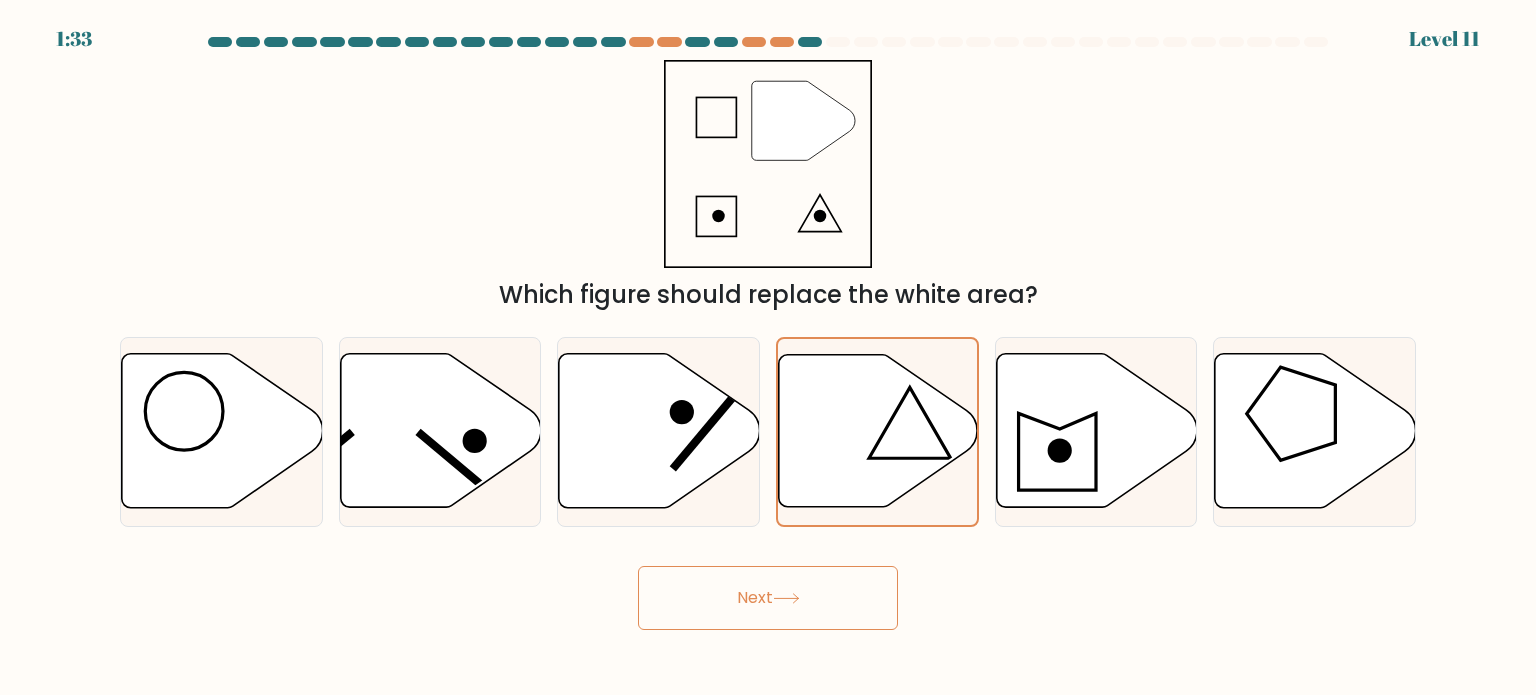 click on "Next" at bounding box center [768, 598] 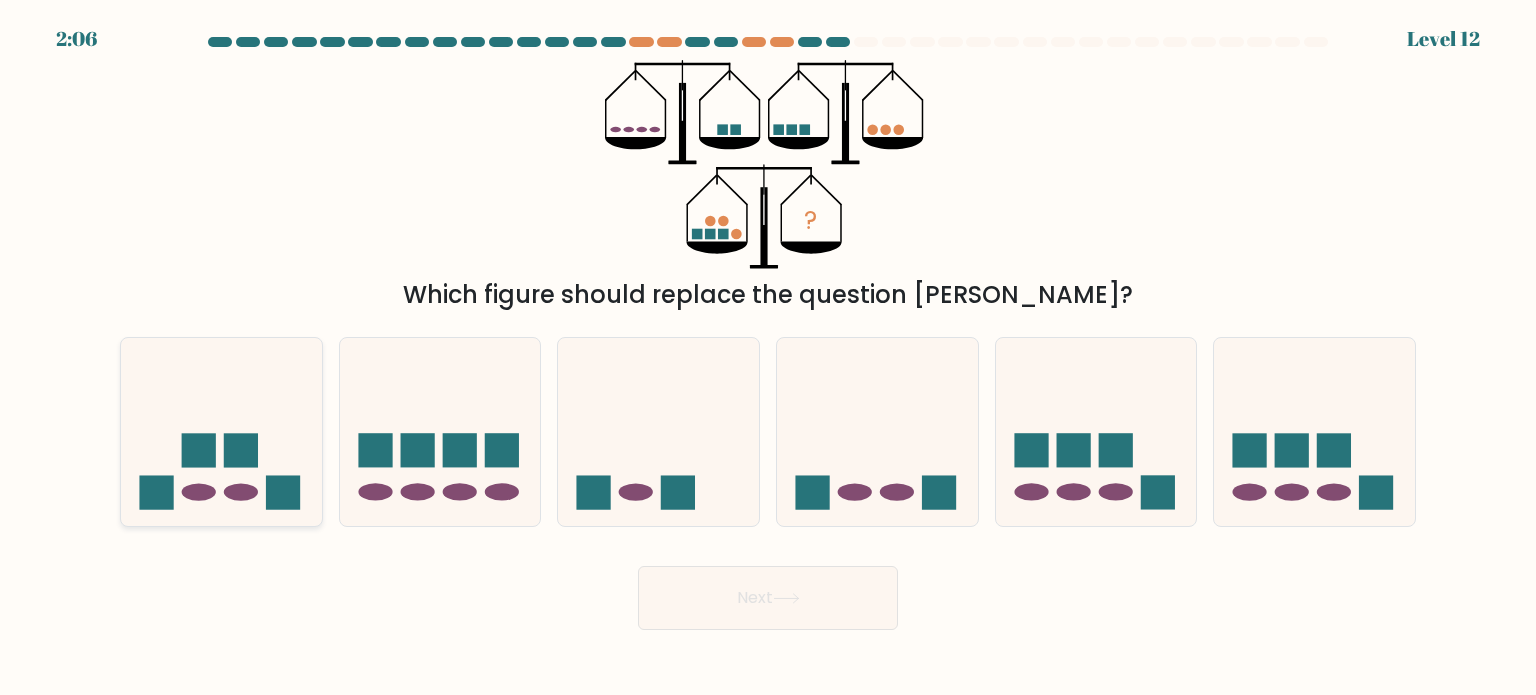 click 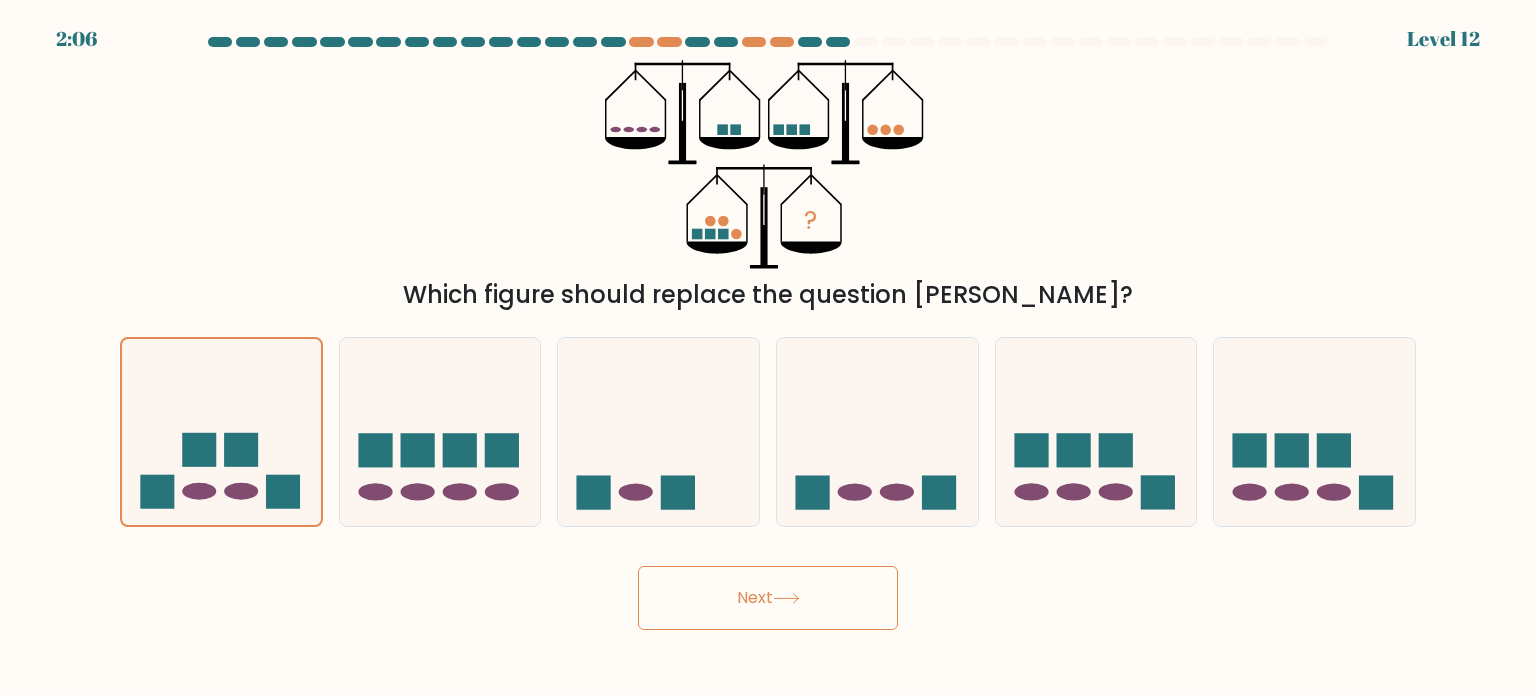 click on "Next" at bounding box center (768, 598) 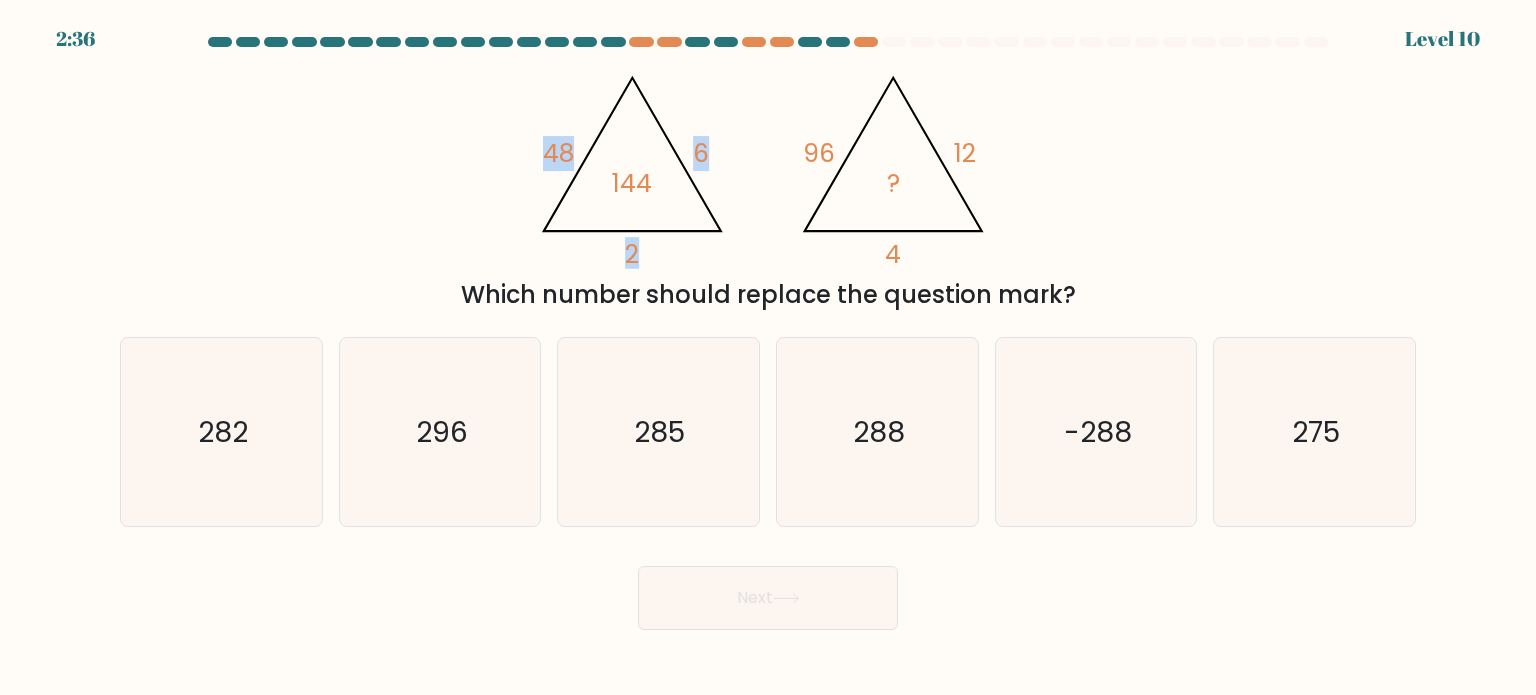 drag, startPoint x: 426, startPoint y: 64, endPoint x: 604, endPoint y: 221, distance: 237.34573 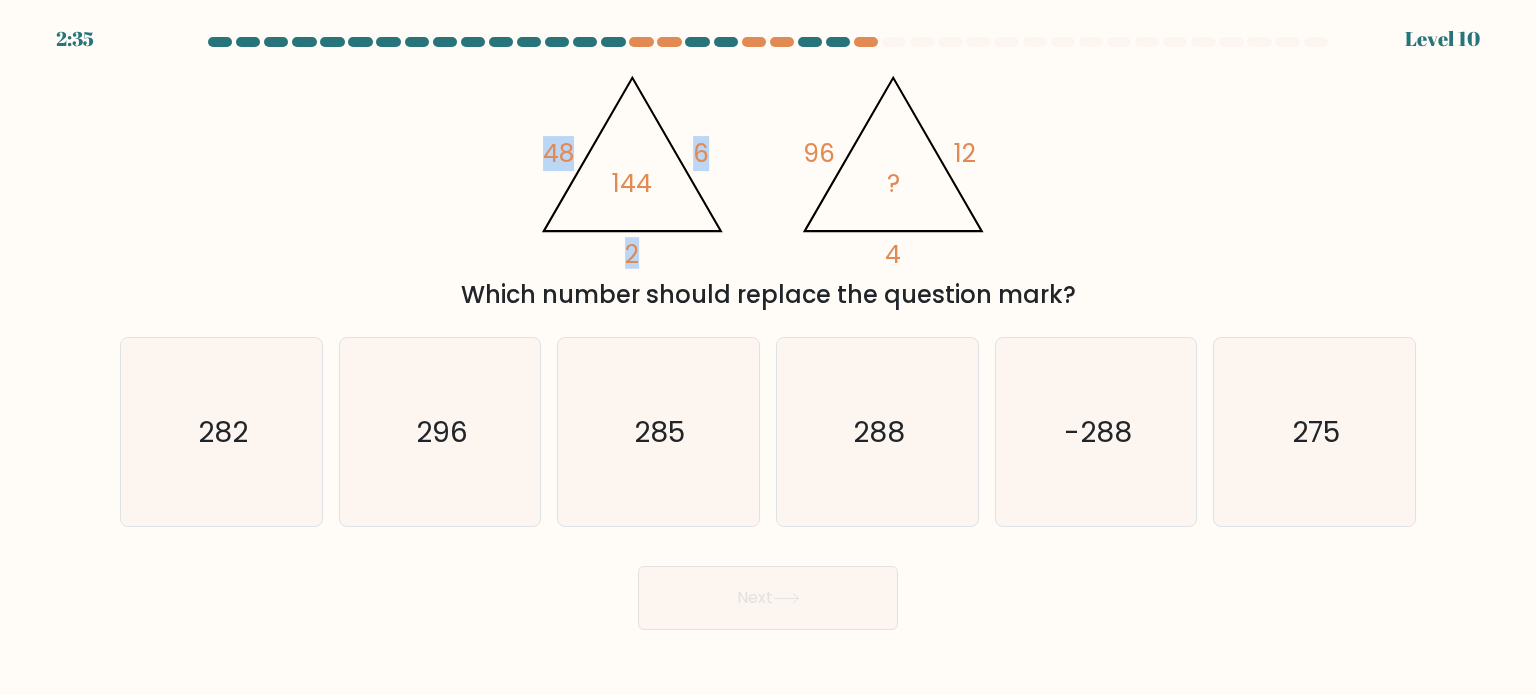 click on "@import url('https://fonts.googleapis.com/css?family=Abril+Fatface:400,100,100italic,300,300italic,400italic,500,500italic,700,700italic,900,900italic');                        48       6       2       144                                       @import url('https://fonts.googleapis.com/css?family=Abril+Fatface:400,100,100italic,300,300italic,400italic,500,500italic,700,700italic,900,900italic');                        96       12       4       ?
Which number should replace the question mark?" at bounding box center [768, 186] 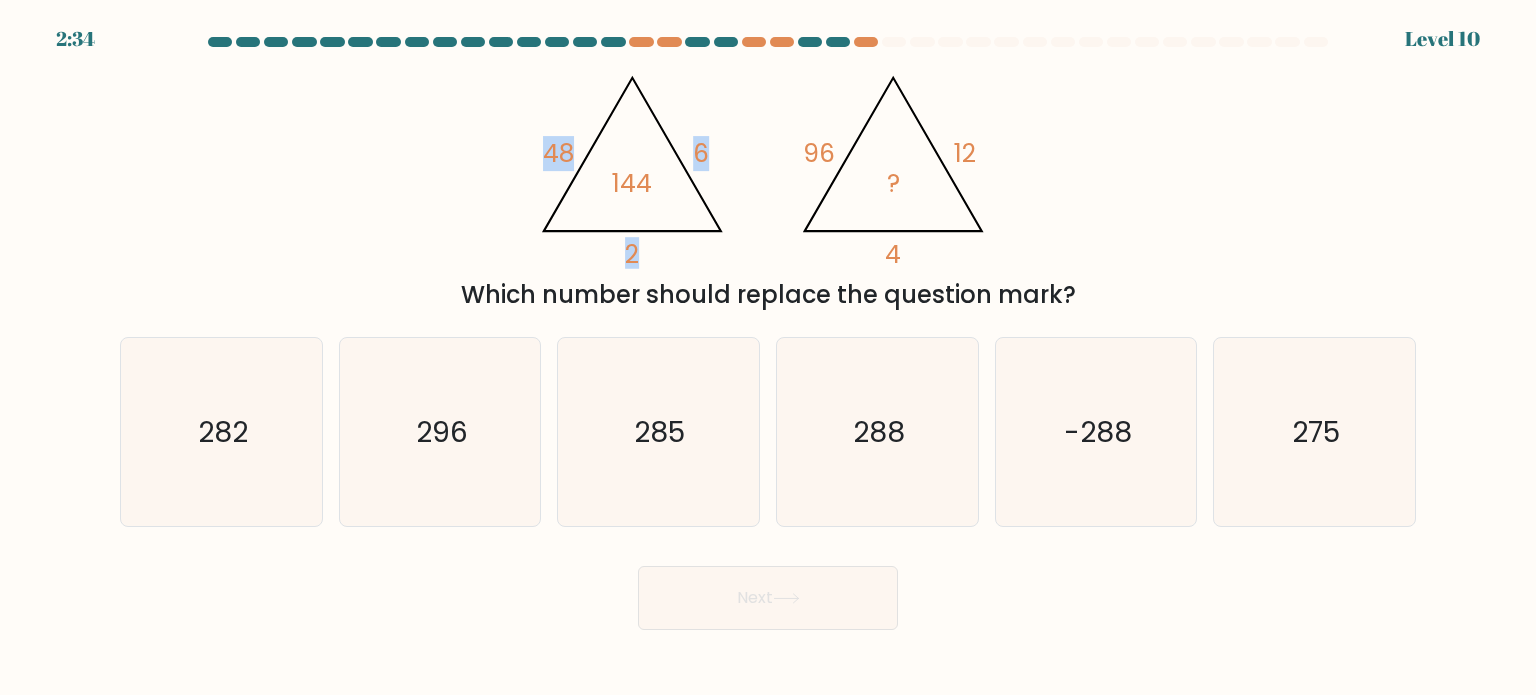 click on "@import url('https://fonts.googleapis.com/css?family=Abril+Fatface:400,100,100italic,300,300italic,400italic,500,500italic,700,700italic,900,900italic');                        48       6       2       144                                       @import url('https://fonts.googleapis.com/css?family=Abril+Fatface:400,100,100italic,300,300italic,400italic,500,500italic,700,700italic,900,900italic');                        96       12       4       ?
Which number should replace the question mark?" at bounding box center [768, 186] 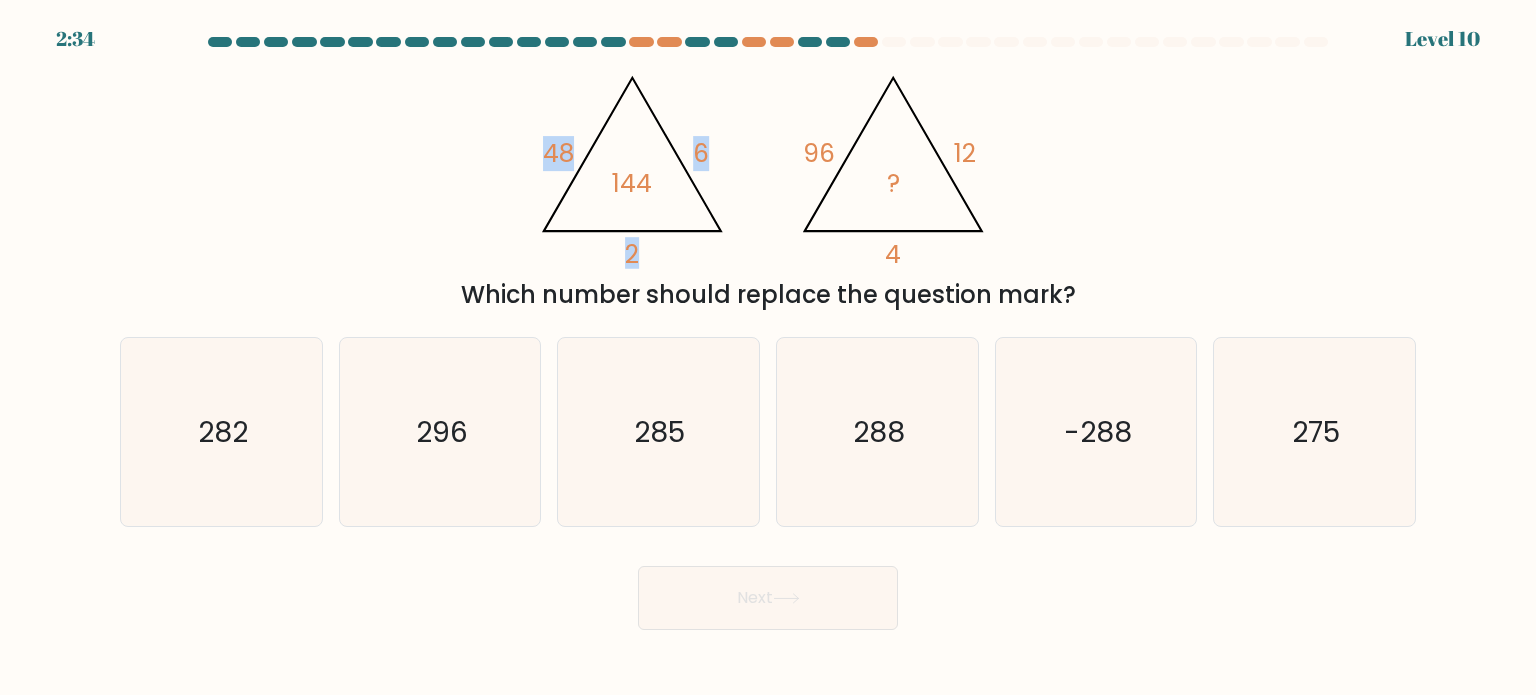 drag, startPoint x: 637, startPoint y: 251, endPoint x: 695, endPoint y: 195, distance: 80.622574 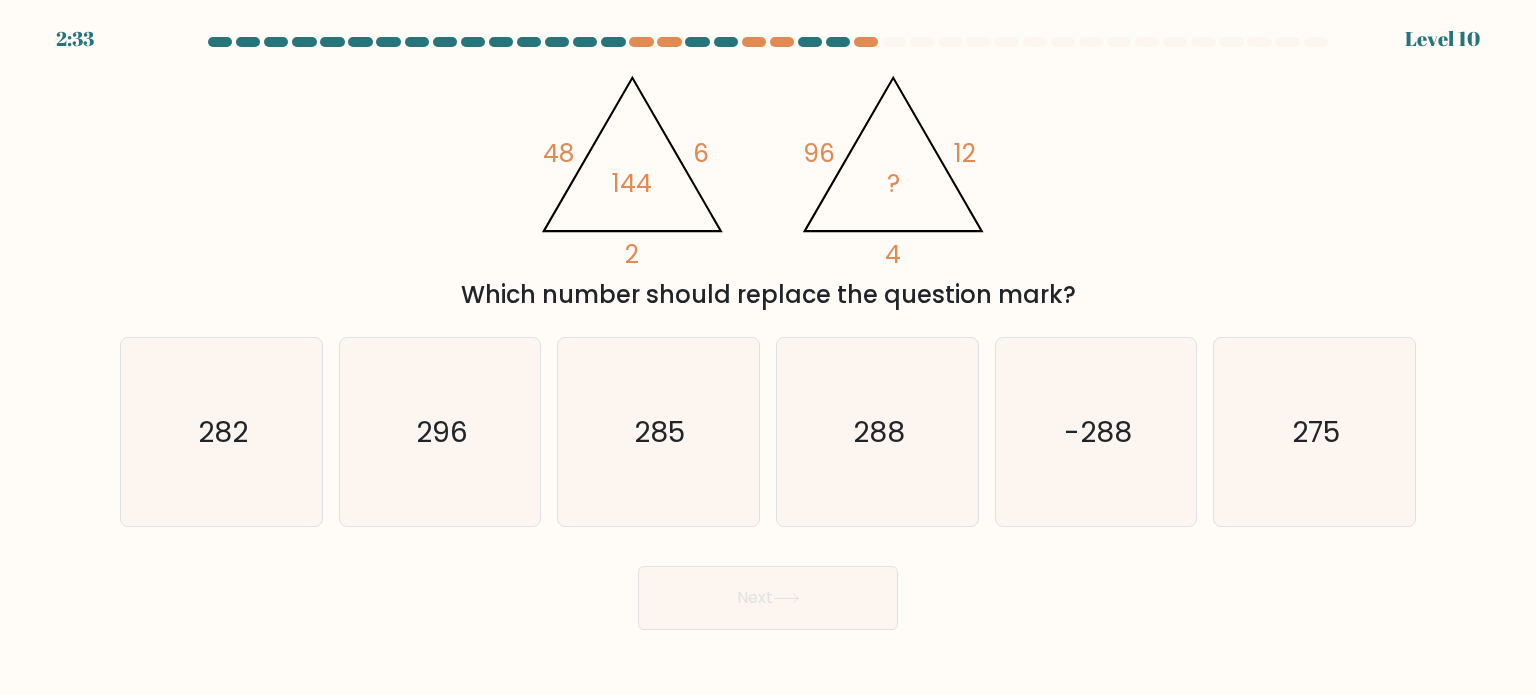 click on "@import url('https://fonts.googleapis.com/css?family=Abril+Fatface:400,100,100italic,300,300italic,400italic,500,500italic,700,700italic,900,900italic');                        48       6       2       144                                       @import url('https://fonts.googleapis.com/css?family=Abril+Fatface:400,100,100italic,300,300italic,400italic,500,500italic,700,700italic,900,900italic');                        96       12       4       ?" 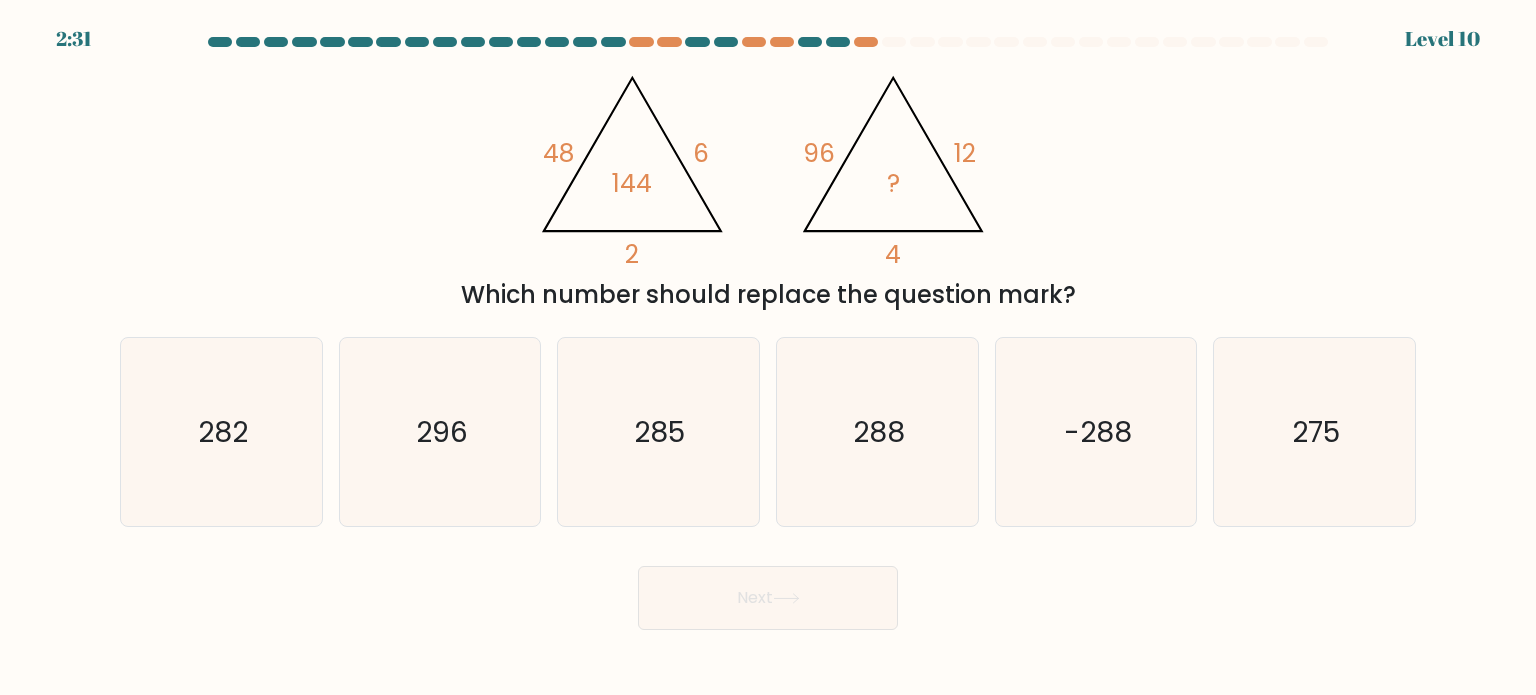 drag, startPoint x: 361, startPoint y: 61, endPoint x: 470, endPoint y: 161, distance: 147.92227 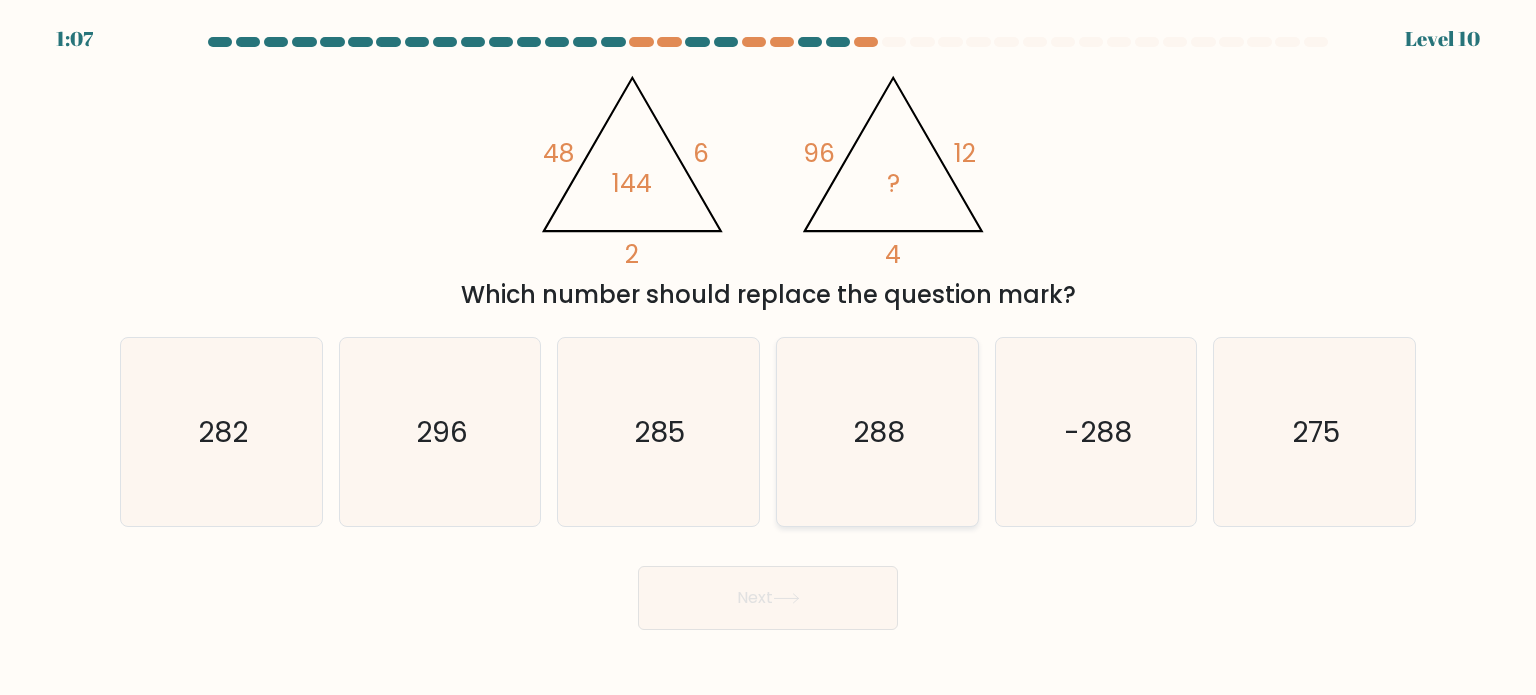 click on "288" 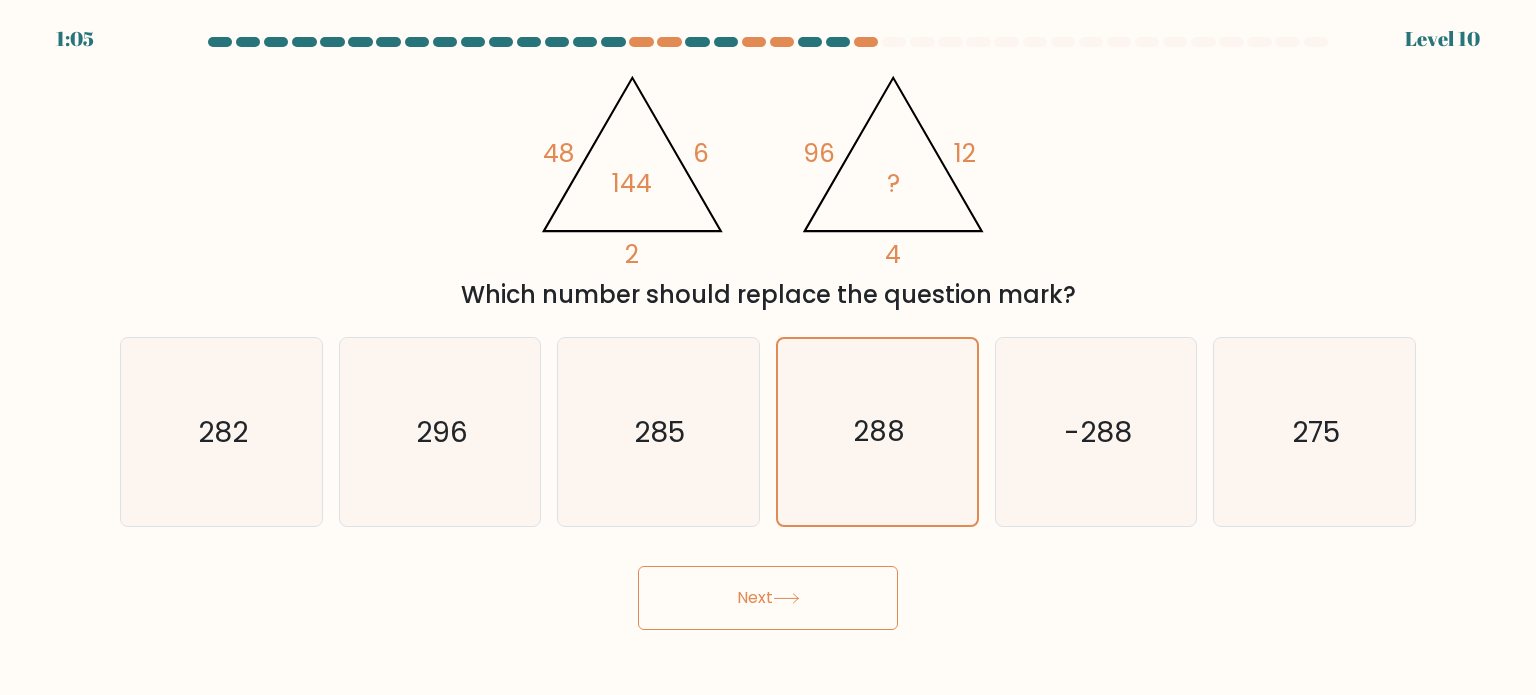 click on "Next" at bounding box center (768, 598) 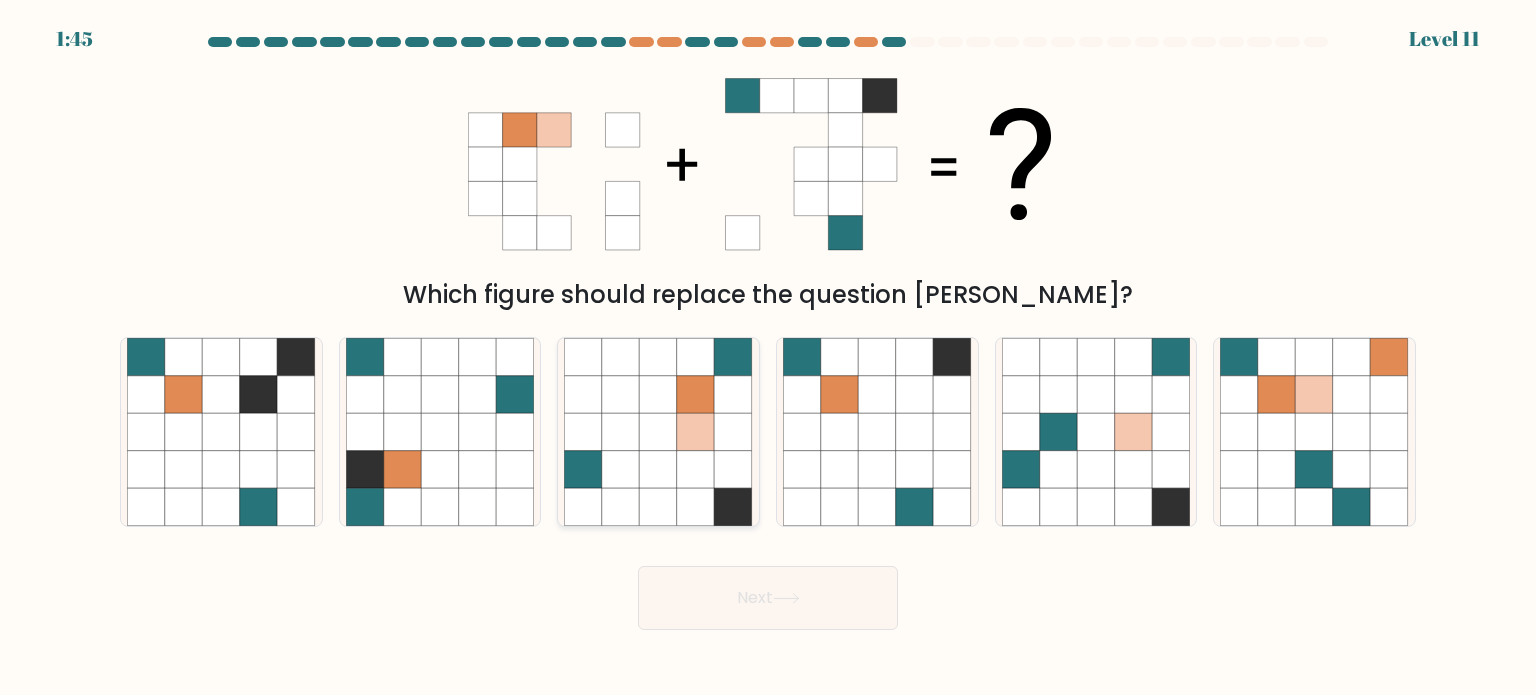 click 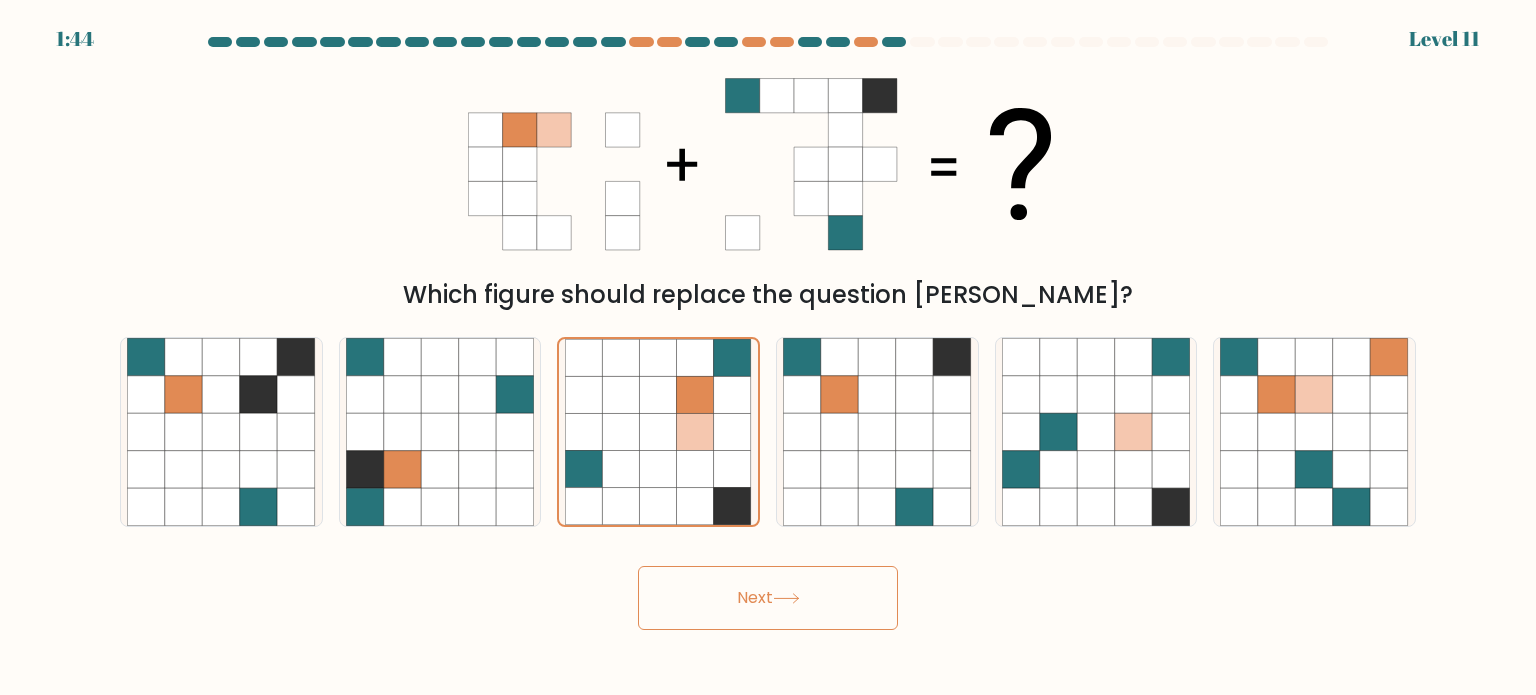 click on "Next" at bounding box center (768, 598) 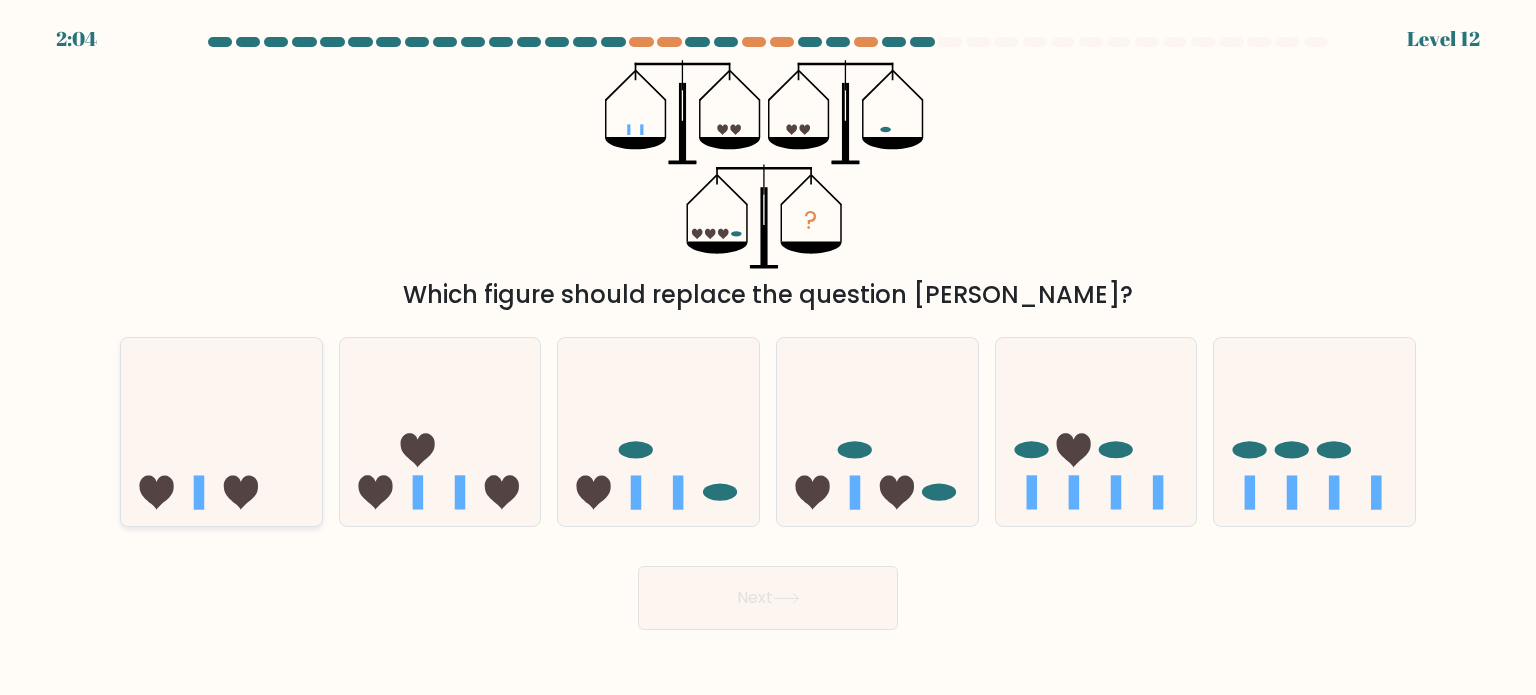 click 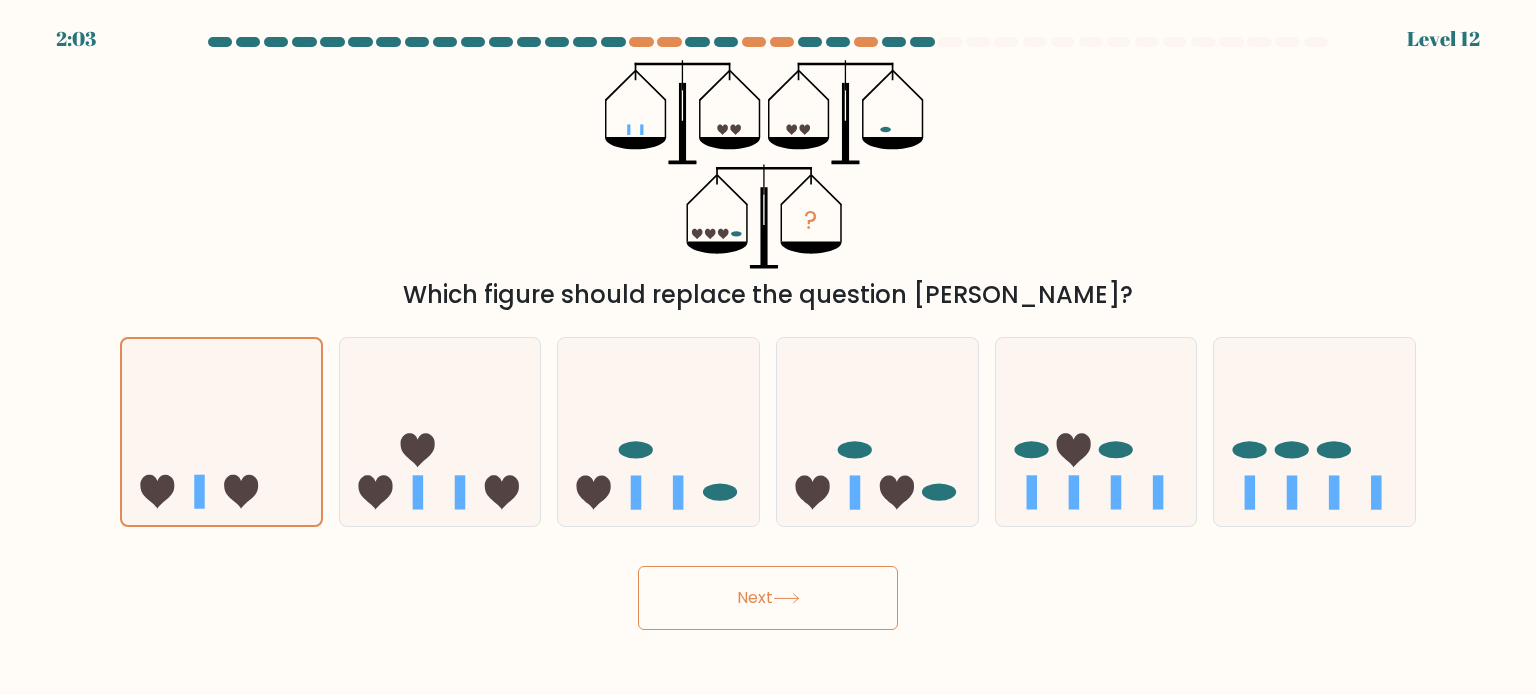 click on "Next" at bounding box center [768, 598] 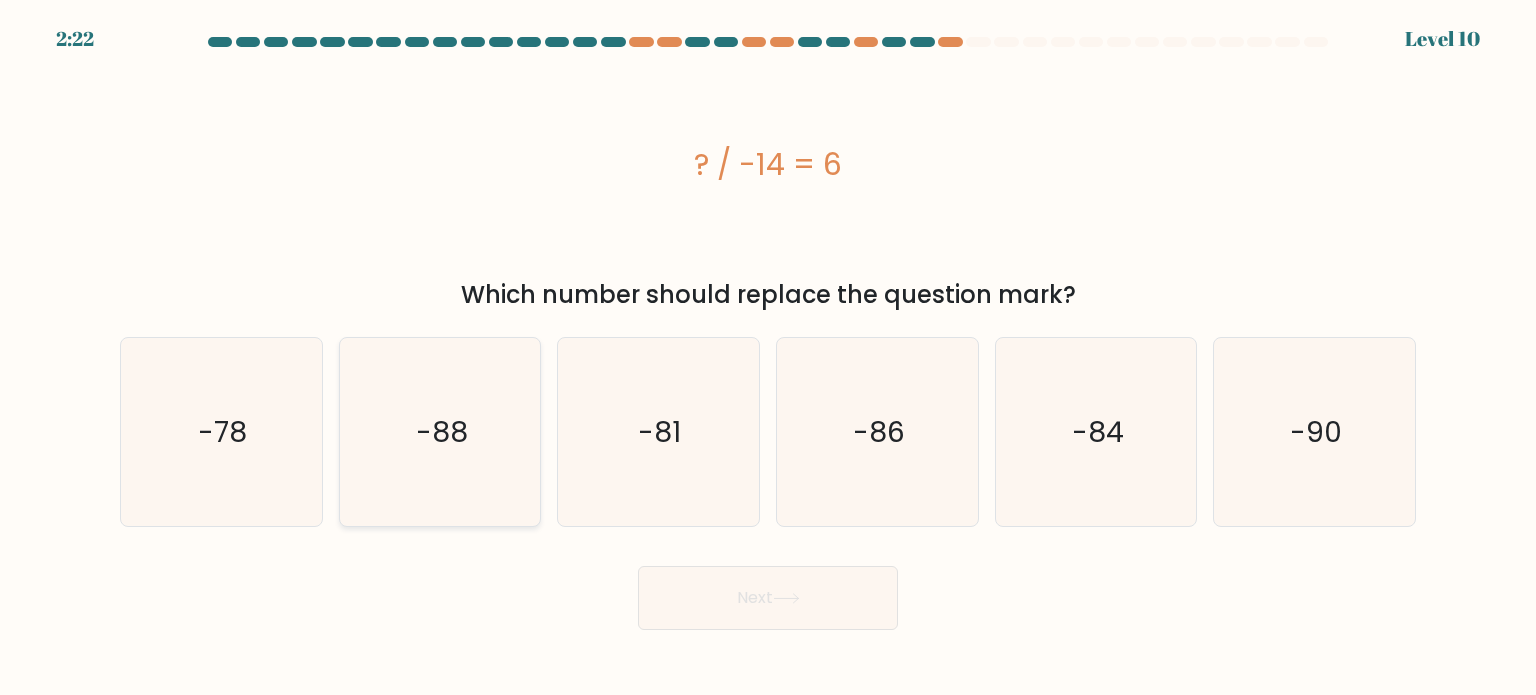 click on "-88" 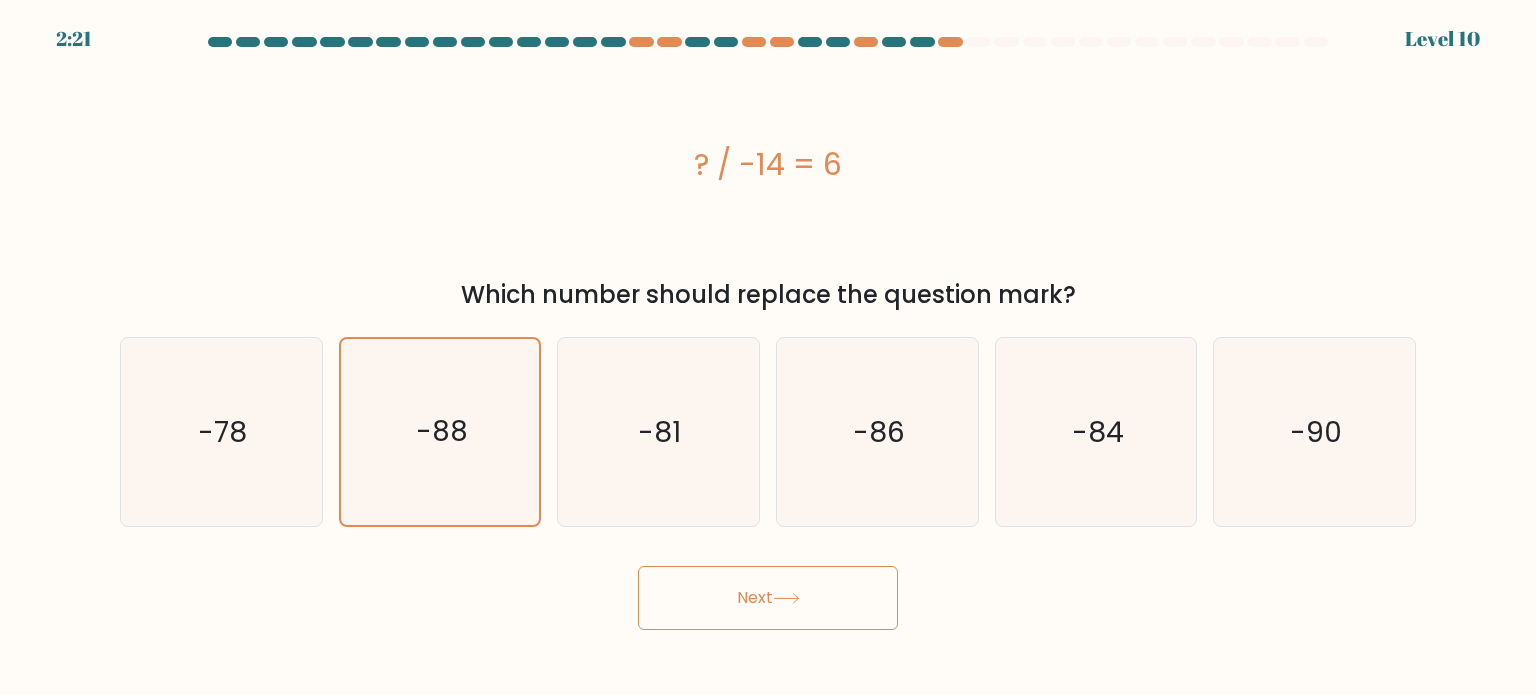 click on "Next" at bounding box center [768, 598] 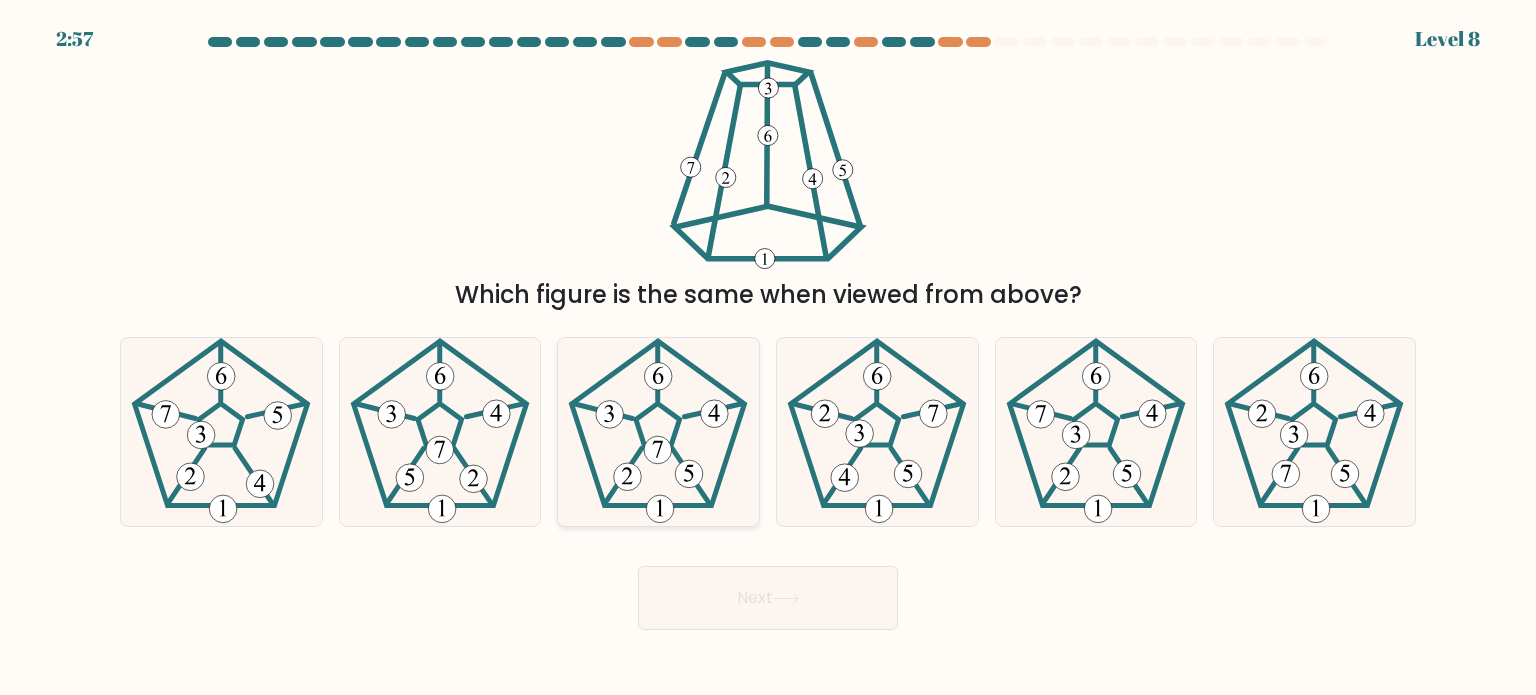 drag, startPoint x: 660, startPoint y: 451, endPoint x: 677, endPoint y: 513, distance: 64.288414 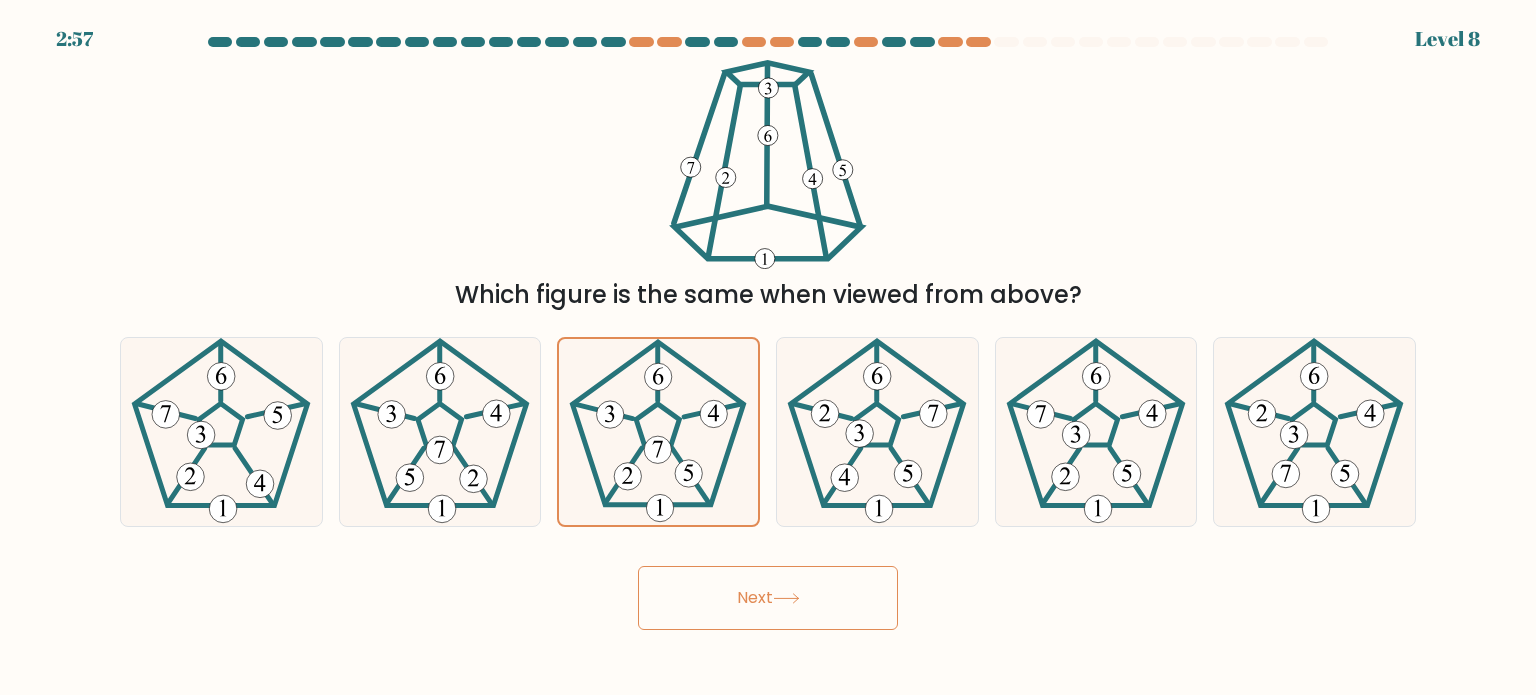 click on "Next" at bounding box center (768, 598) 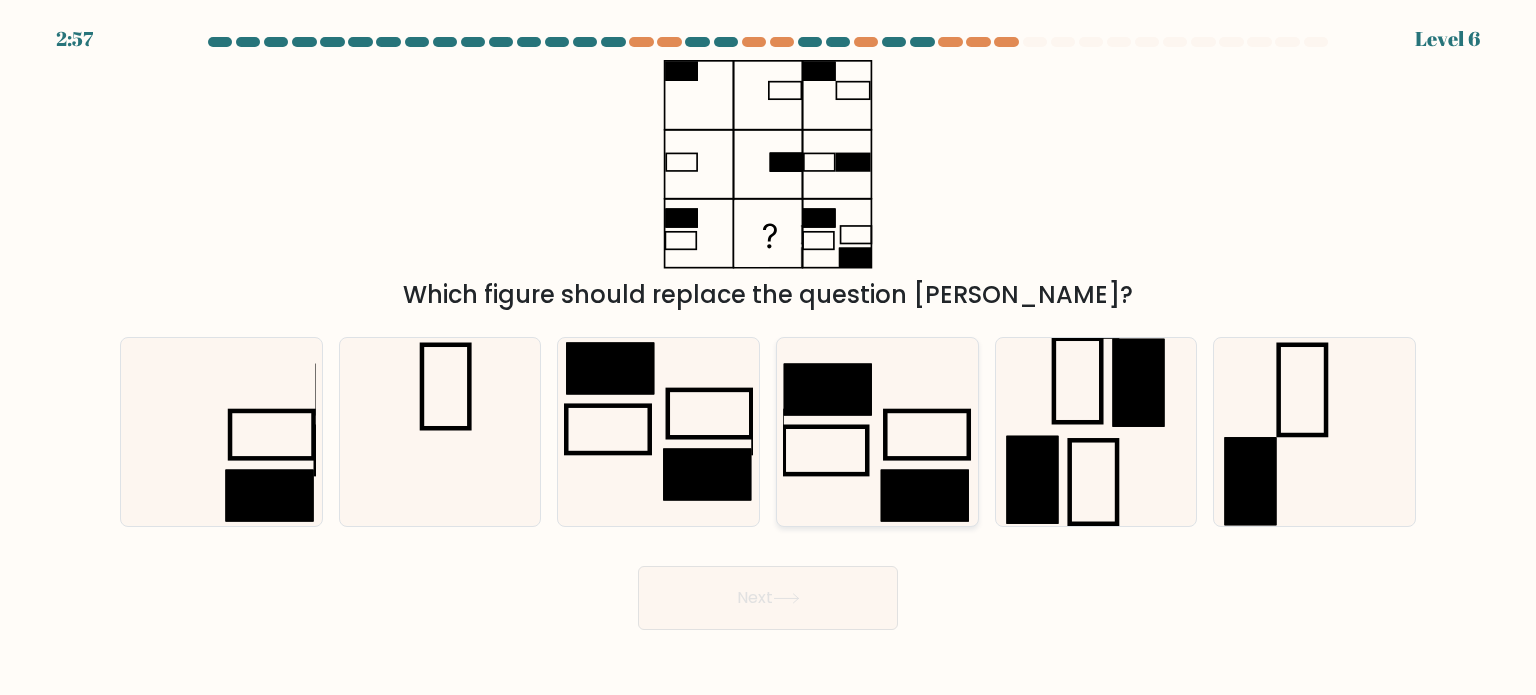 click 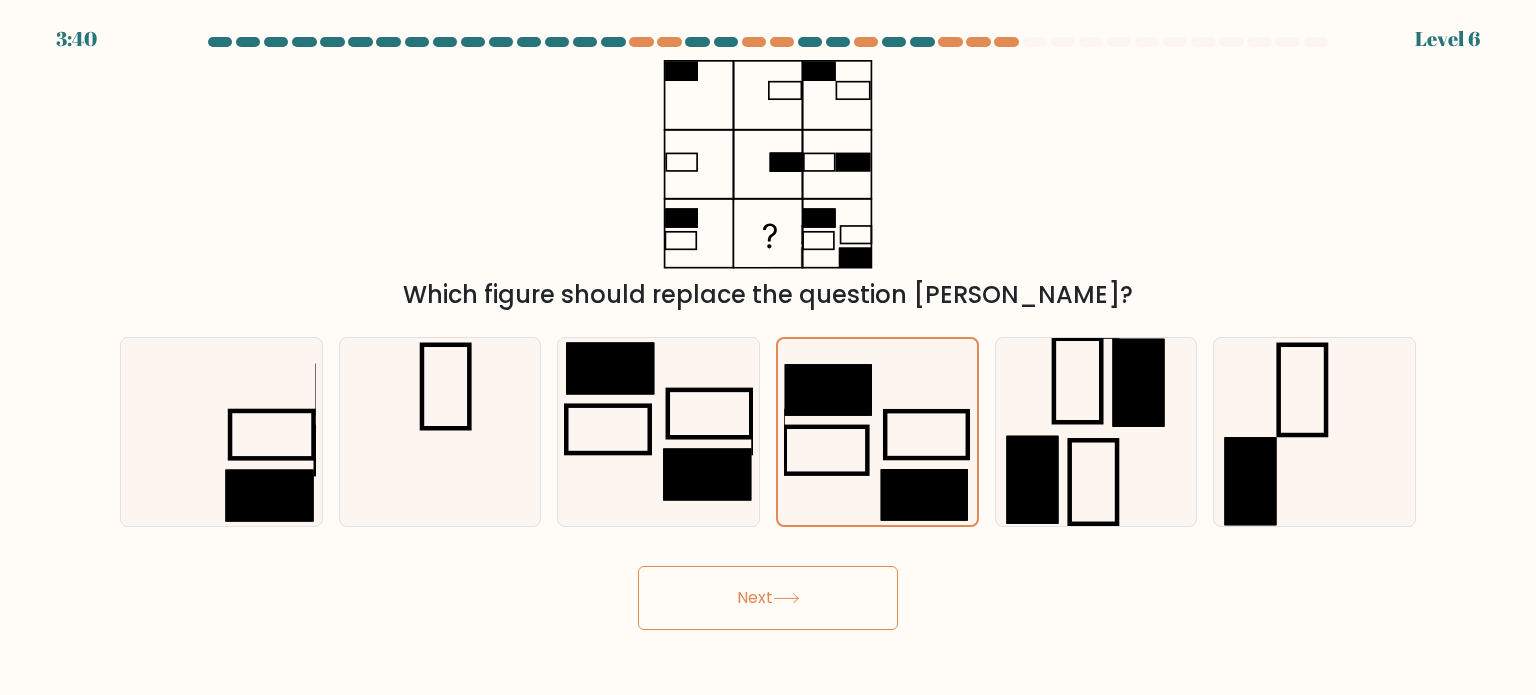 drag, startPoint x: 738, startPoint y: 592, endPoint x: 748, endPoint y: 588, distance: 10.770329 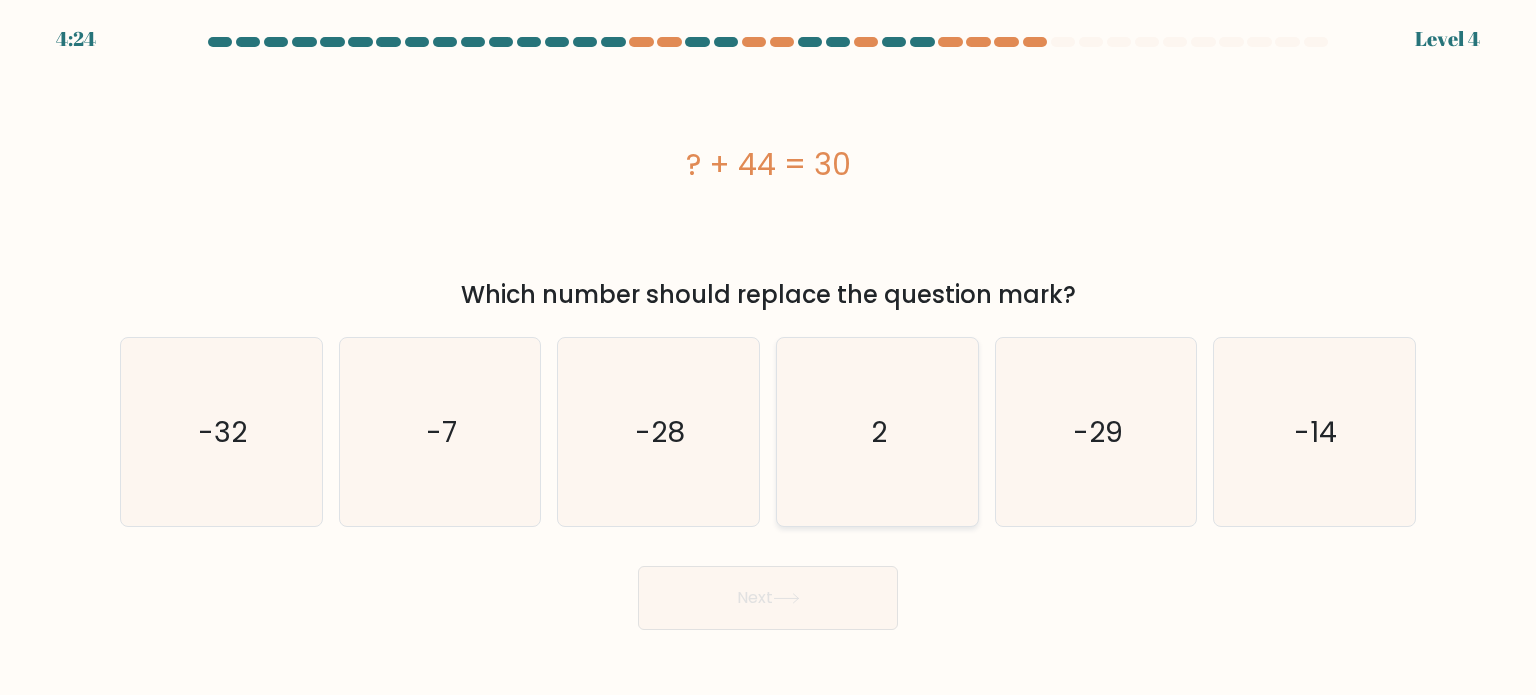 drag, startPoint x: 1056, startPoint y: 443, endPoint x: 940, endPoint y: 515, distance: 136.52838 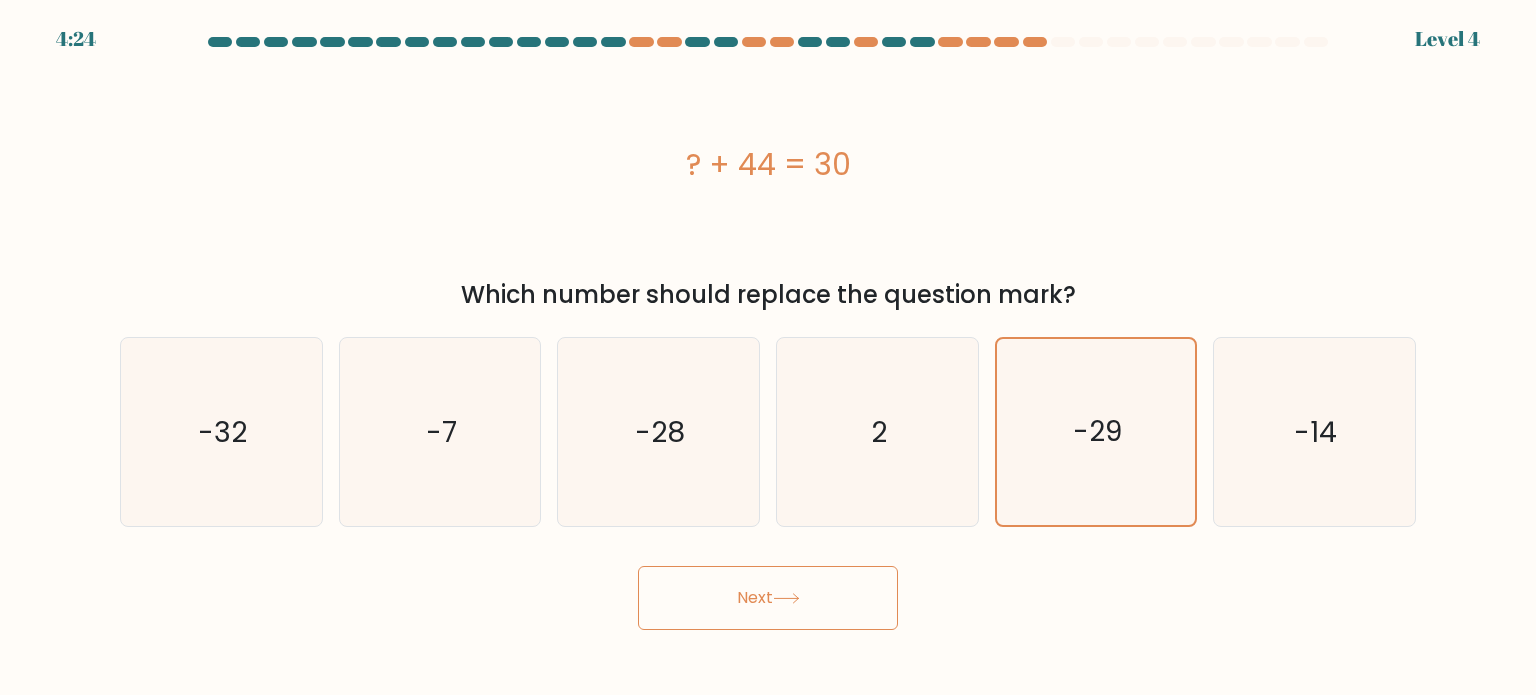 click on "Next" at bounding box center [768, 598] 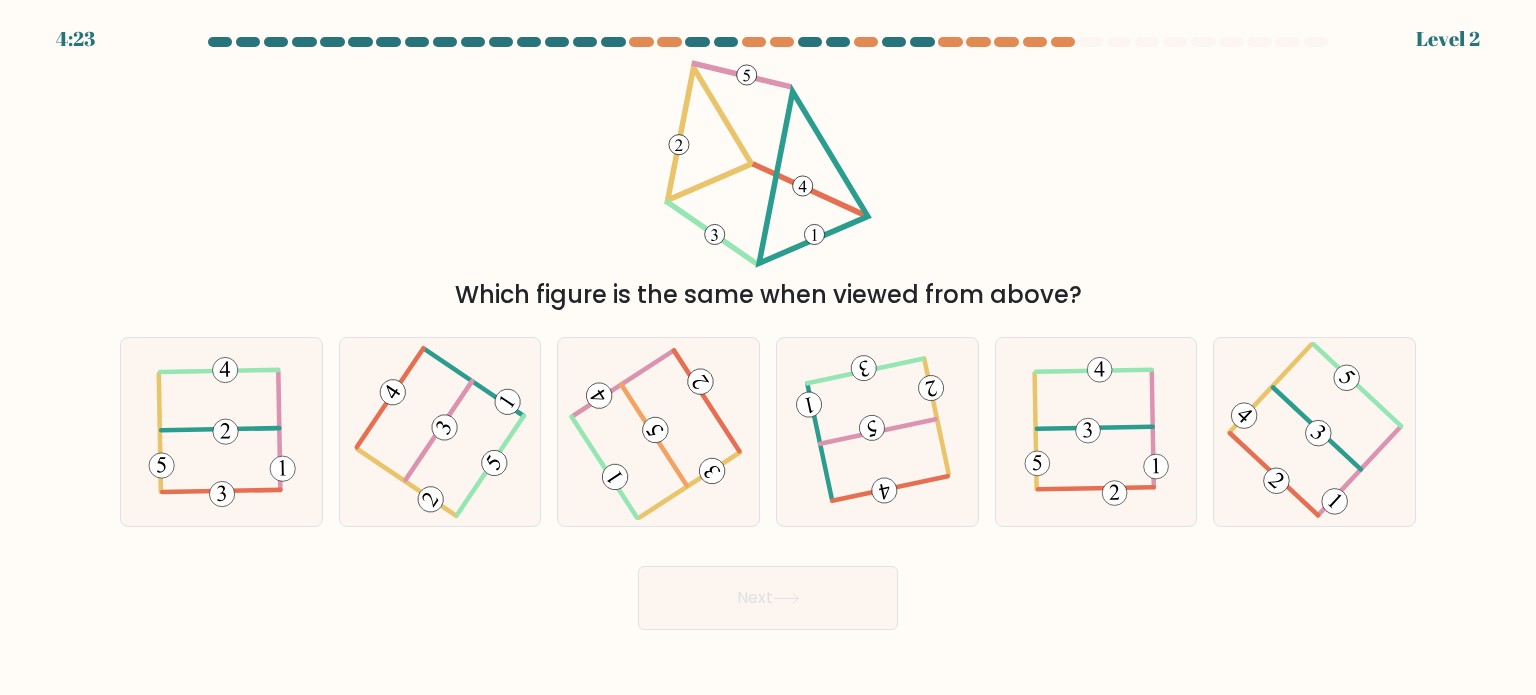 click 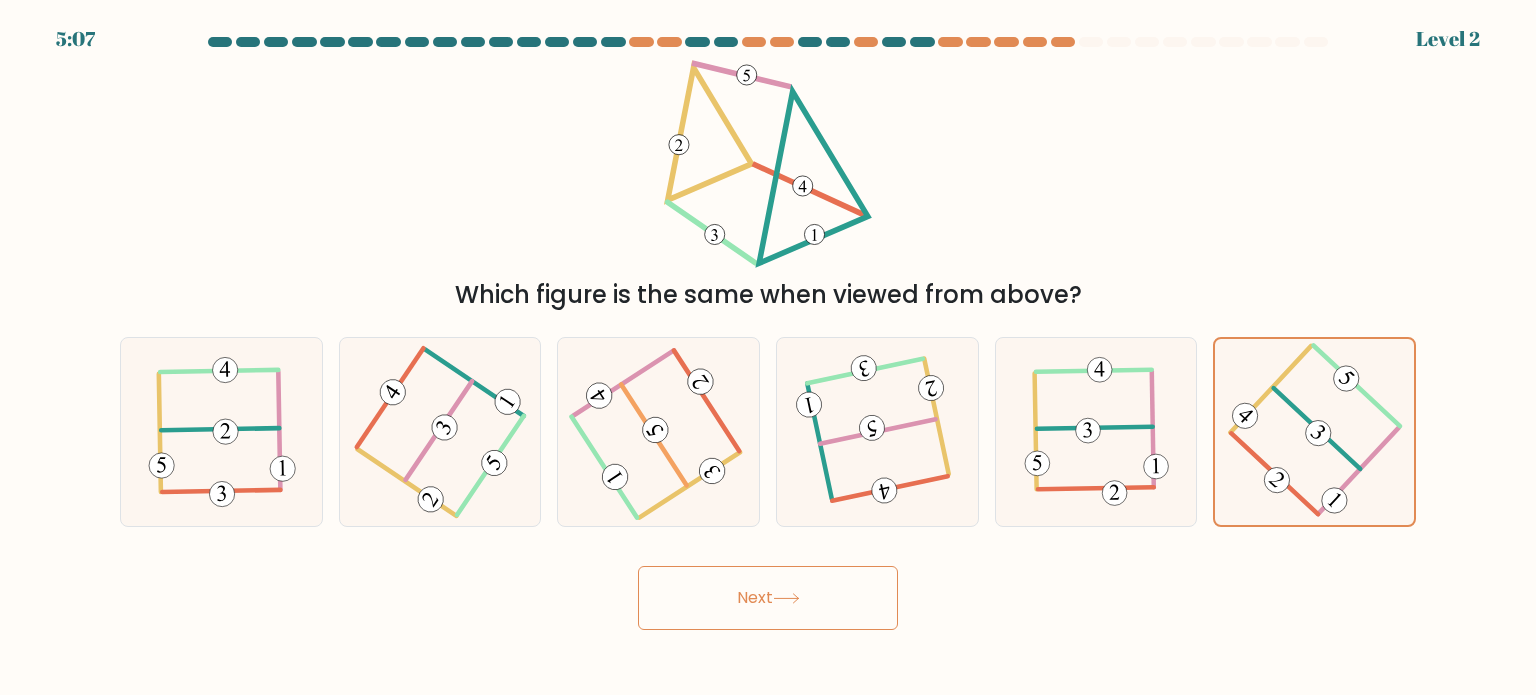 click on "Next" at bounding box center (768, 598) 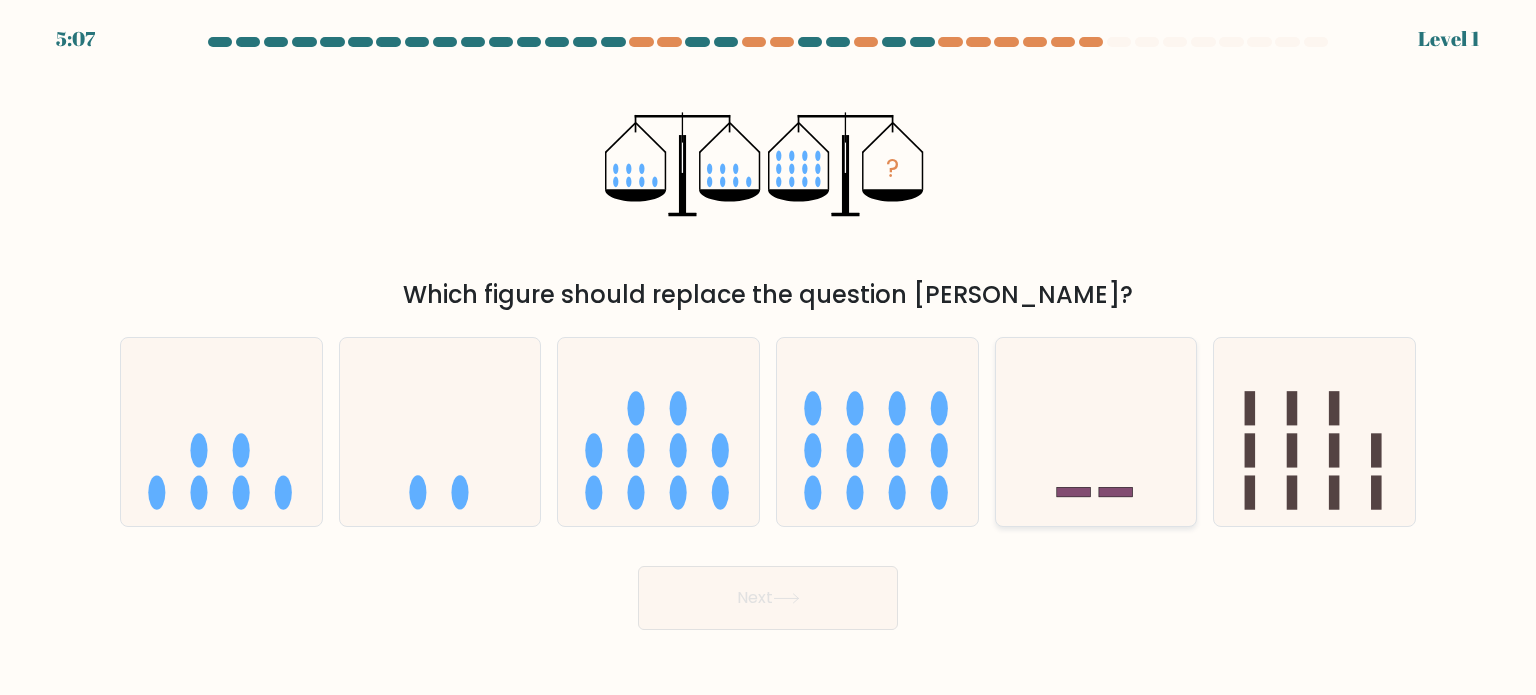 drag, startPoint x: 1198, startPoint y: 408, endPoint x: 1065, endPoint y: 507, distance: 165.80109 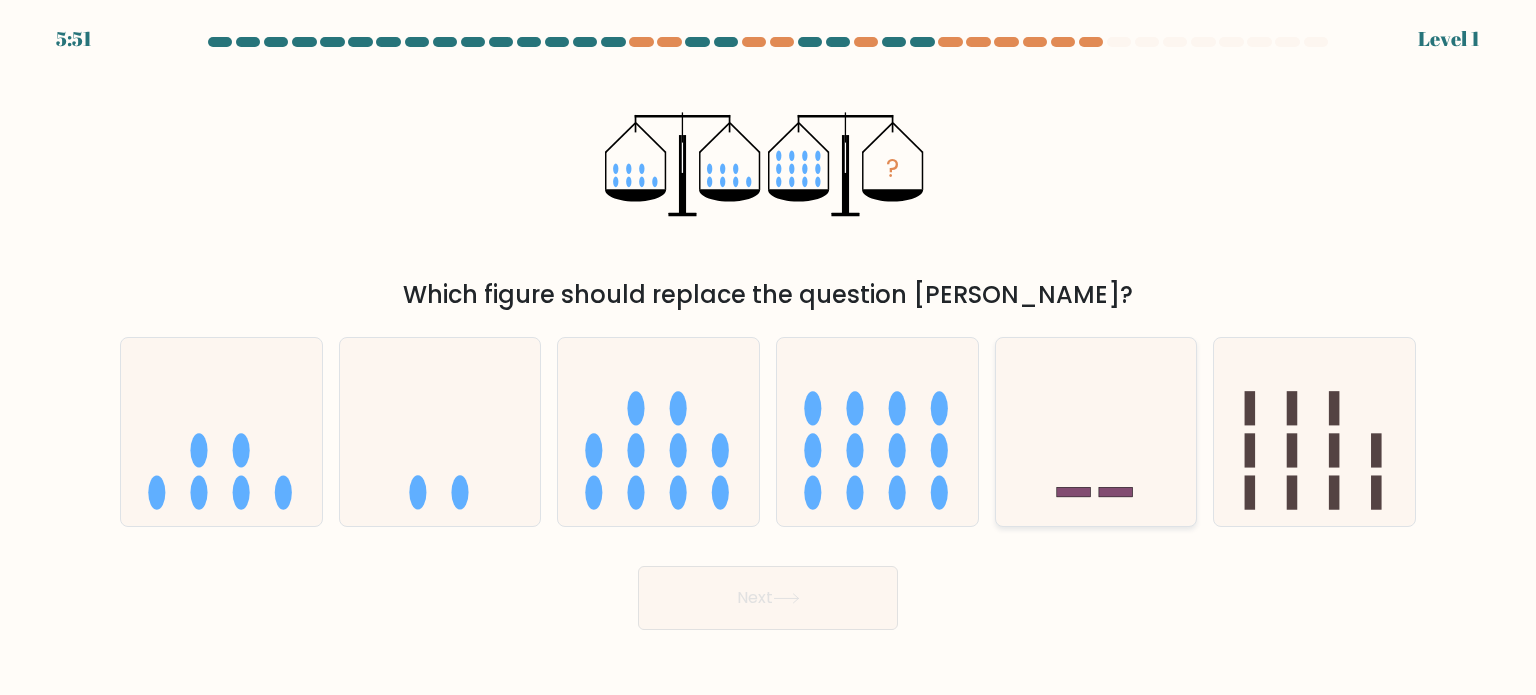 click 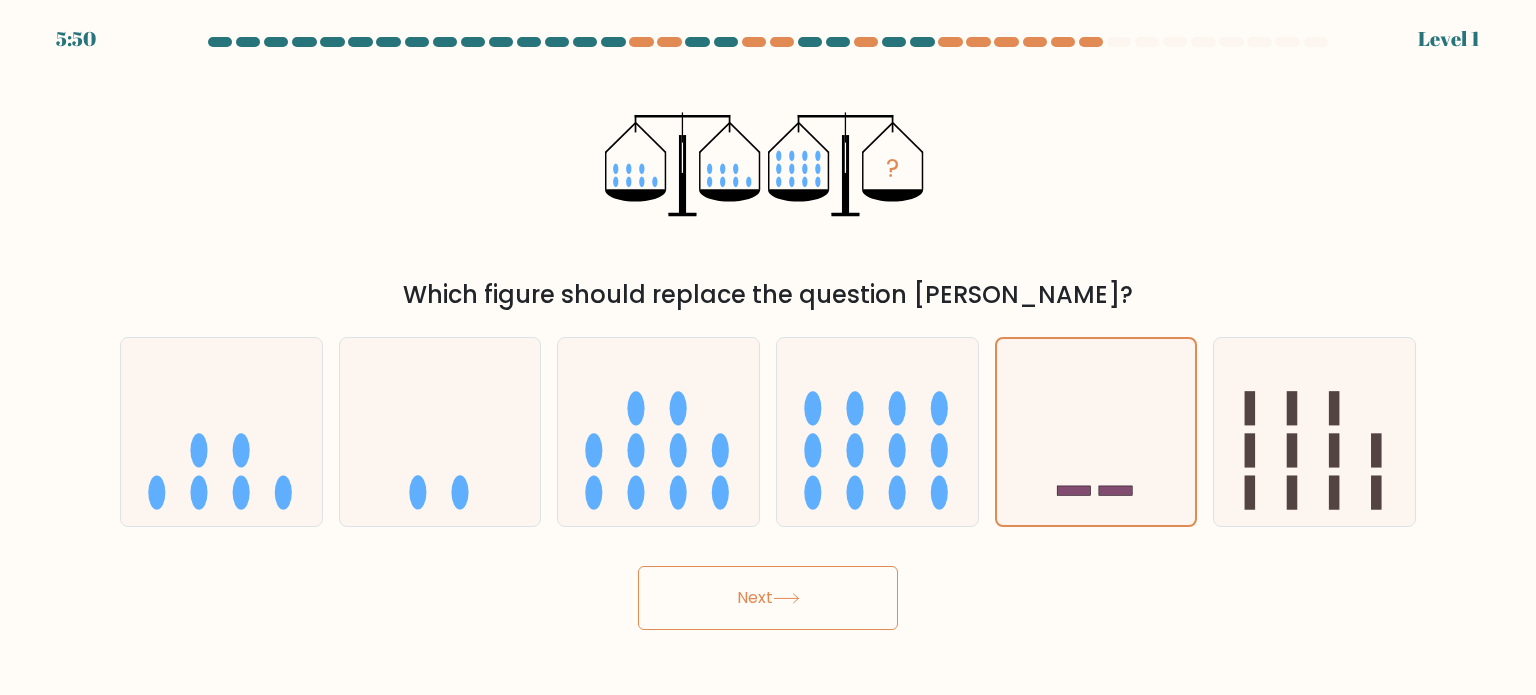 click on "Next" at bounding box center (768, 590) 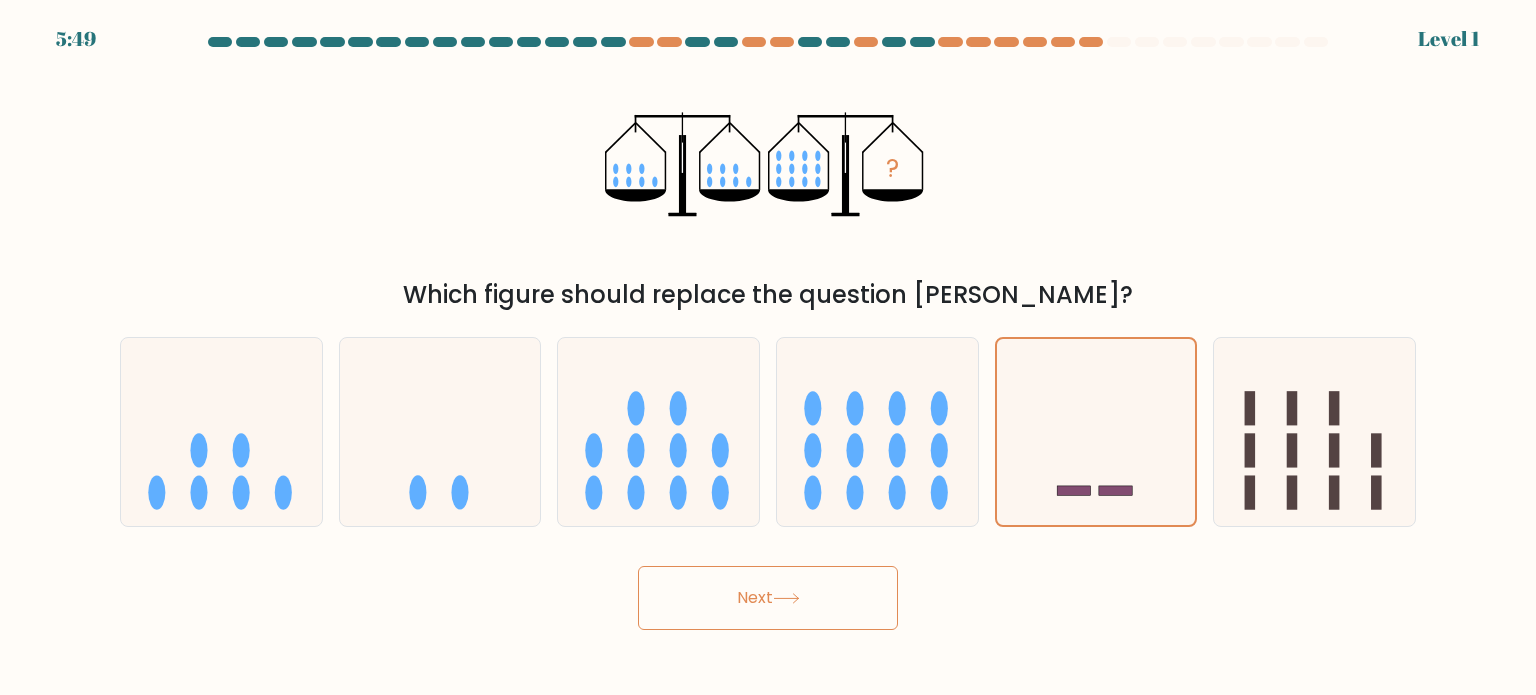 click on "Next" at bounding box center (768, 598) 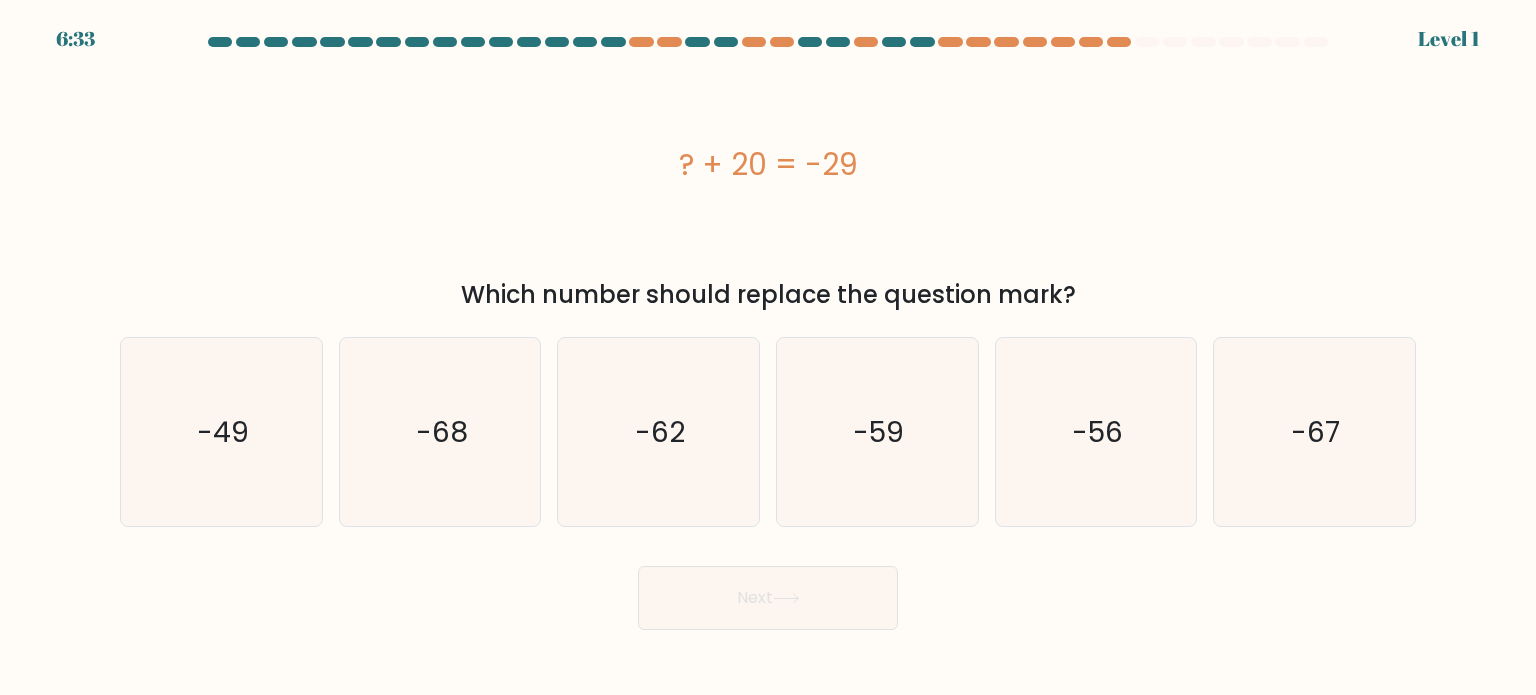drag, startPoint x: 925, startPoint y: 470, endPoint x: 861, endPoint y: 529, distance: 87.04597 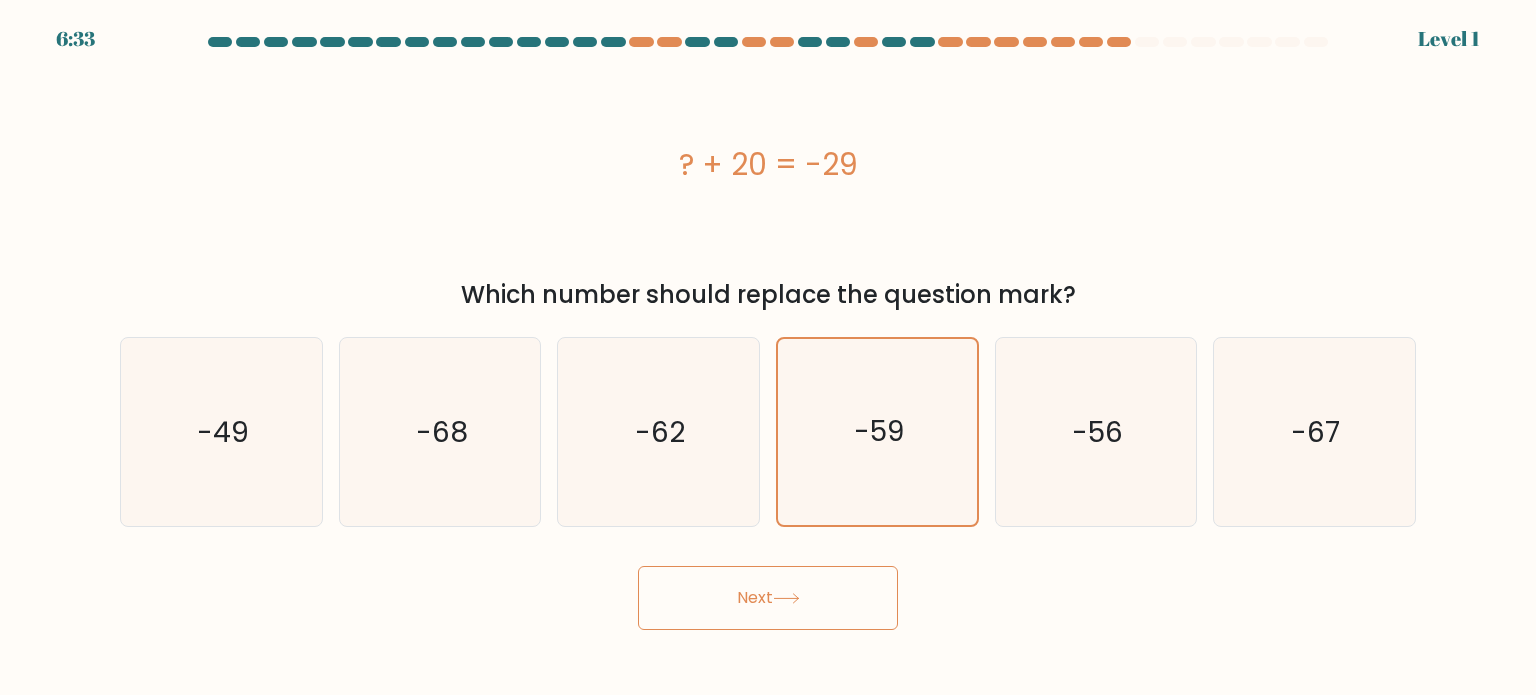 click on "Next" at bounding box center [768, 598] 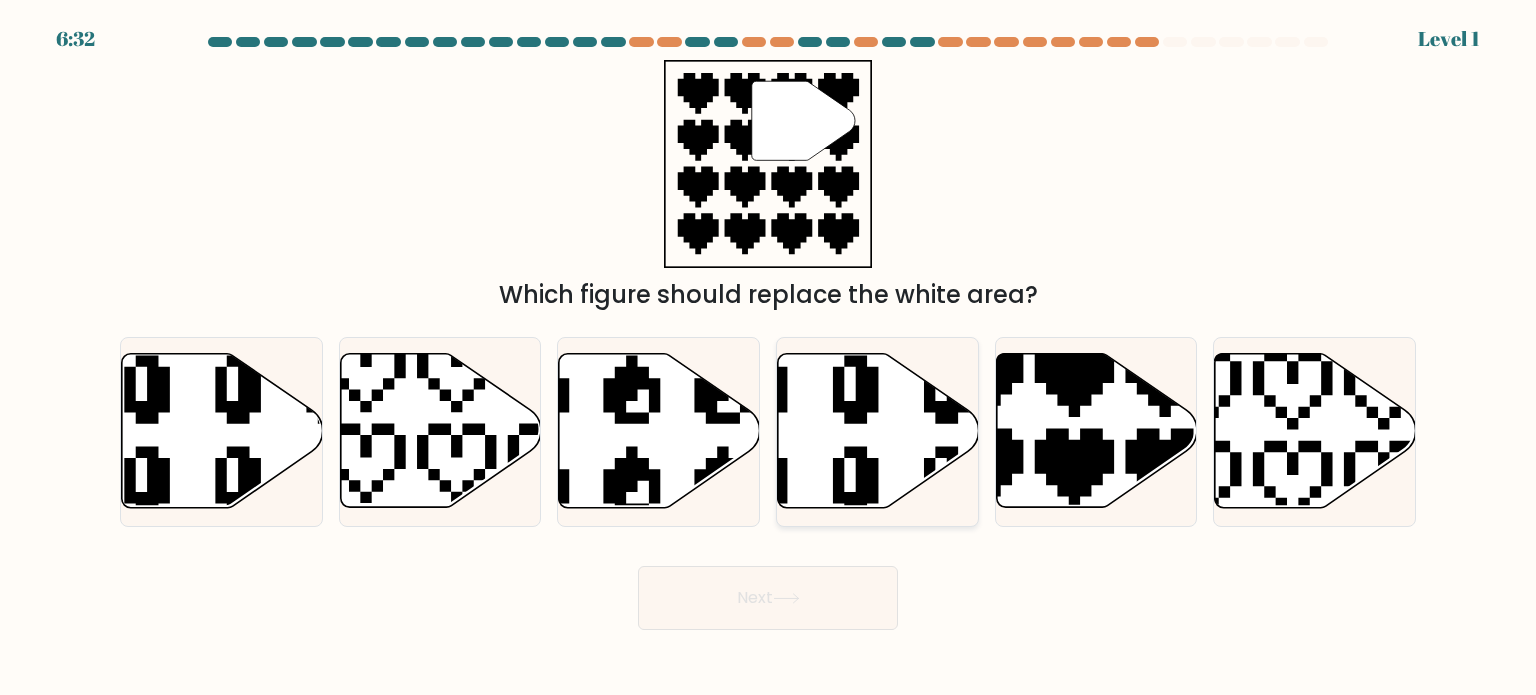 drag, startPoint x: 900, startPoint y: 451, endPoint x: 830, endPoint y: 499, distance: 84.87638 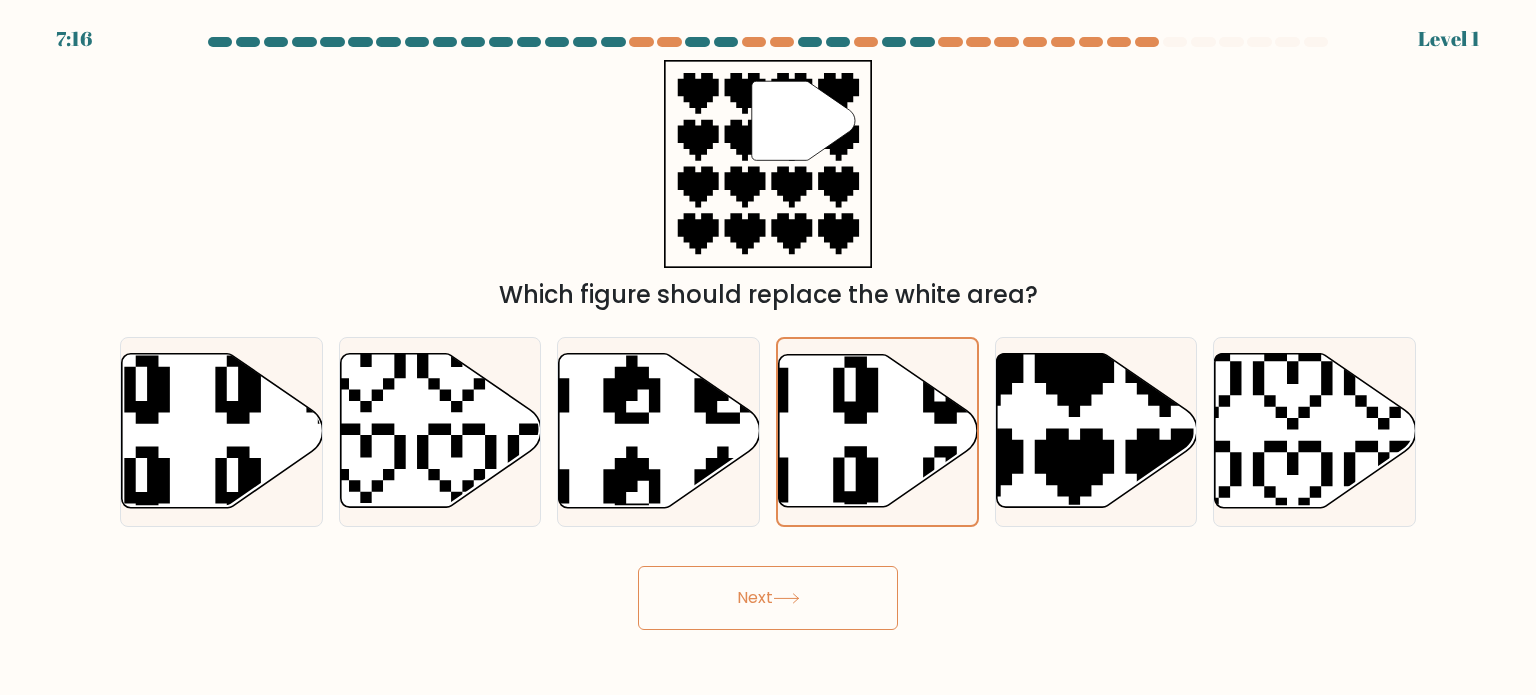 click on "Next" at bounding box center [768, 590] 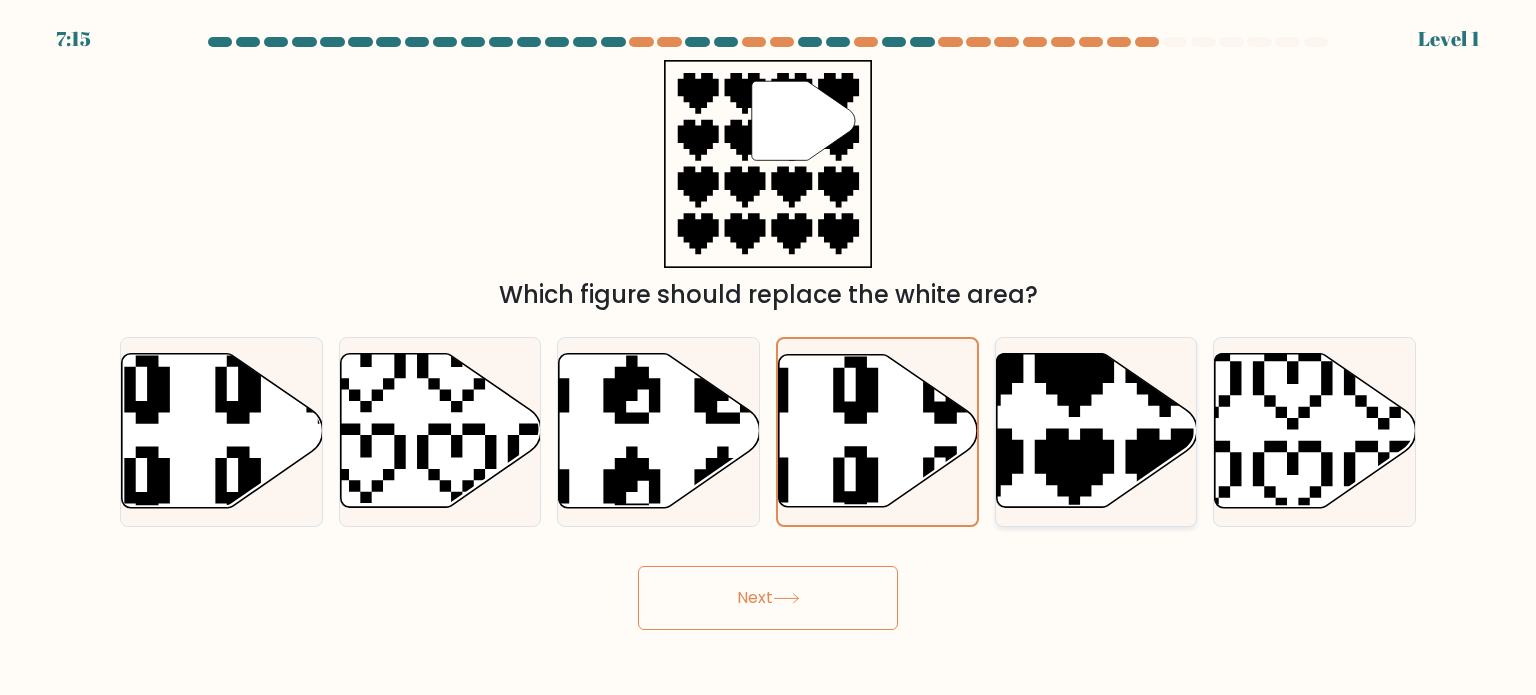 click 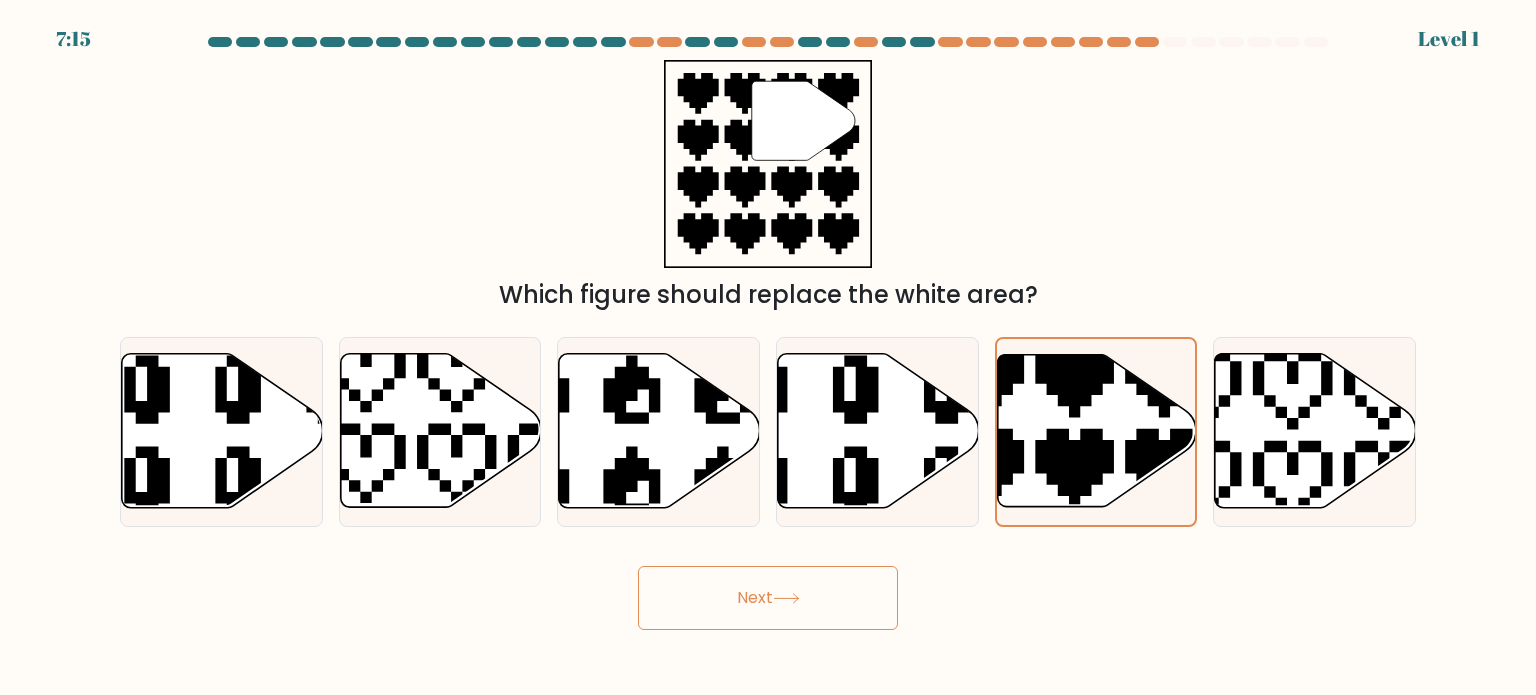 click on "Next" at bounding box center (768, 598) 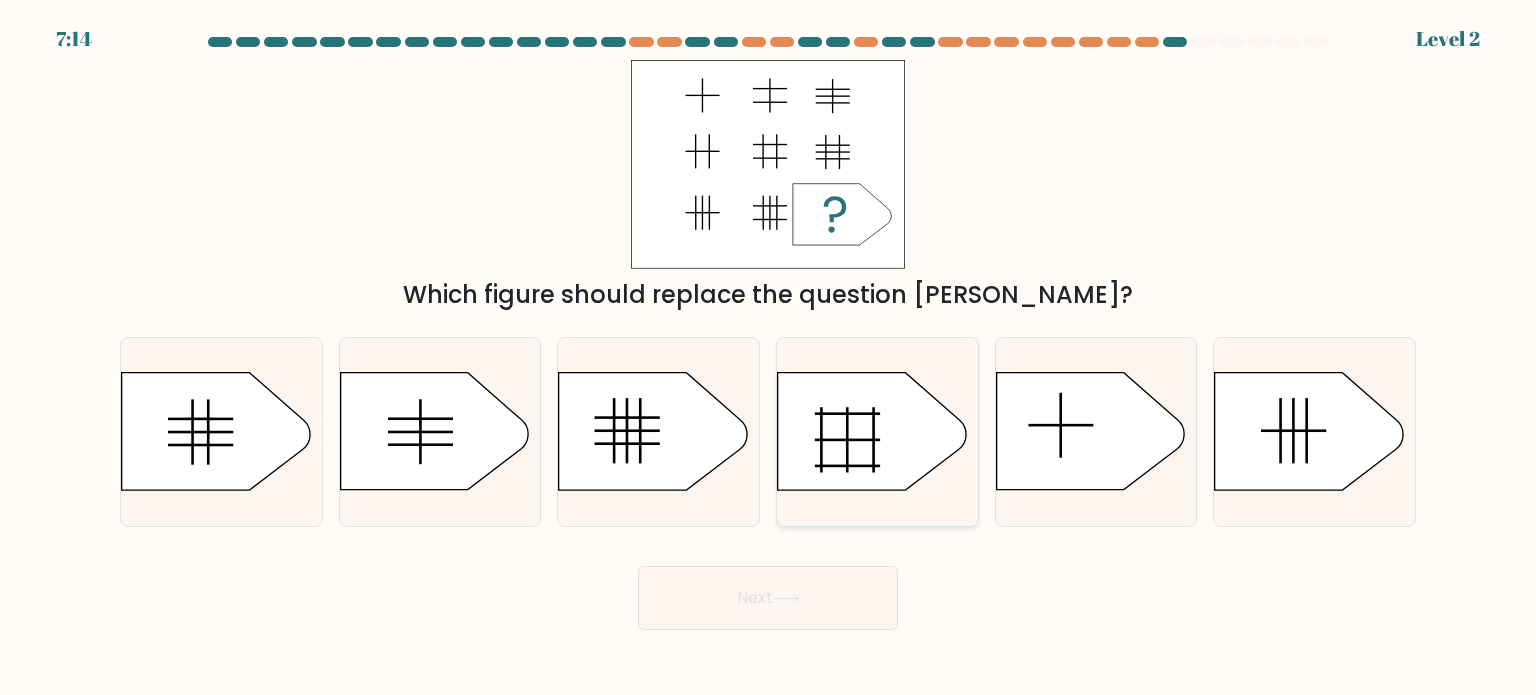 click 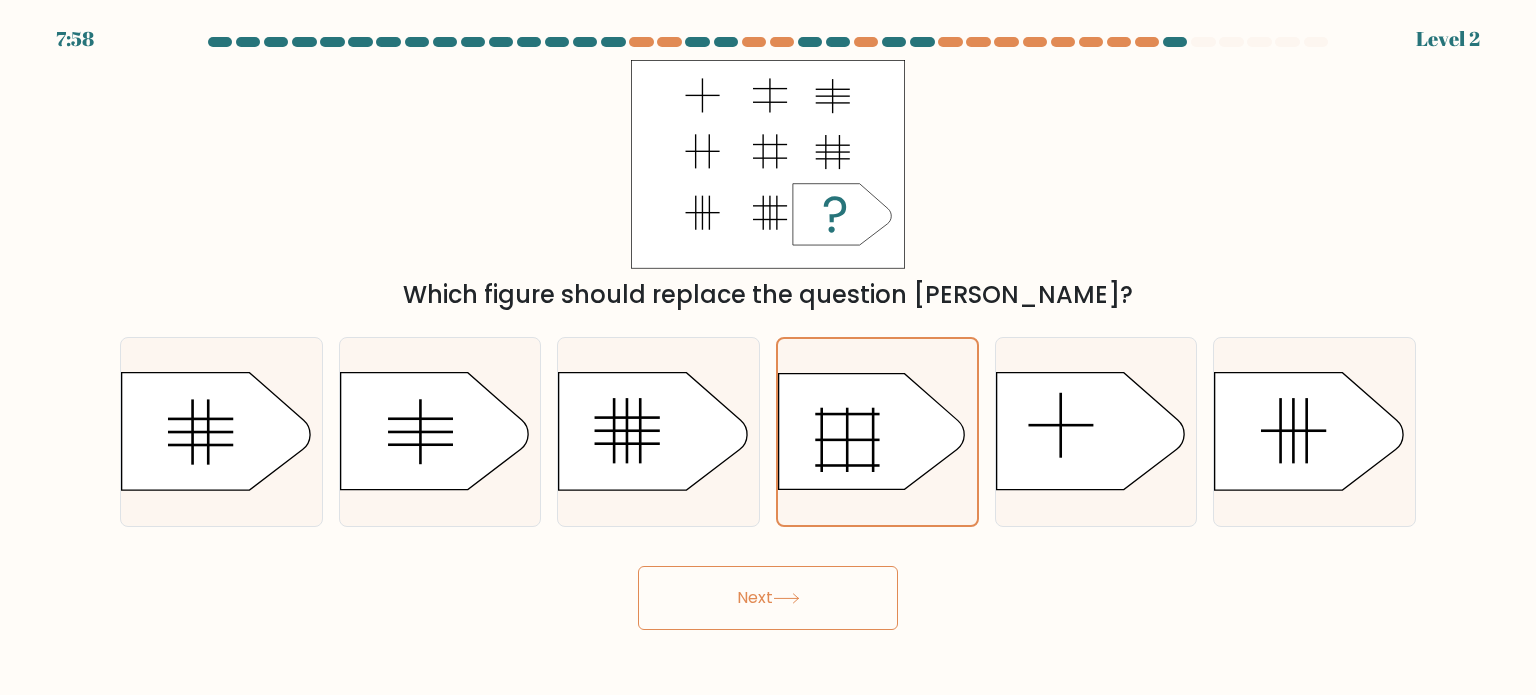 click on "Next" at bounding box center [768, 598] 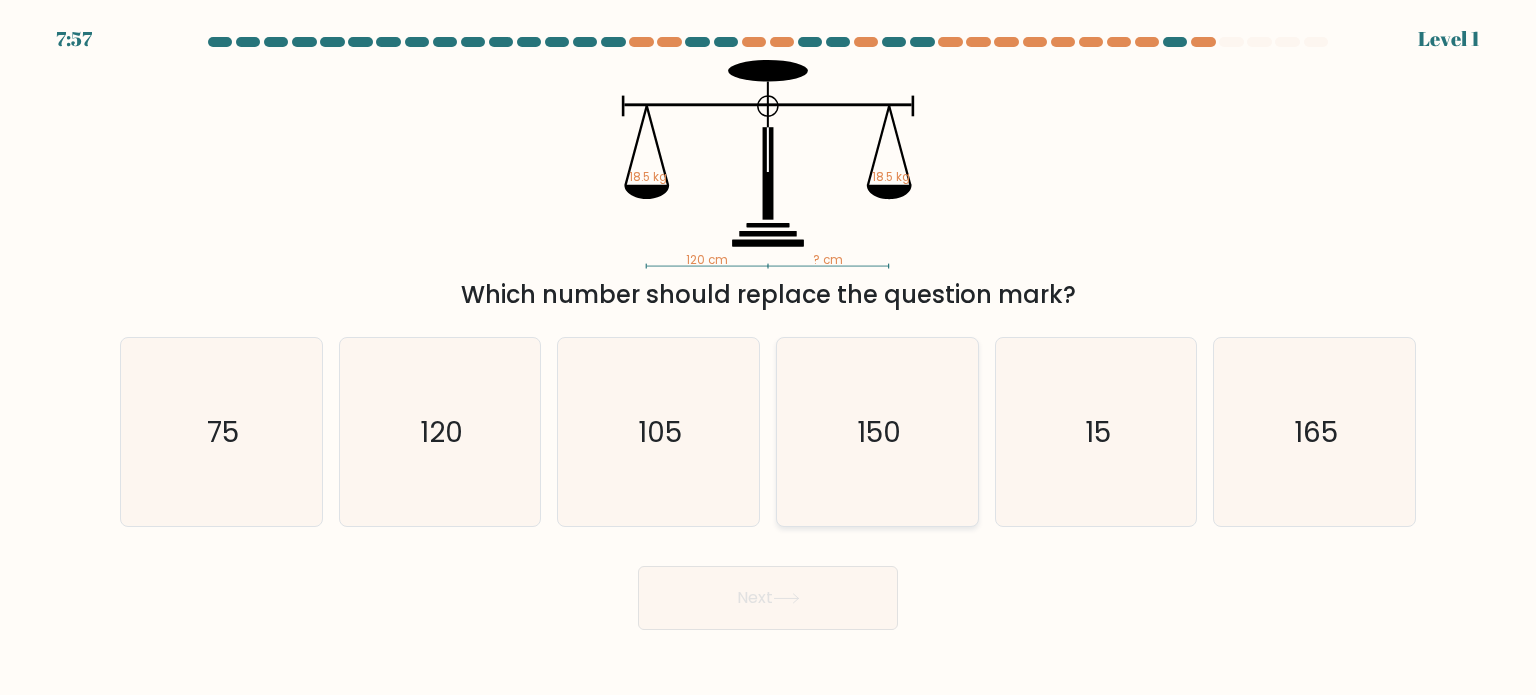 click on "150" 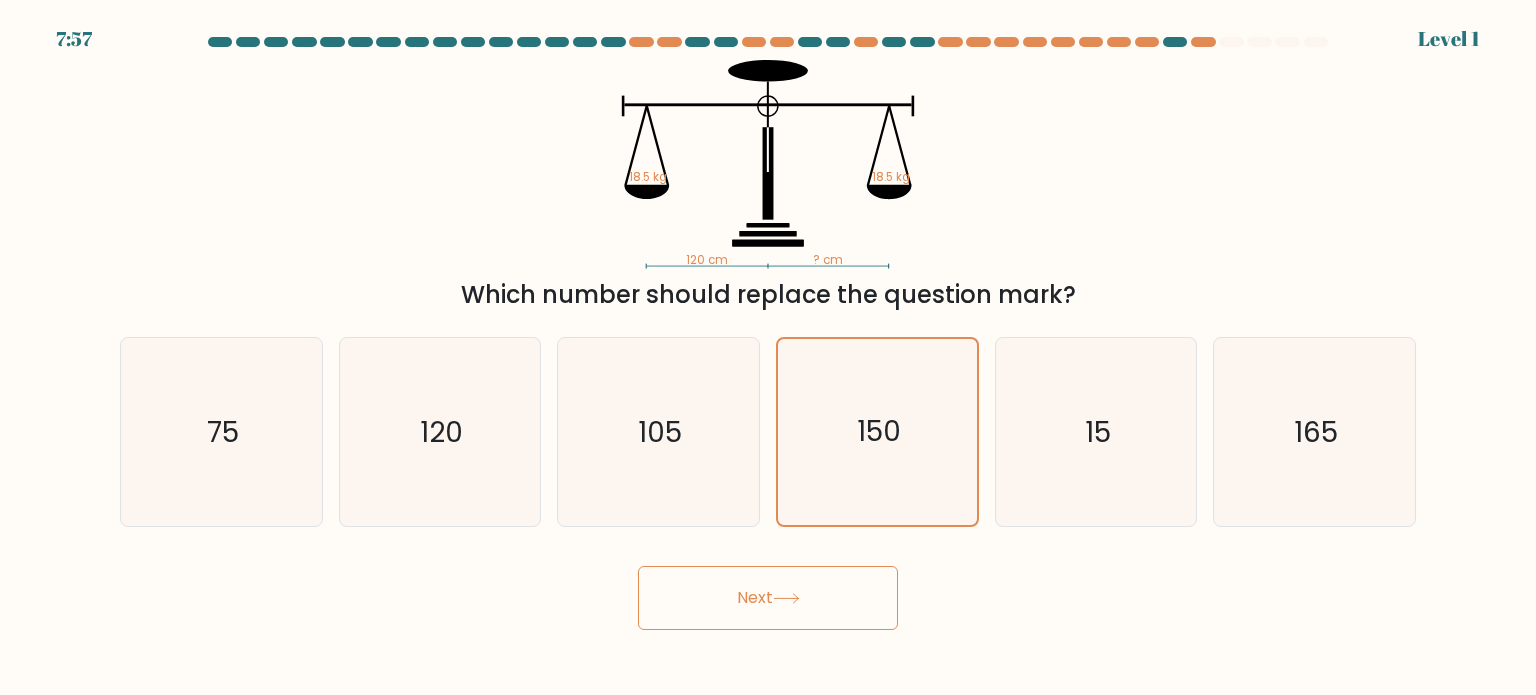 click 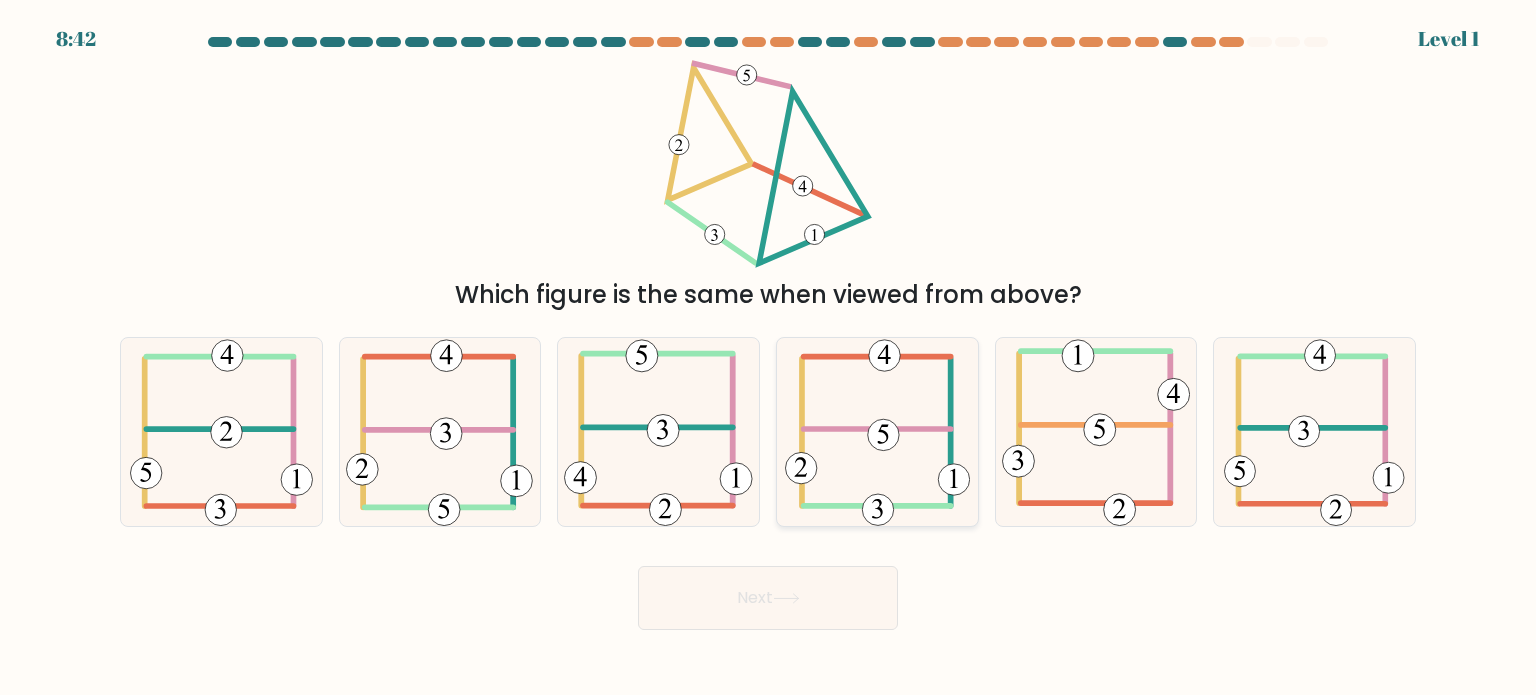 click 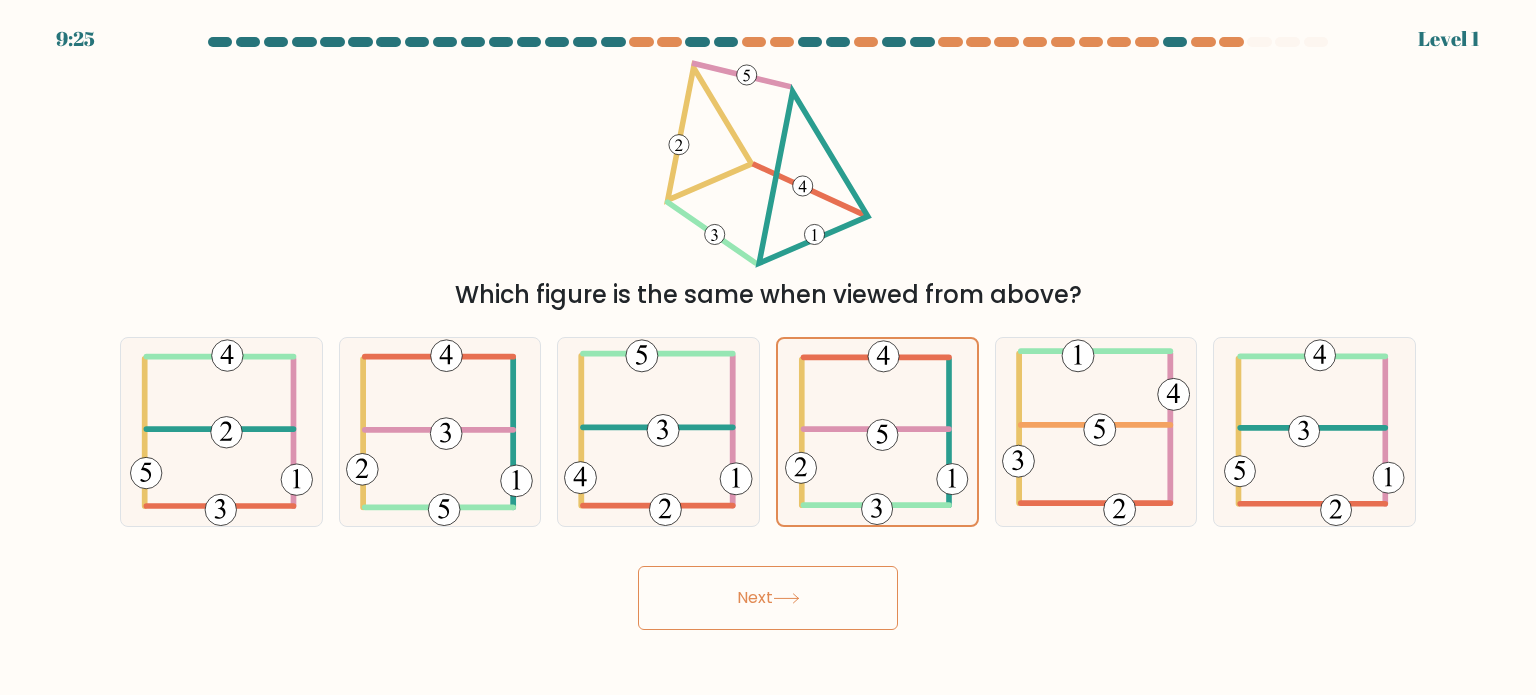 click on "Next" at bounding box center [768, 598] 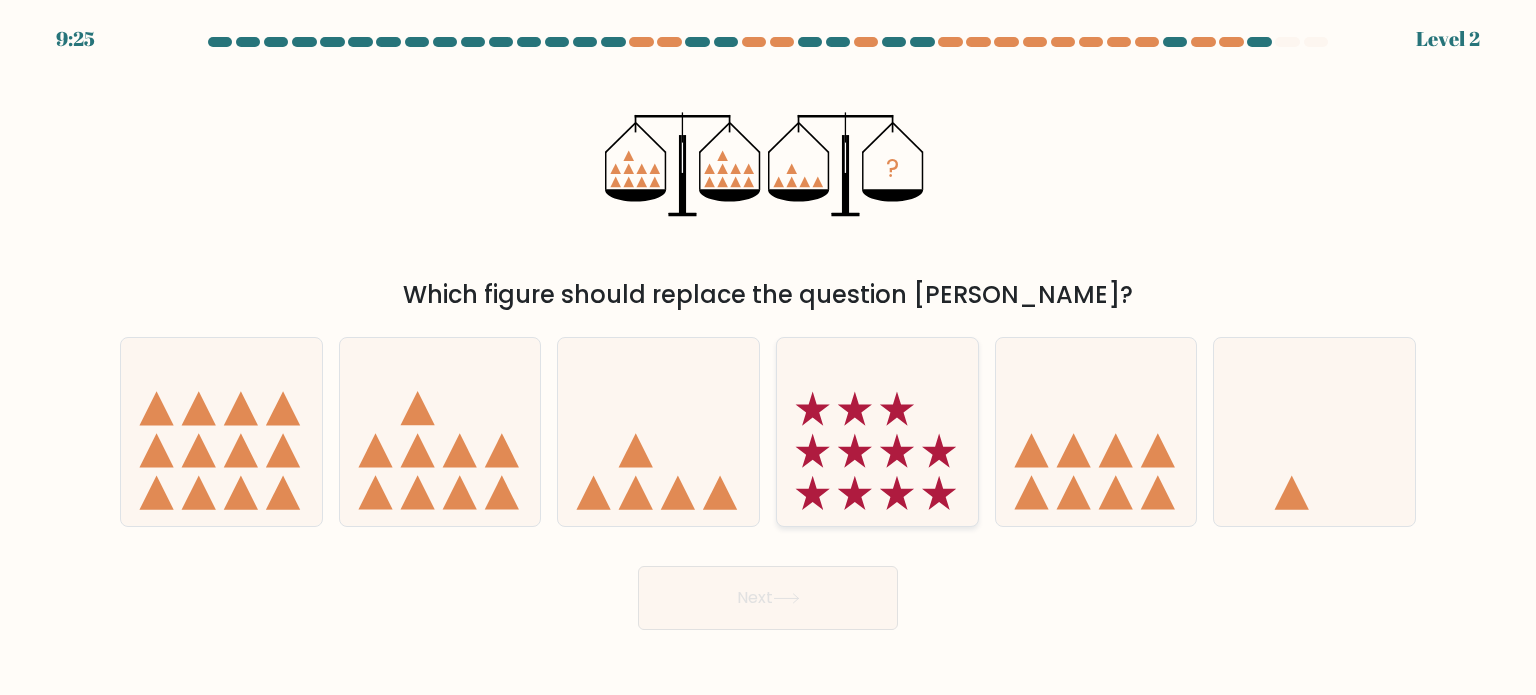 click 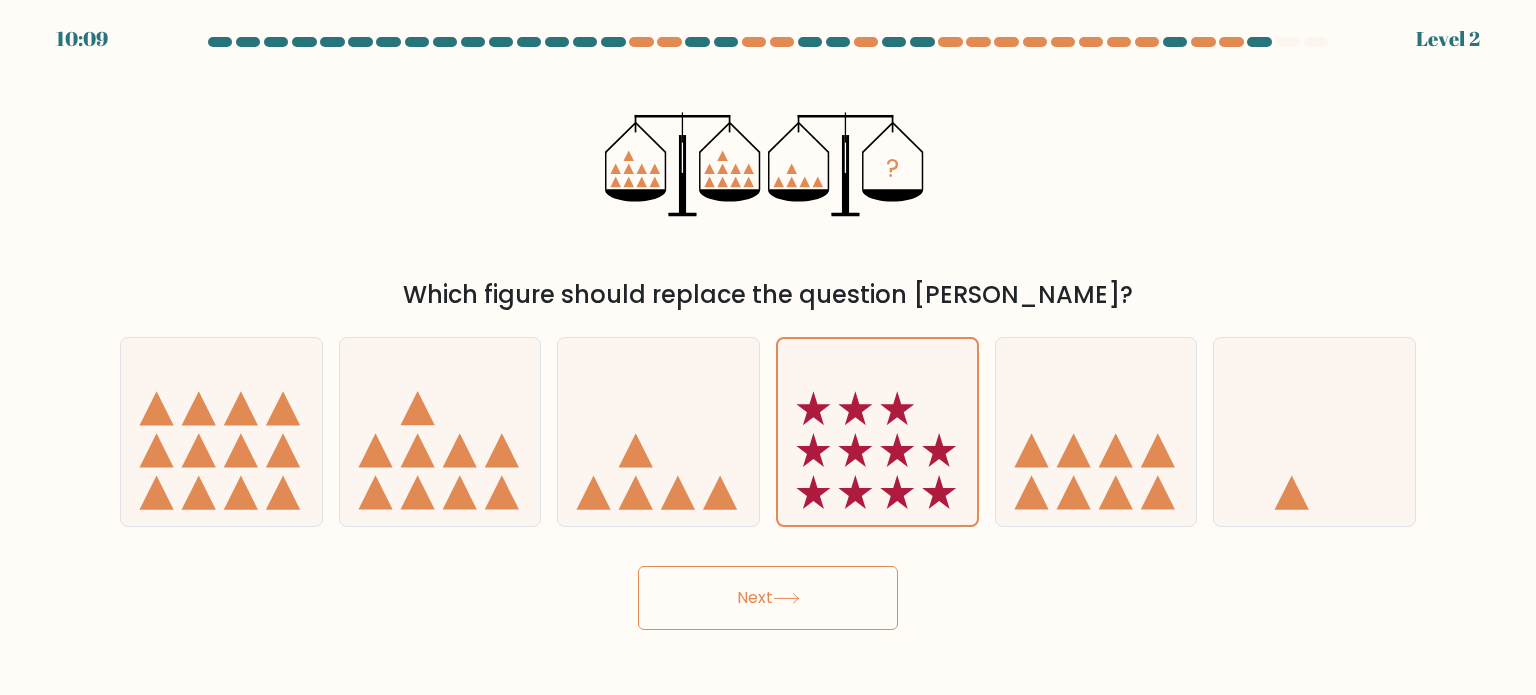 click on "Next" at bounding box center [768, 598] 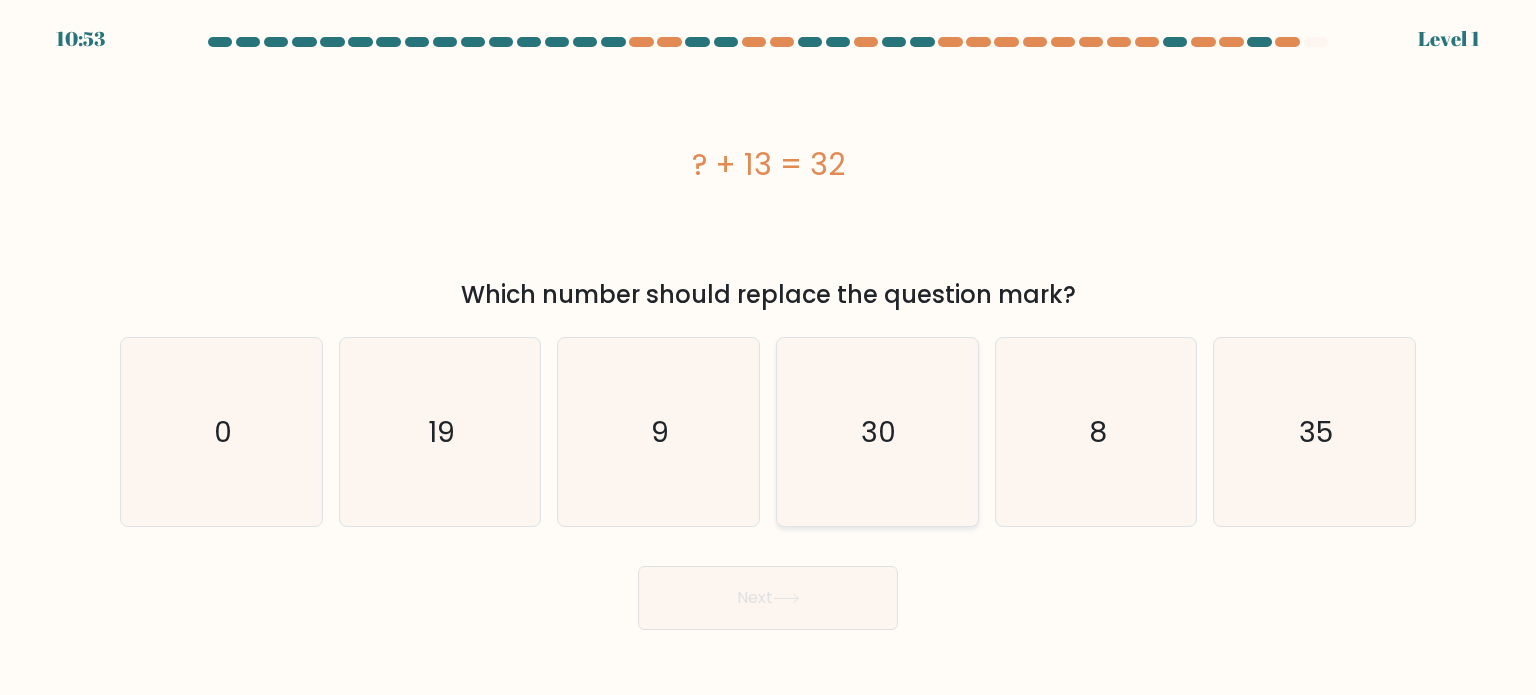 click on "30" 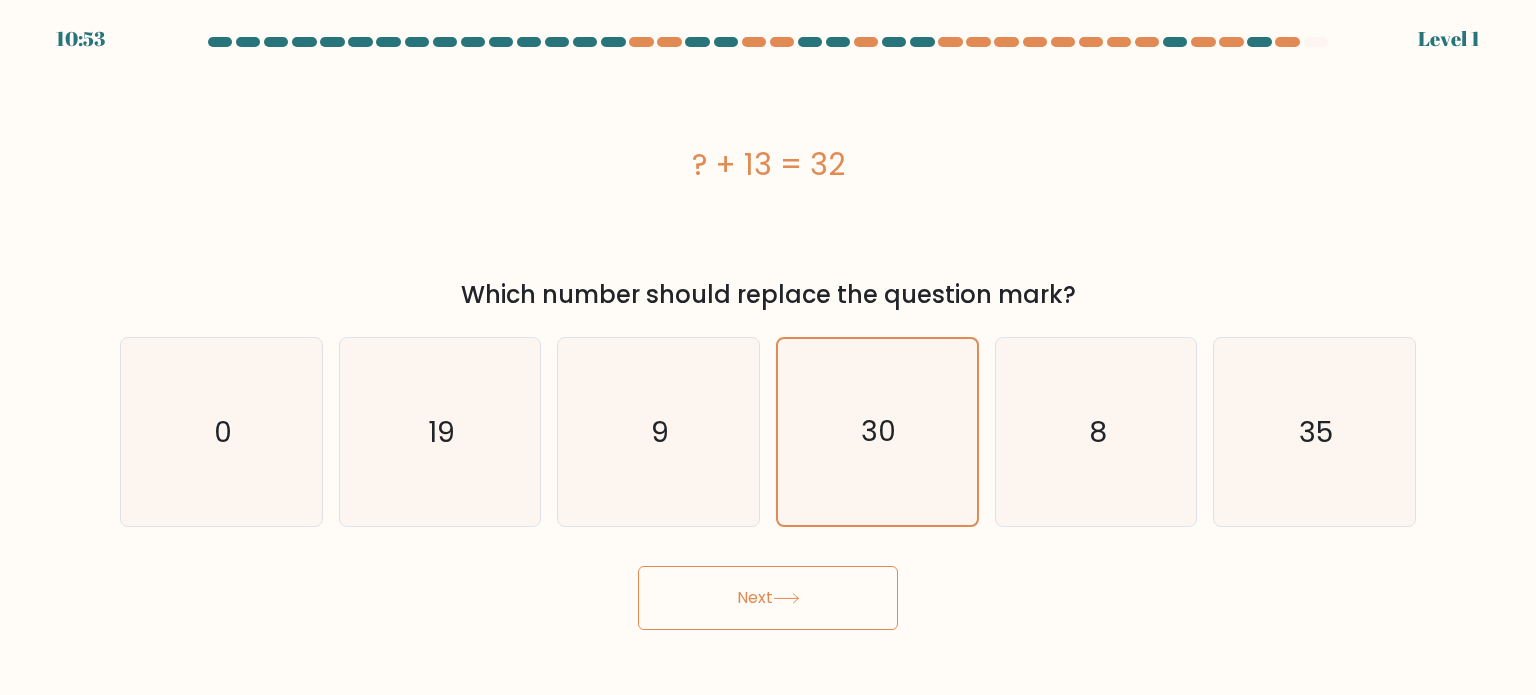 click on "Next" at bounding box center (768, 590) 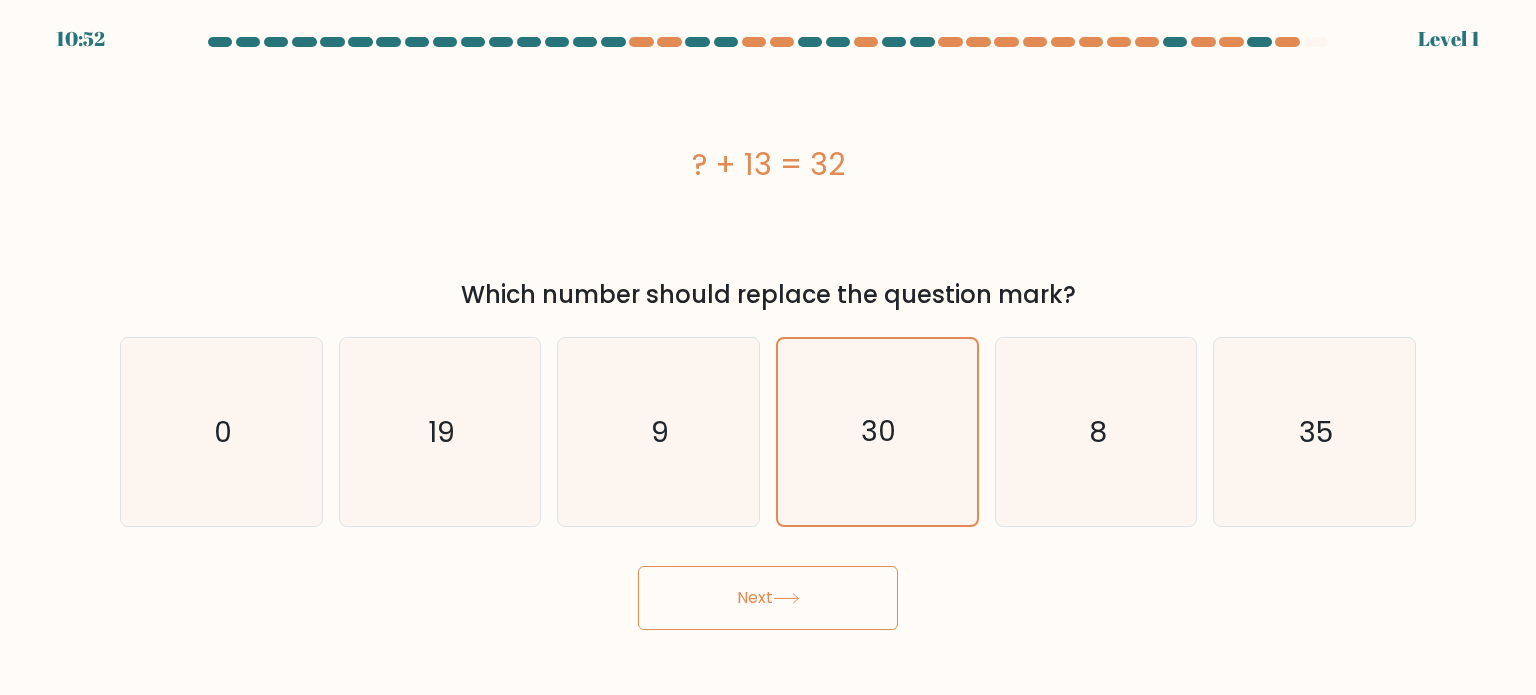 click on "Next" at bounding box center [768, 598] 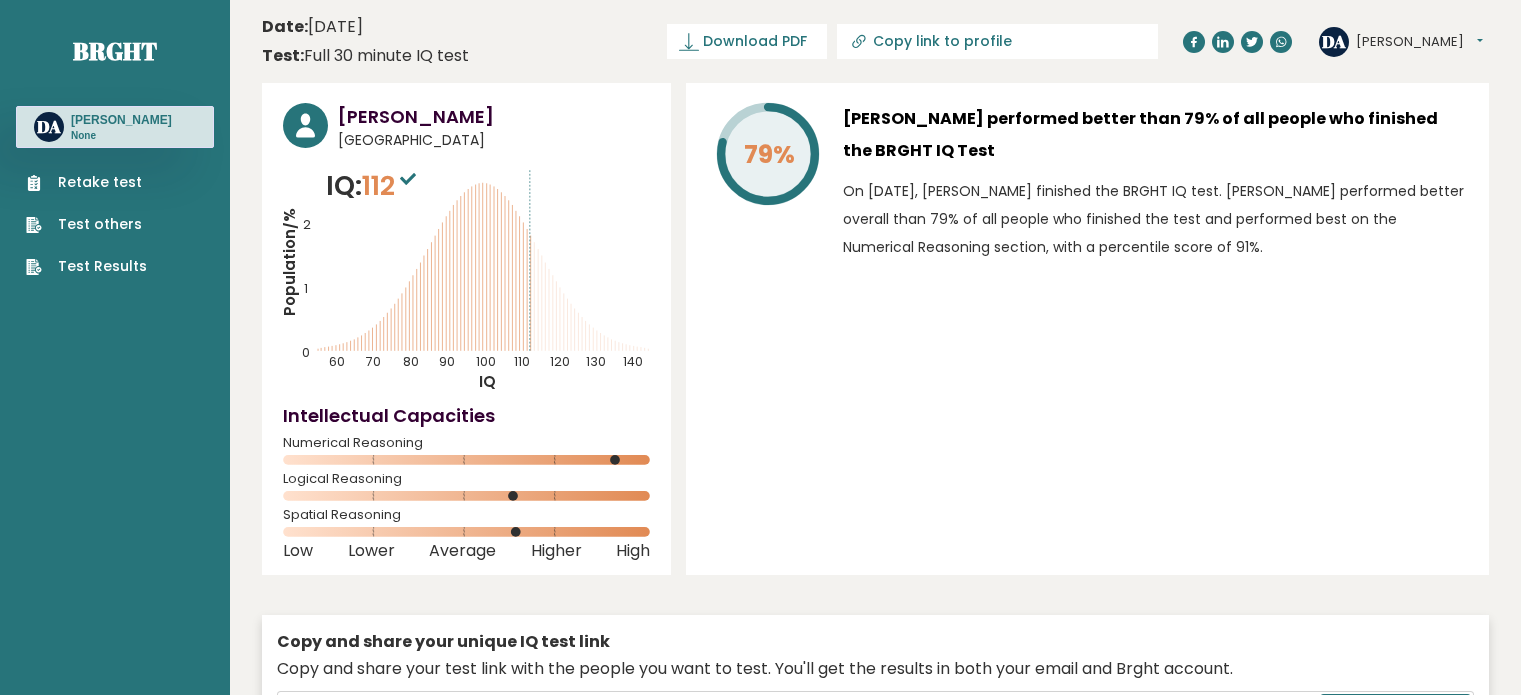 scroll, scrollTop: 0, scrollLeft: 0, axis: both 